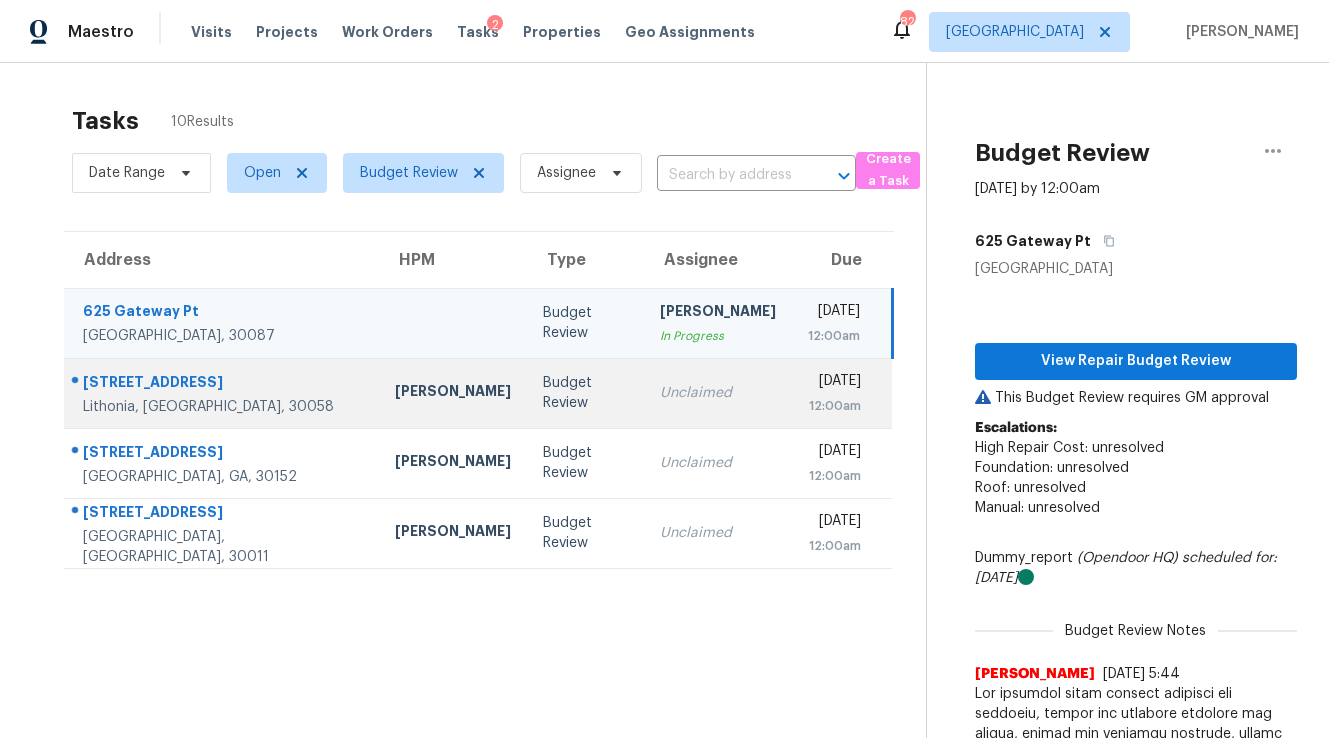 scroll, scrollTop: 0, scrollLeft: 0, axis: both 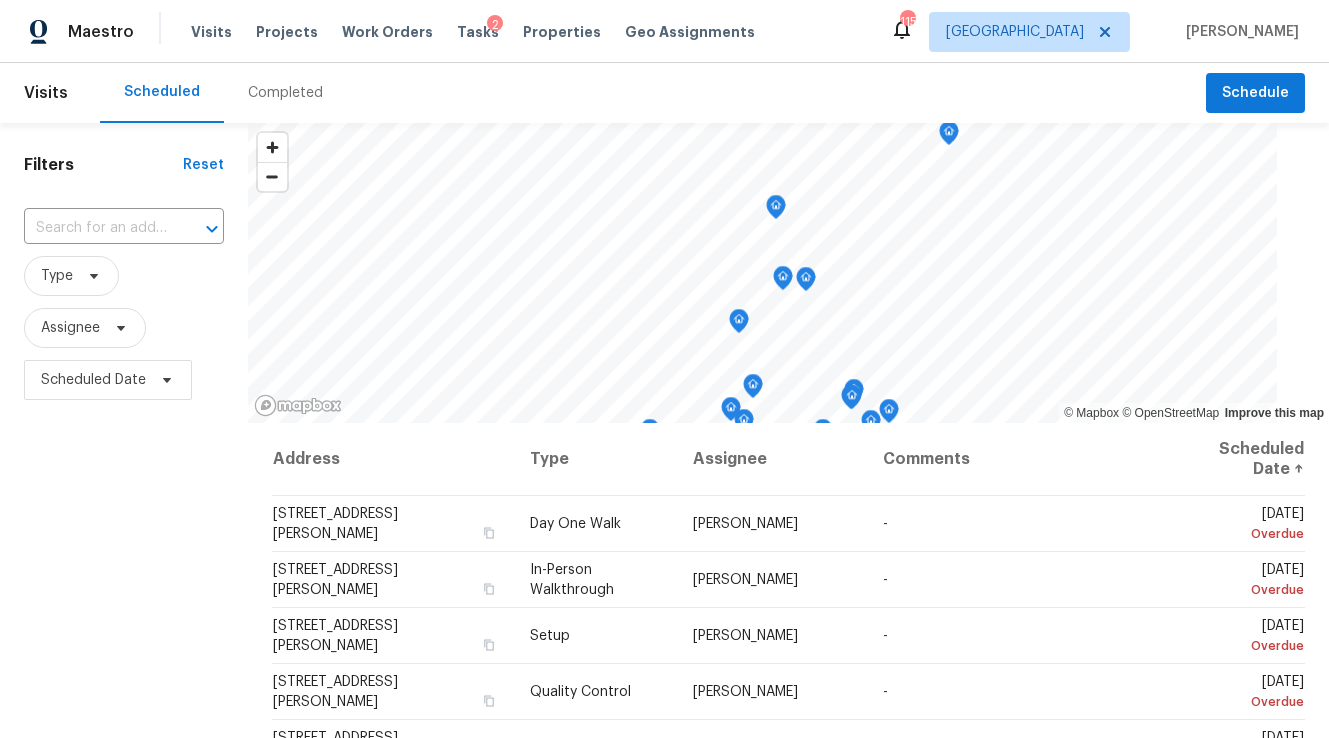 click on "Visits Projects Work Orders Tasks 2 Properties Geo Assignments" at bounding box center (485, 32) 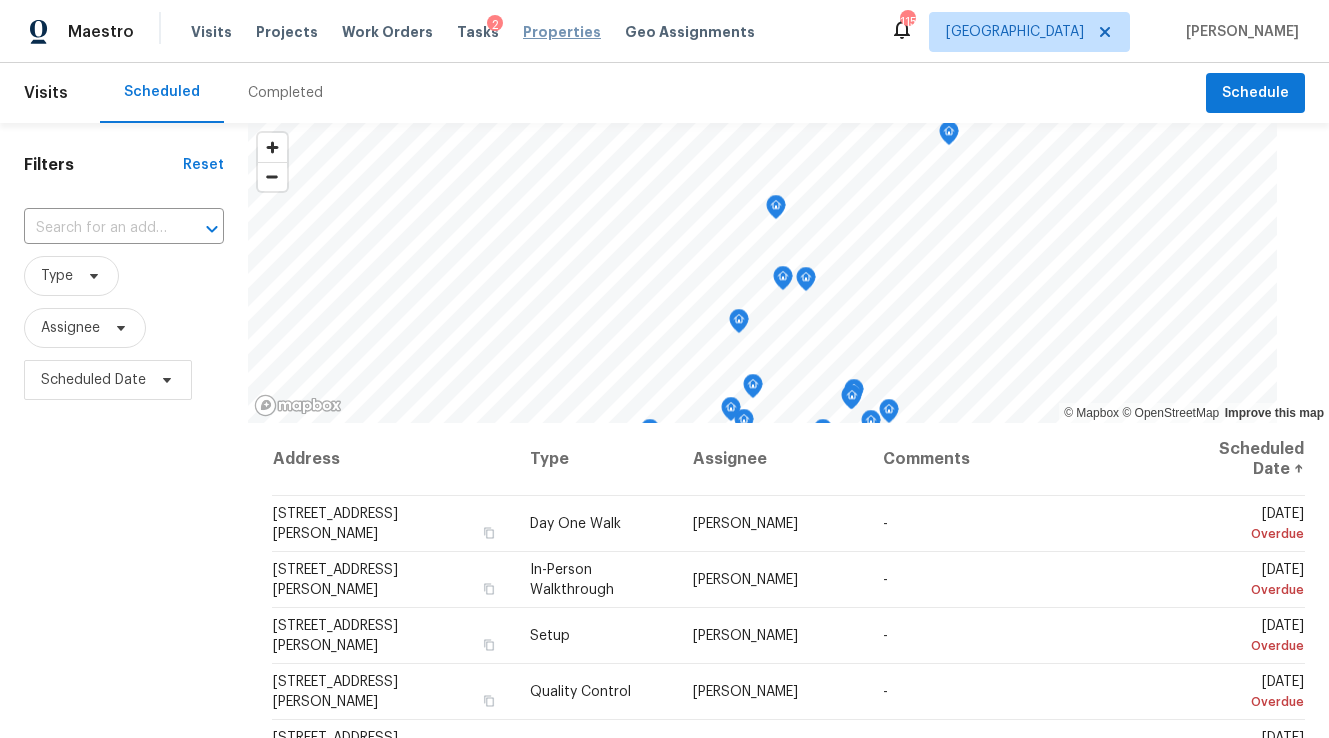 click on "Properties" at bounding box center [562, 32] 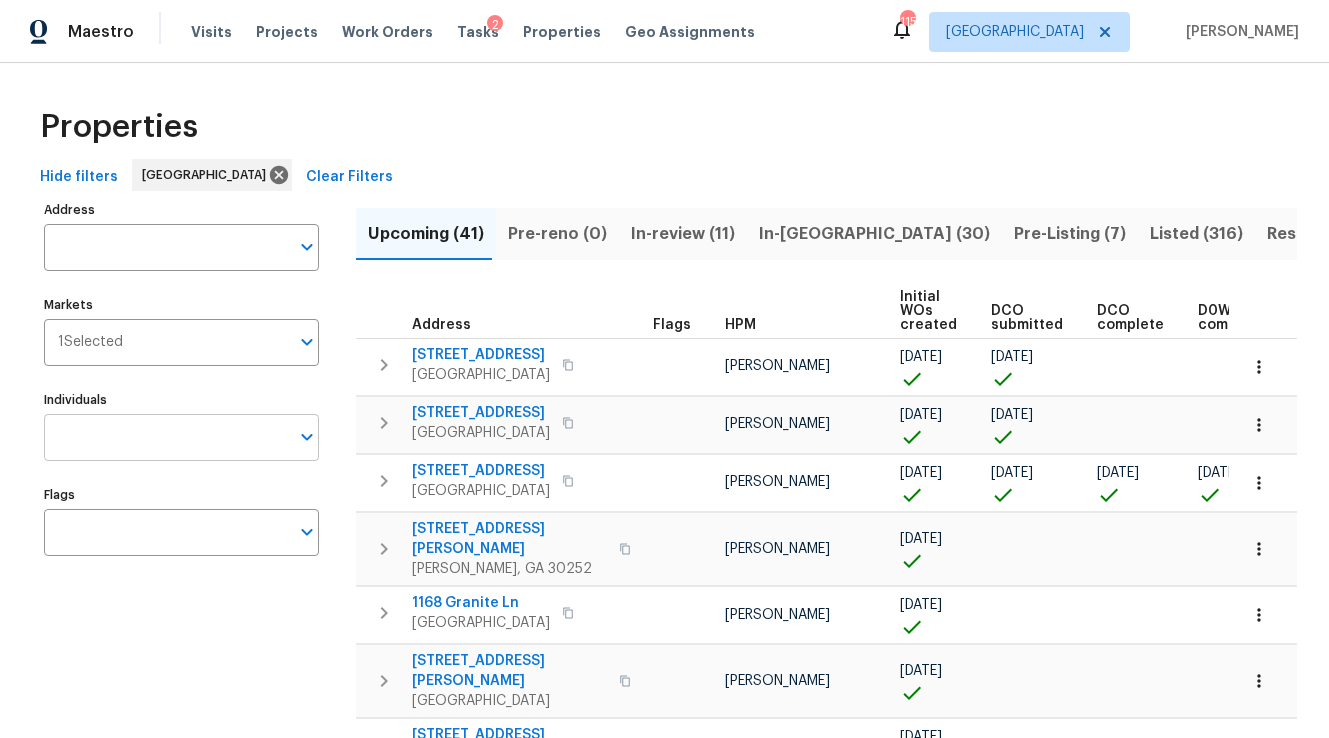 click on "Individuals" at bounding box center (166, 437) 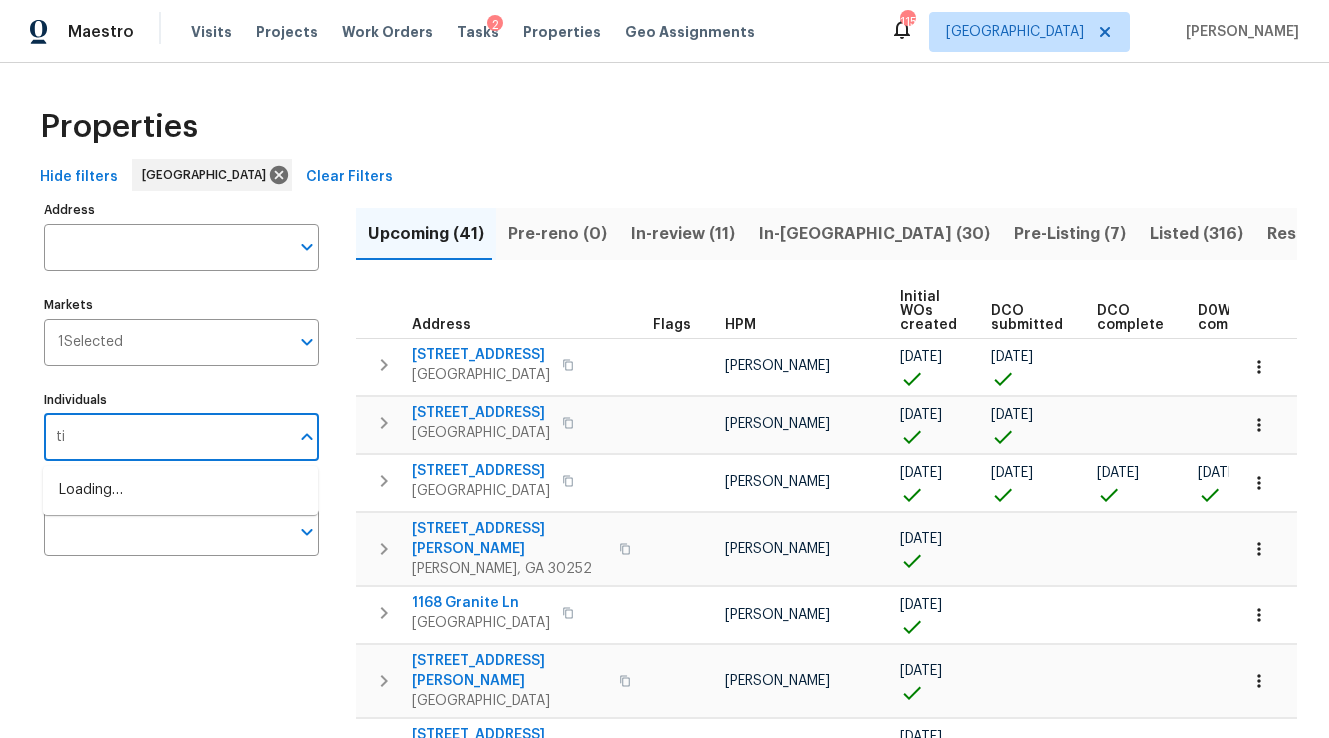 type on "[PERSON_NAME]" 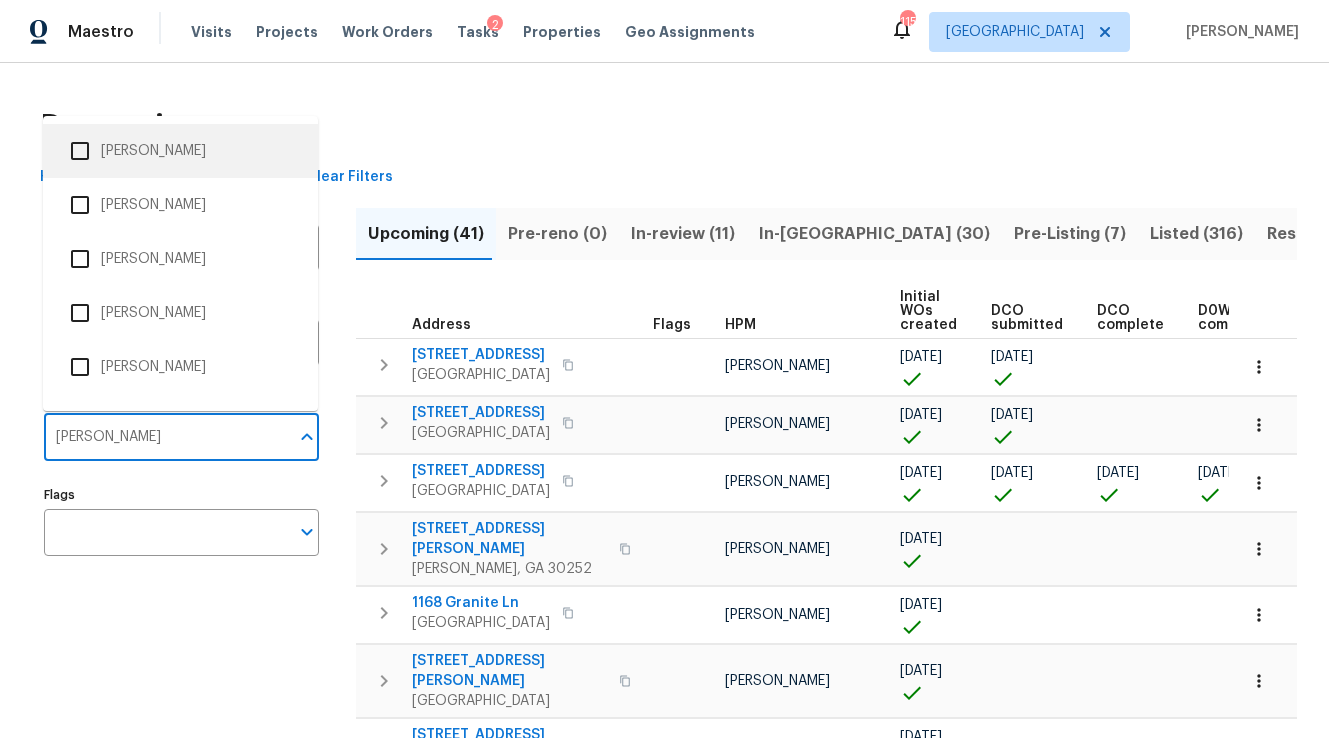 click on "[PERSON_NAME]" at bounding box center [180, 151] 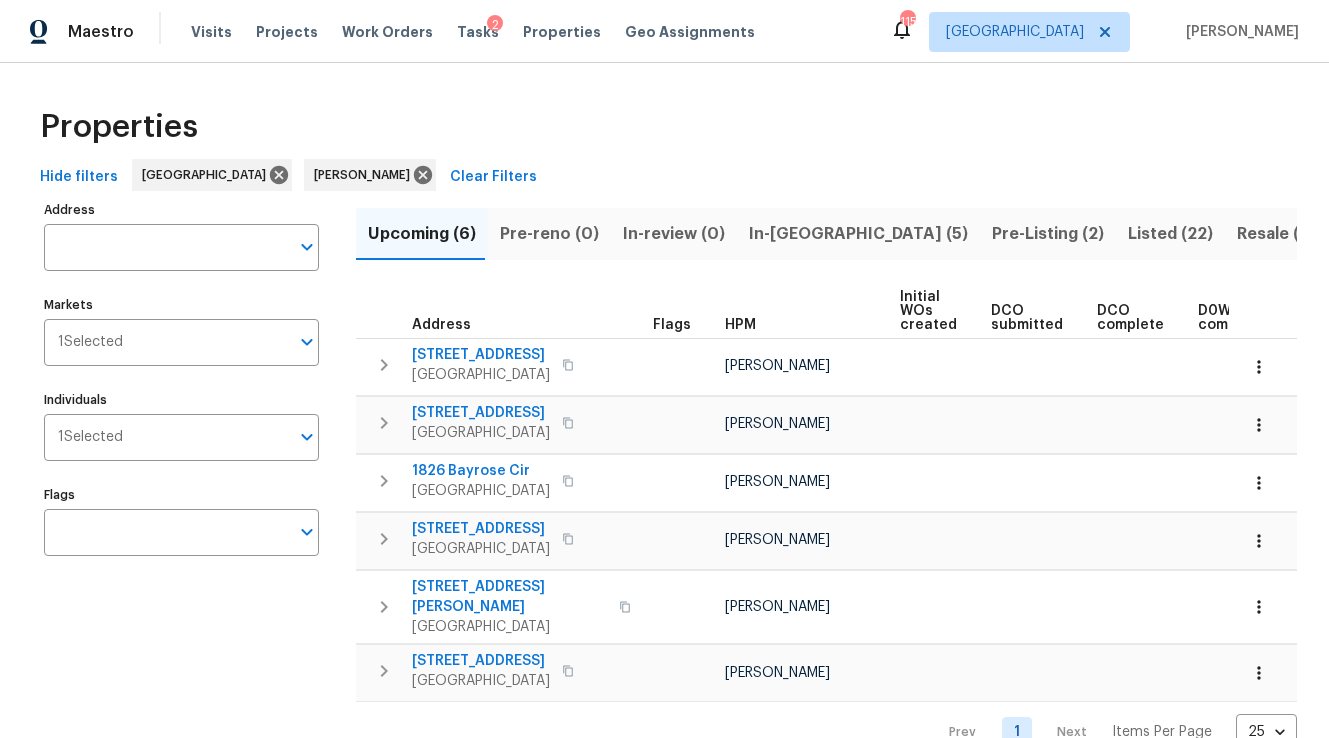 click on "In-[GEOGRAPHIC_DATA] (5)" at bounding box center [858, 234] 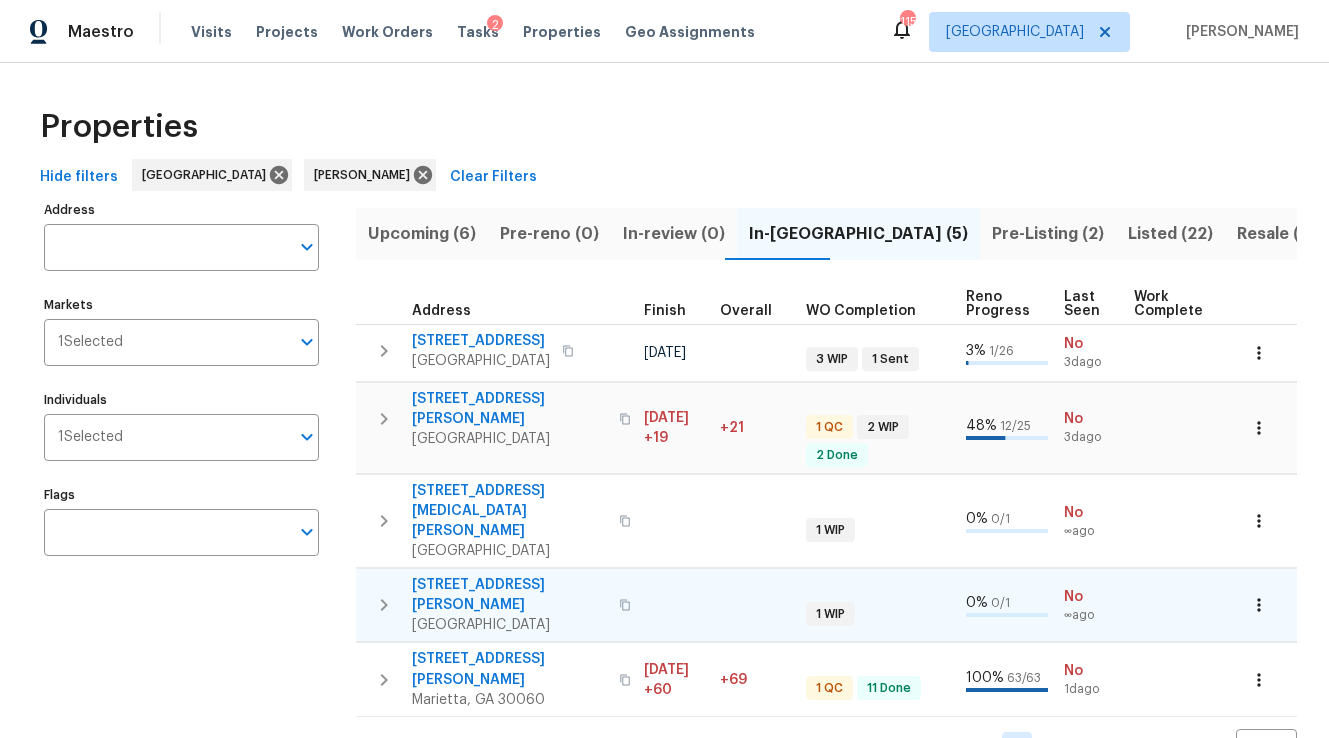 scroll, scrollTop: 0, scrollLeft: 778, axis: horizontal 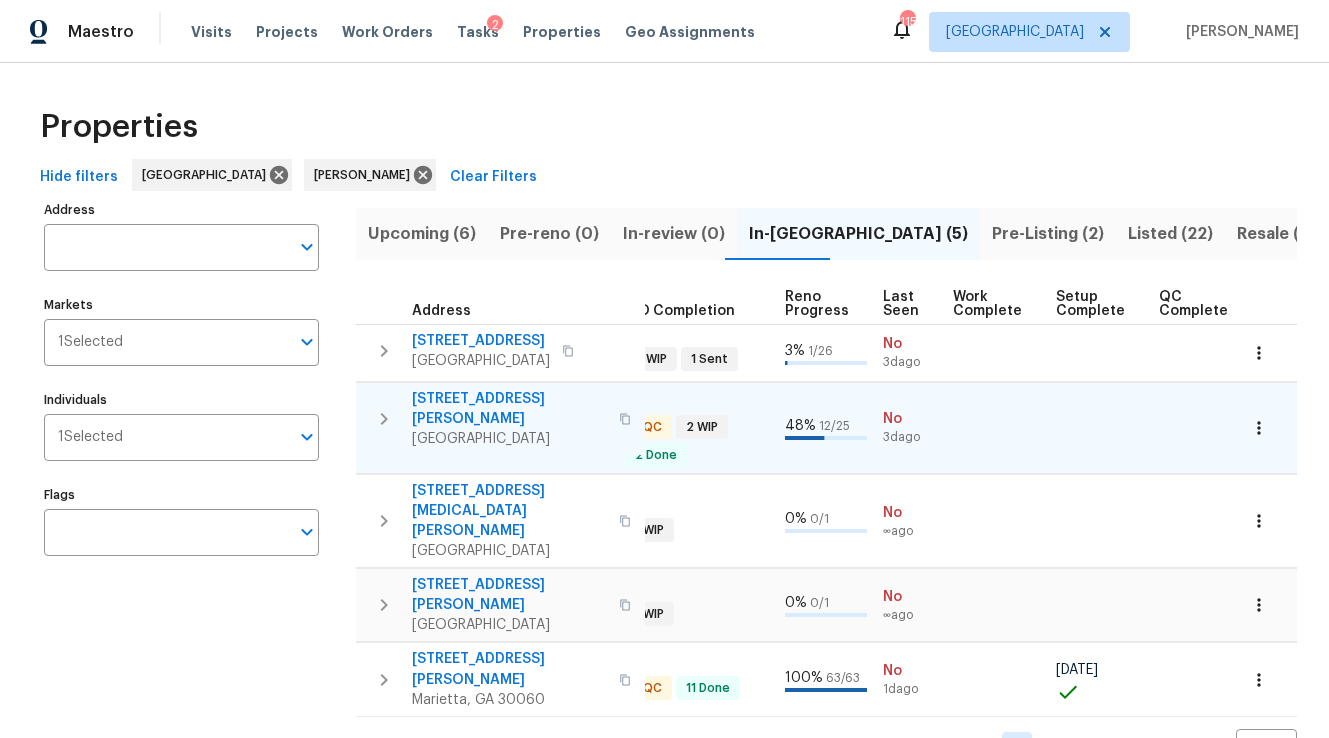 click 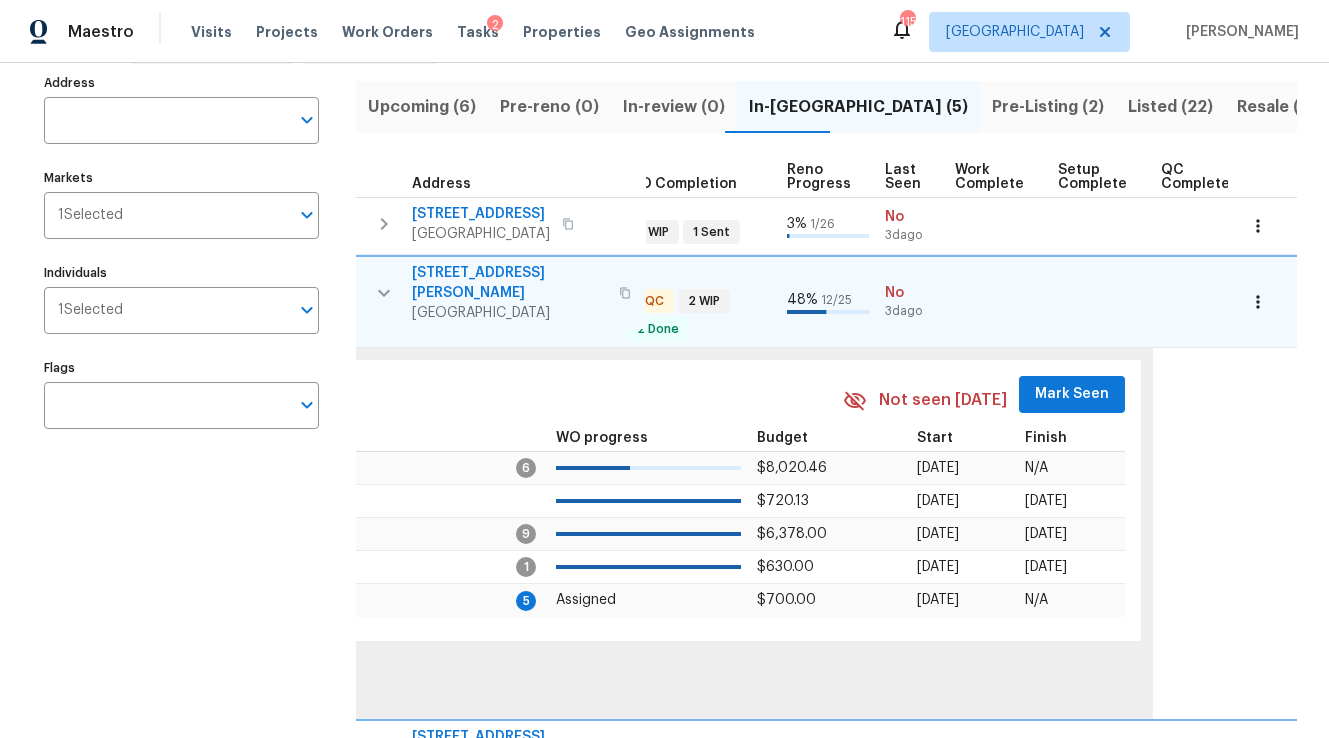 scroll, scrollTop: 136, scrollLeft: 0, axis: vertical 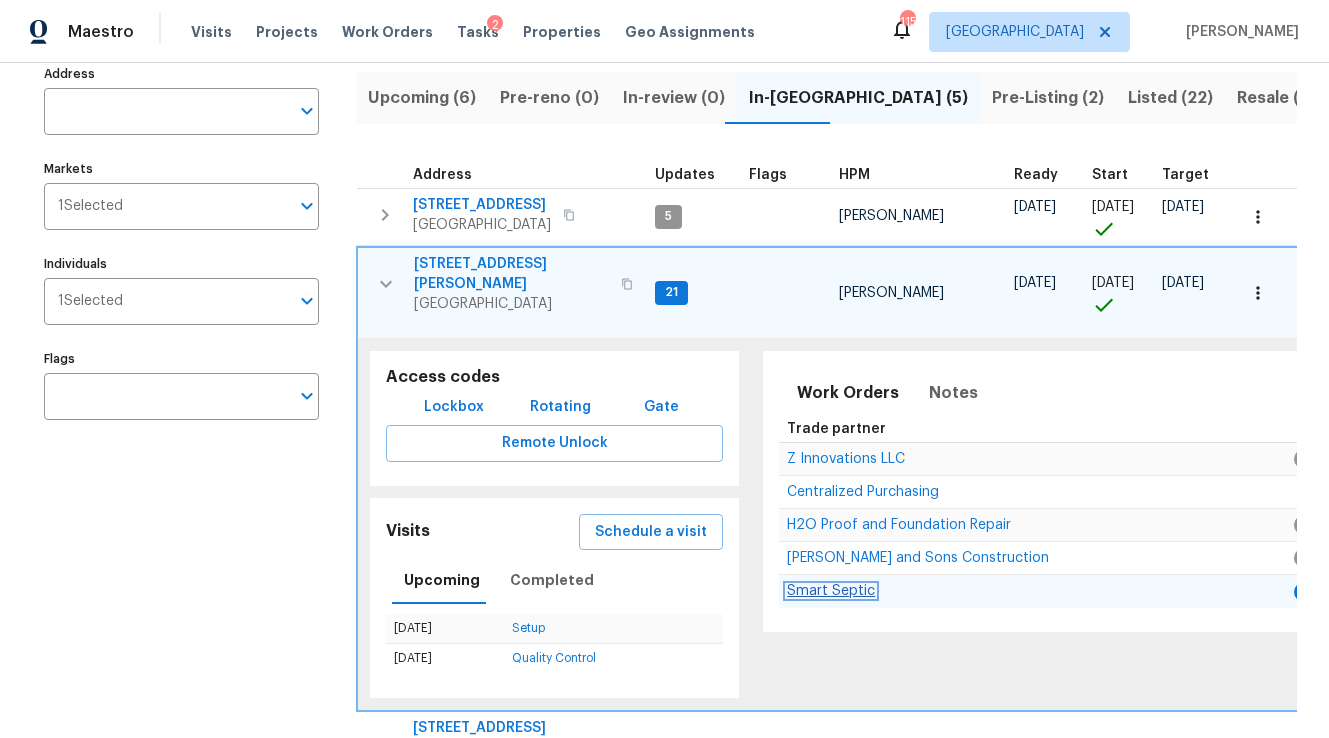 click on "Smart Septic" at bounding box center (831, 591) 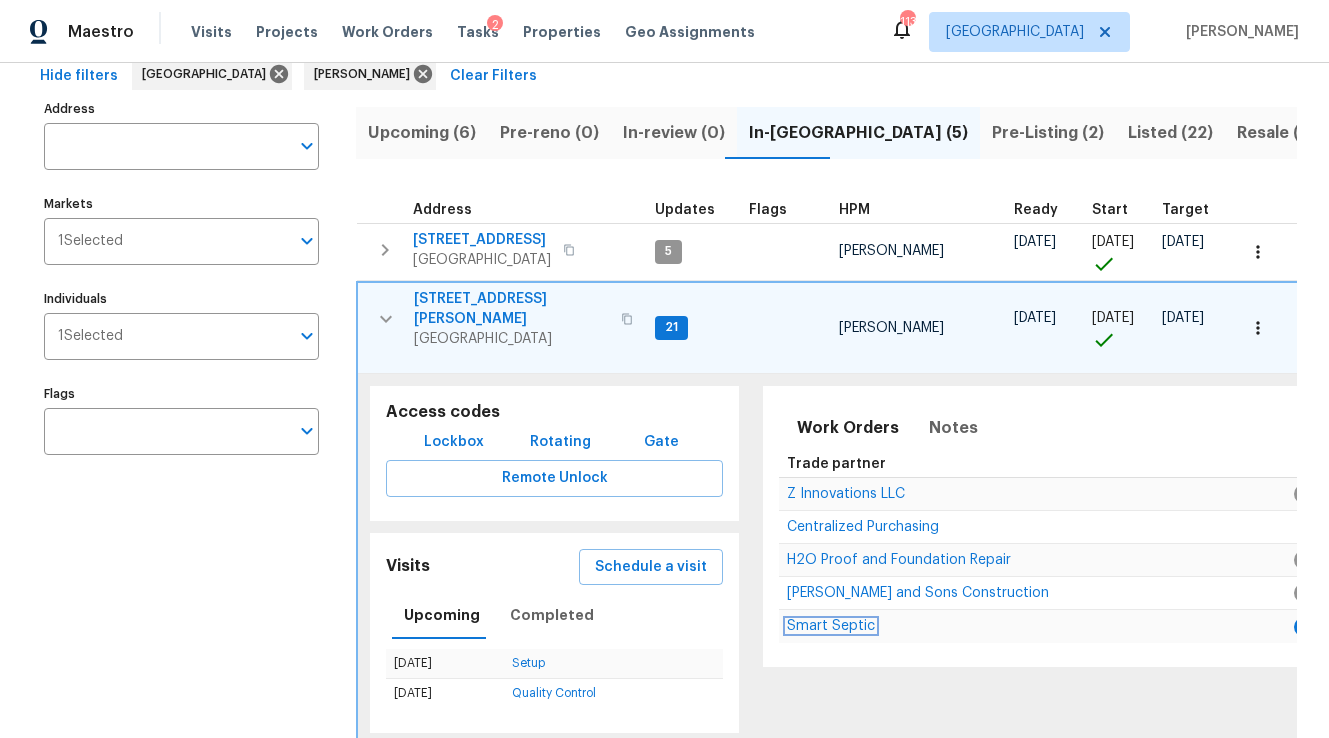 scroll, scrollTop: 61, scrollLeft: 0, axis: vertical 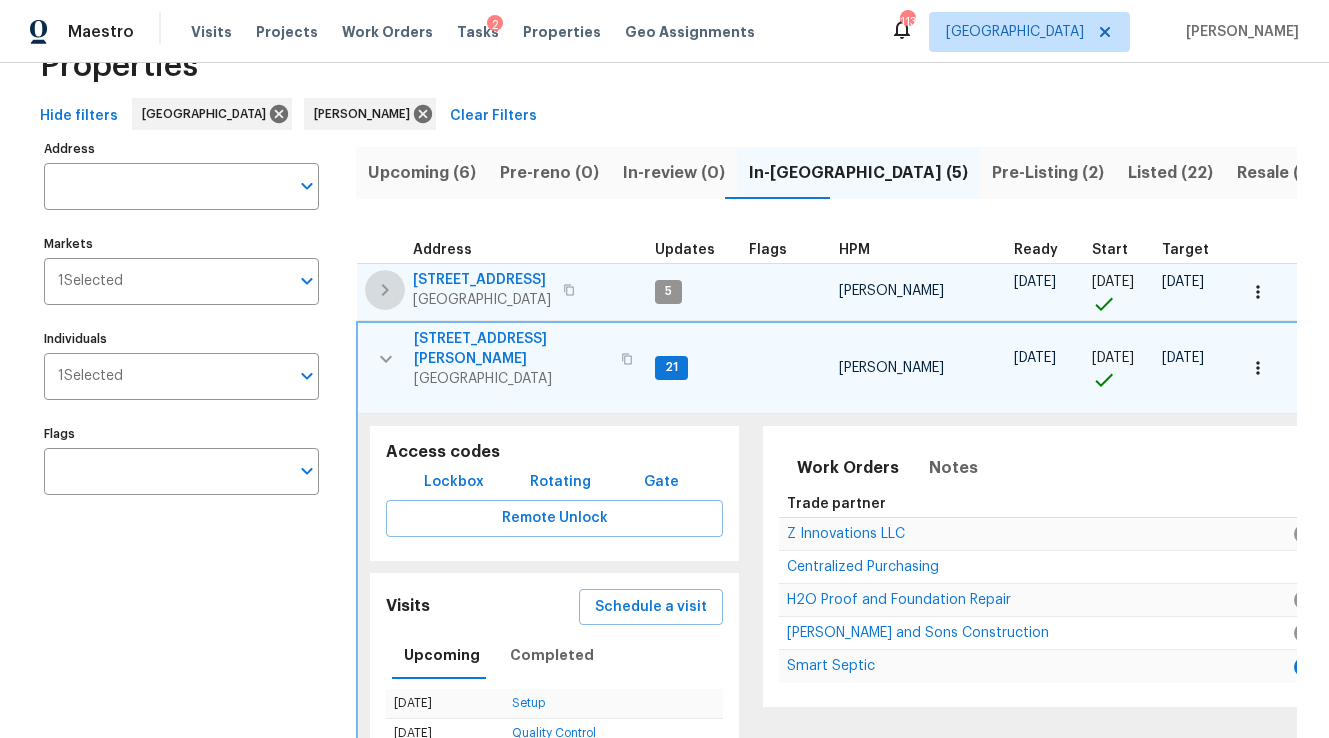 click 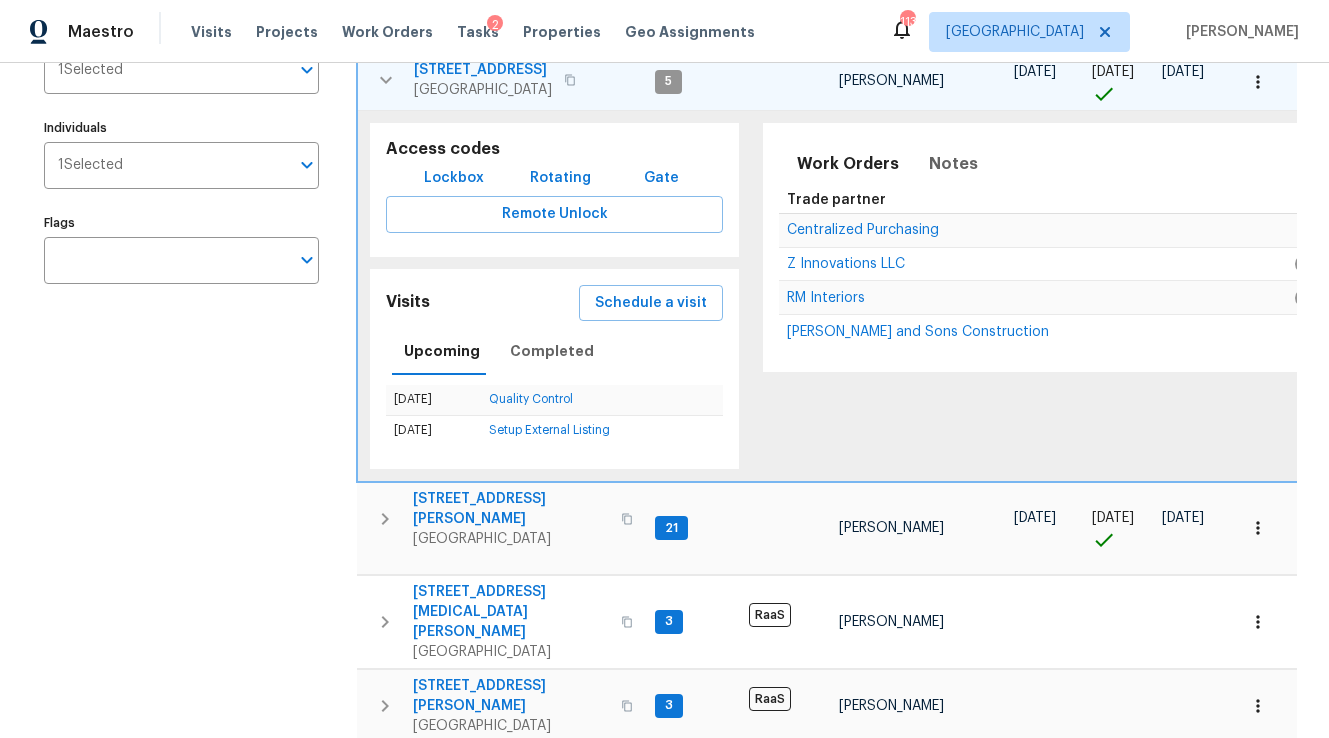 scroll, scrollTop: 353, scrollLeft: 0, axis: vertical 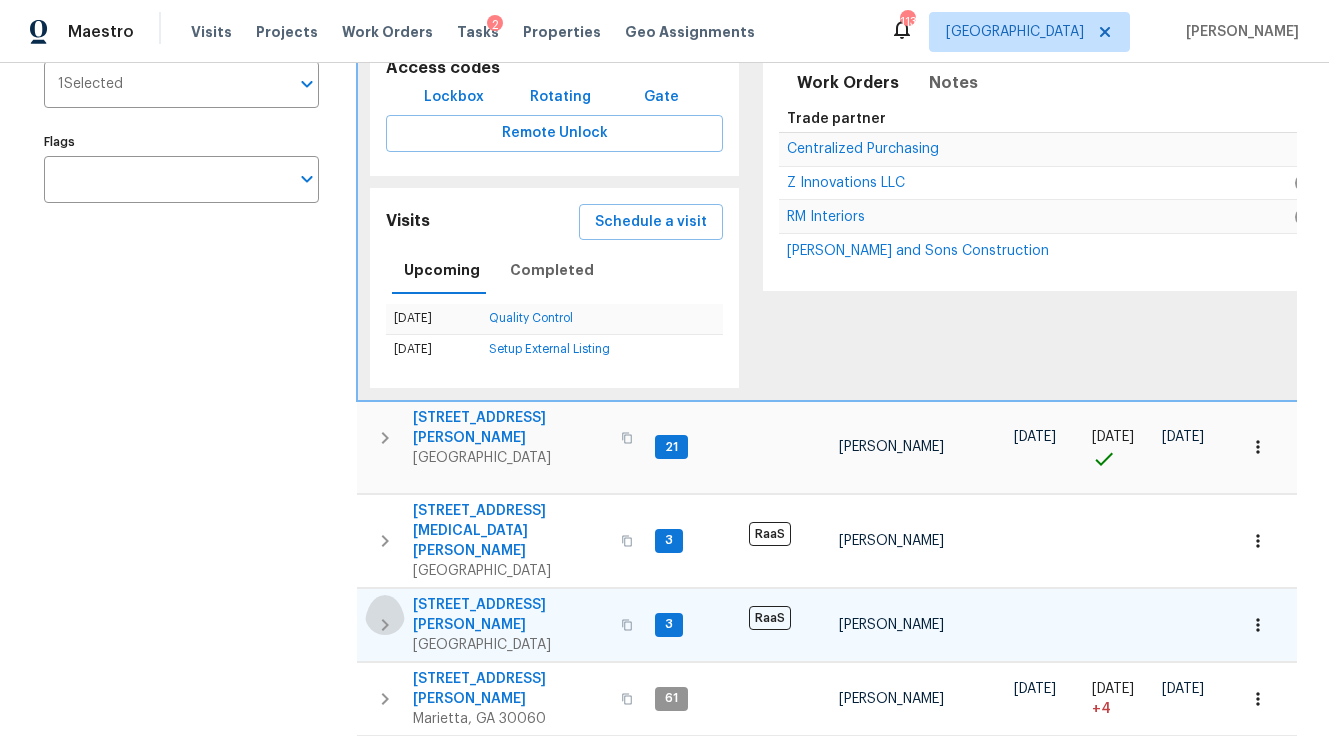click 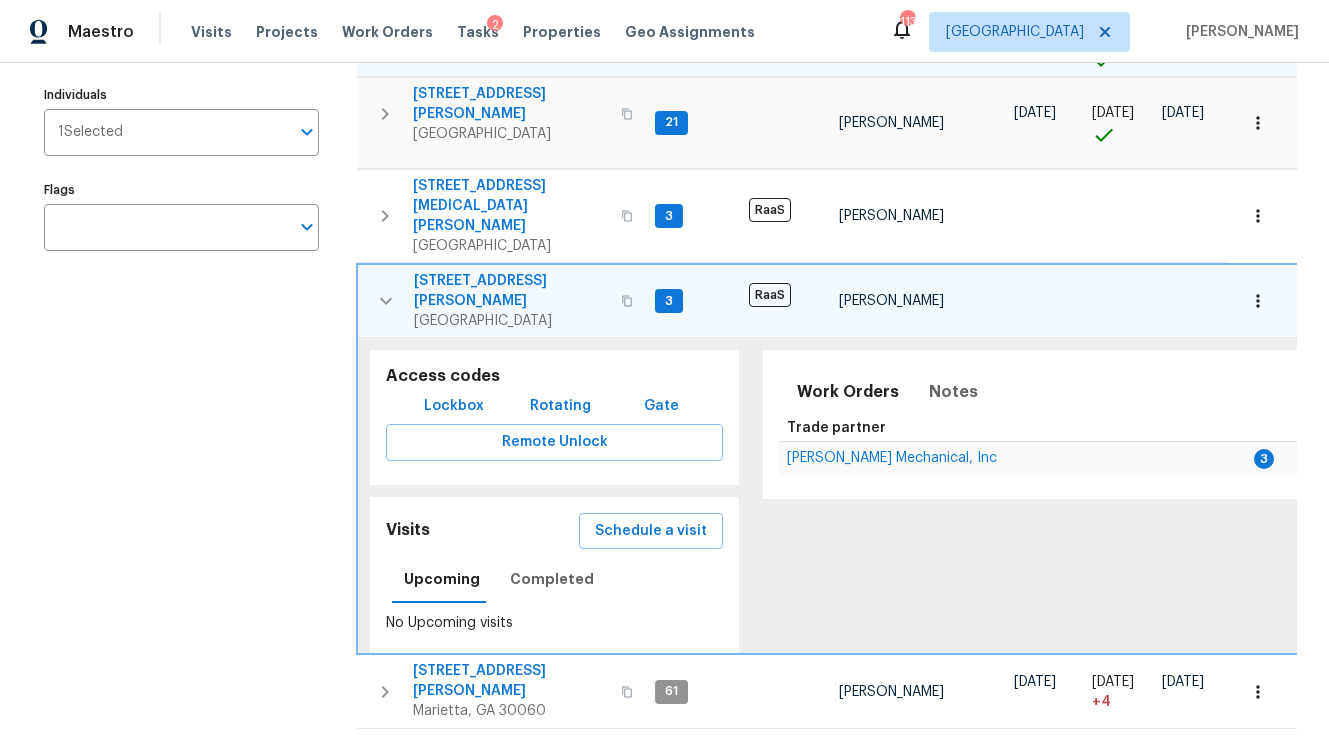 scroll, scrollTop: 315, scrollLeft: 0, axis: vertical 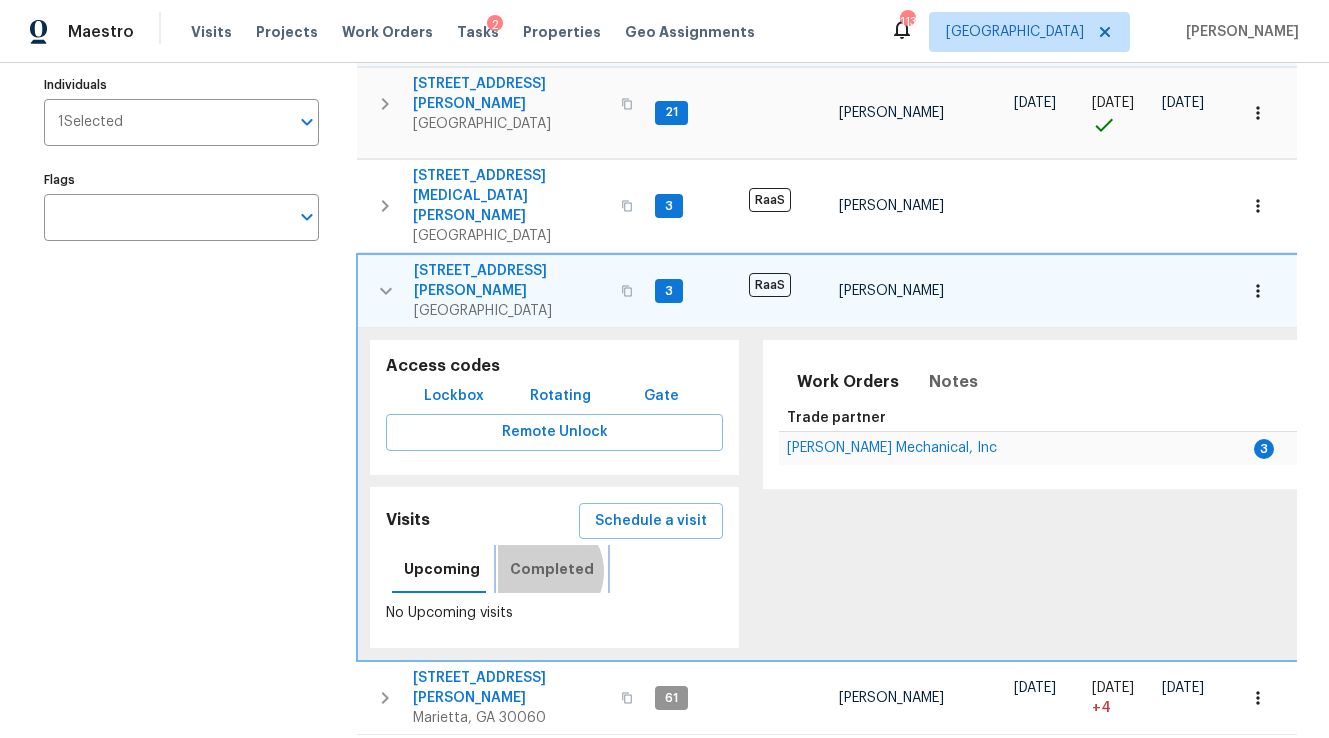 click on "Completed" at bounding box center [552, 569] 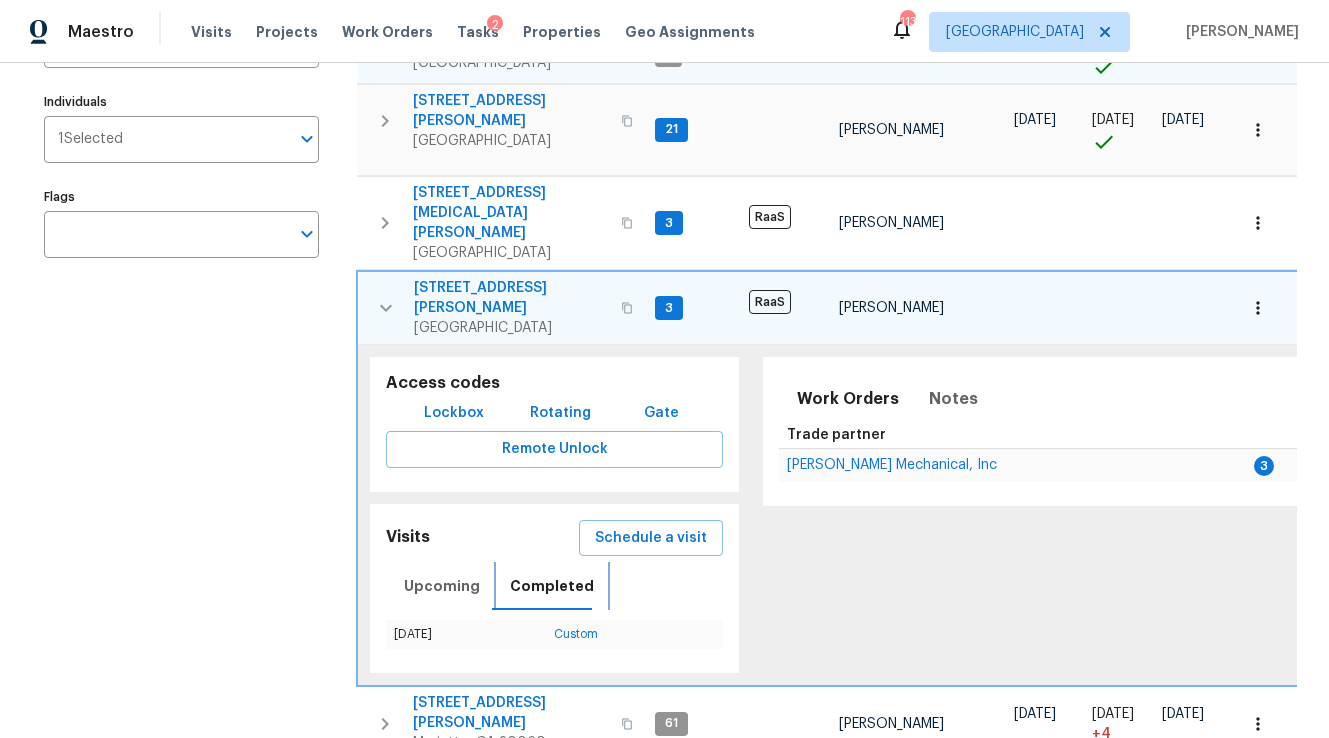 scroll, scrollTop: 315, scrollLeft: 0, axis: vertical 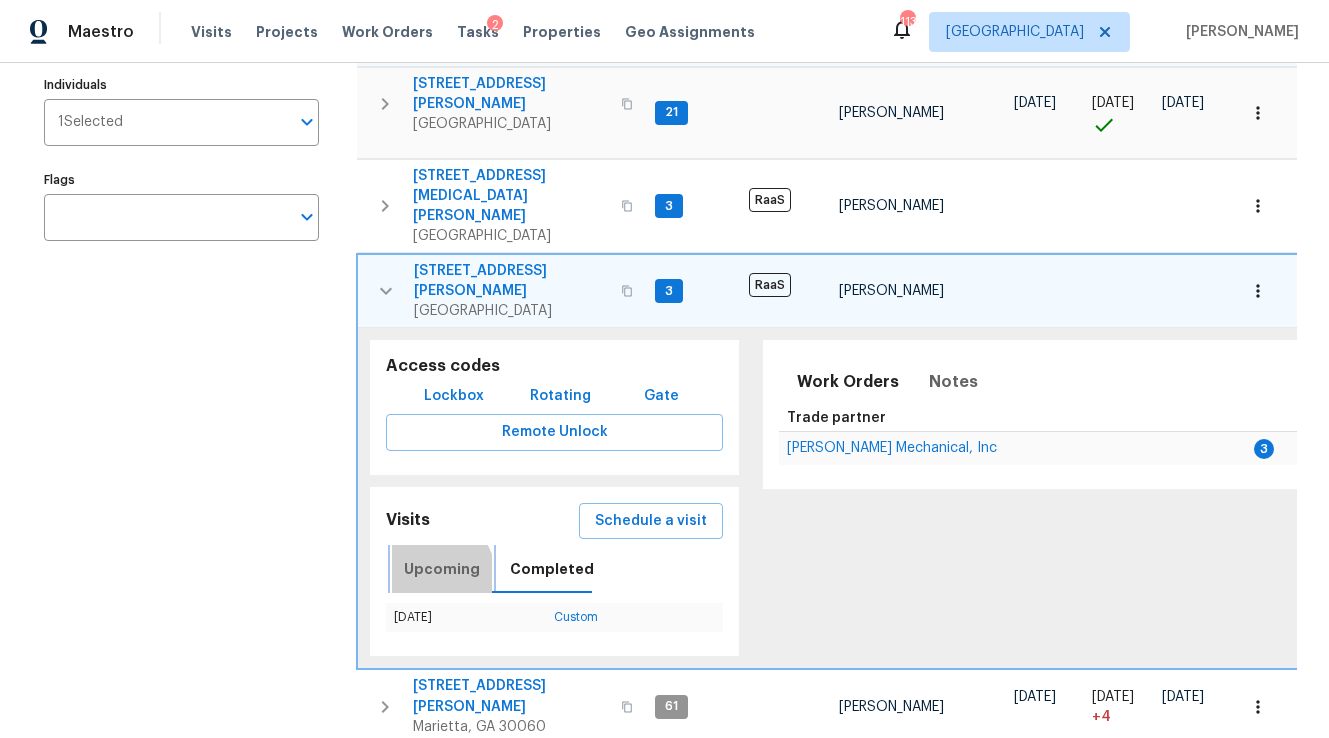 click on "Upcoming" at bounding box center [442, 569] 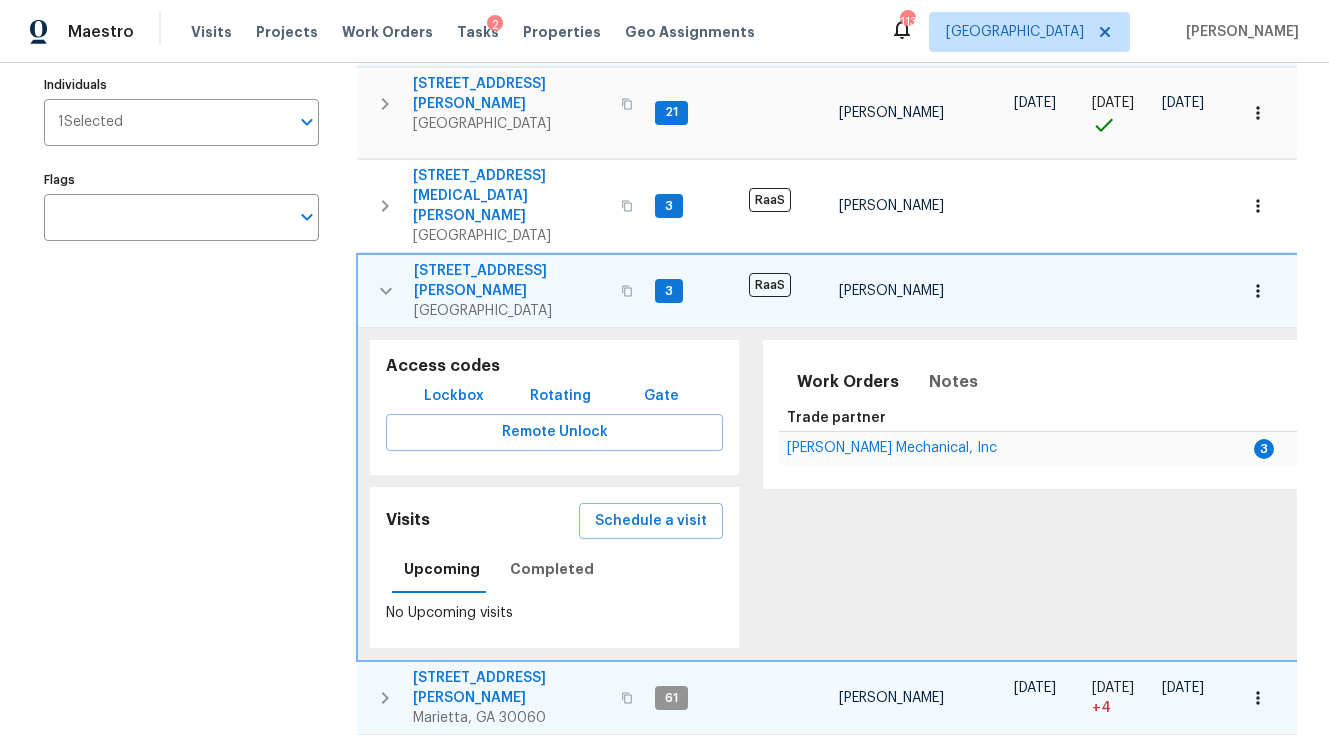 click 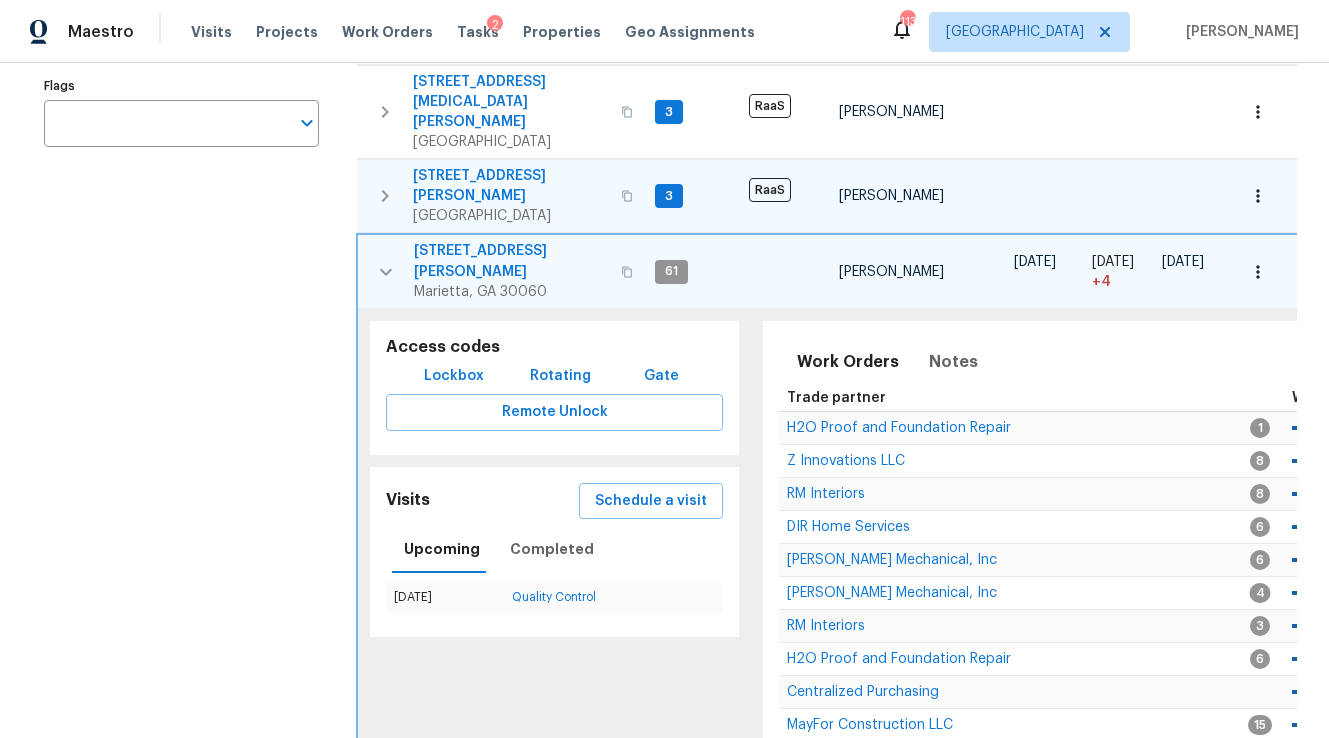 scroll, scrollTop: 449, scrollLeft: 0, axis: vertical 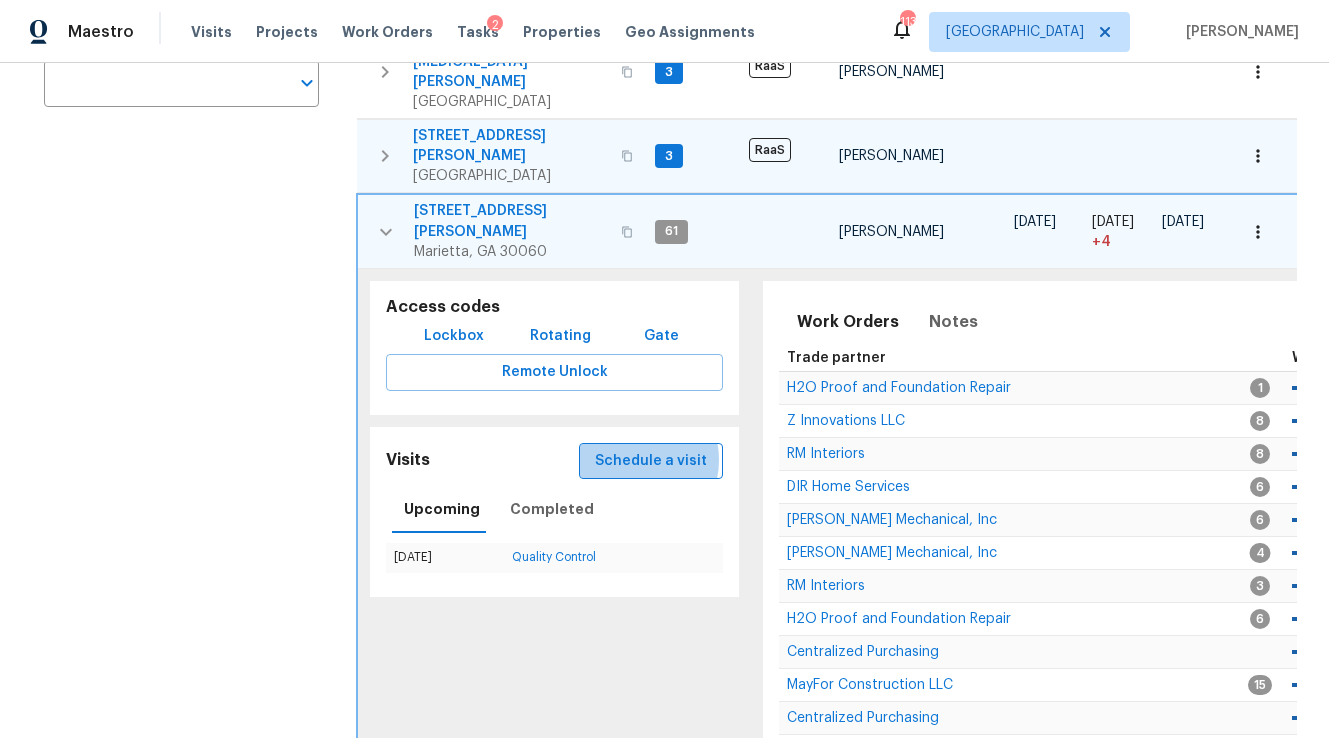 click on "Schedule a visit" at bounding box center [651, 461] 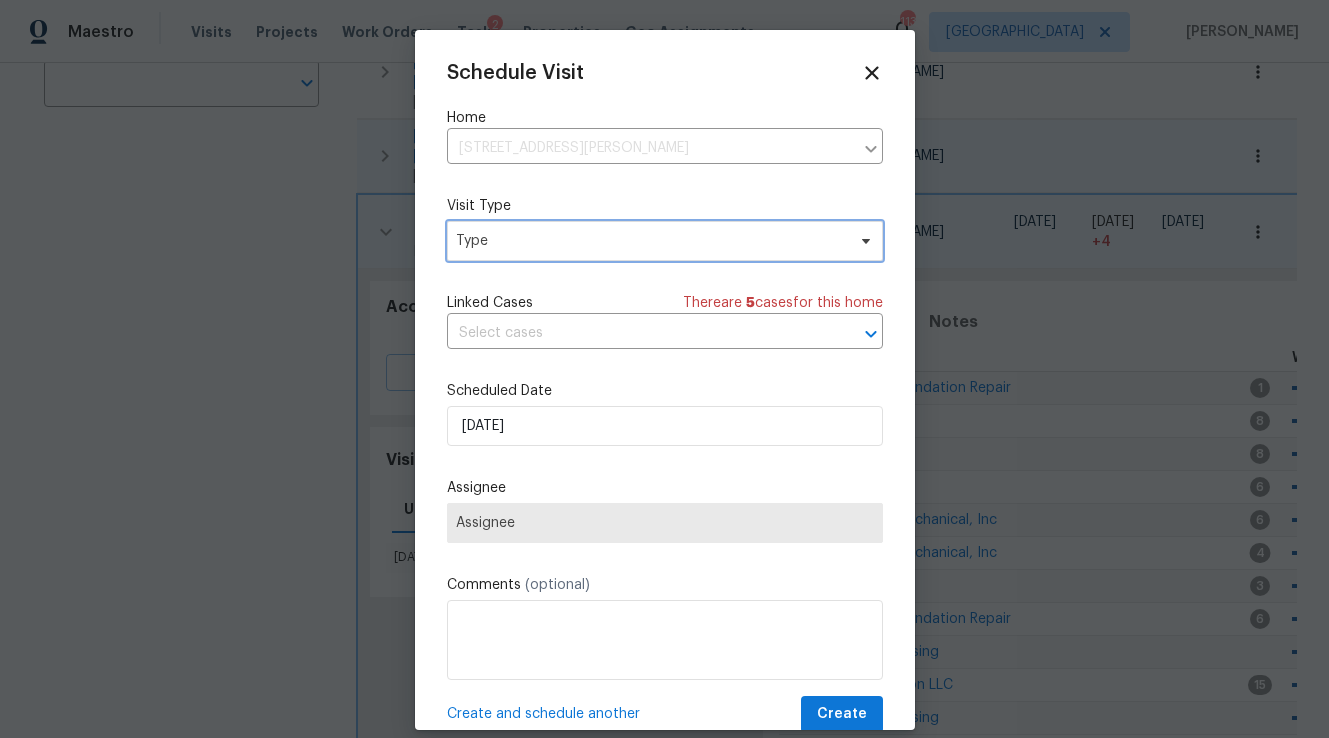 click on "Type" at bounding box center [650, 241] 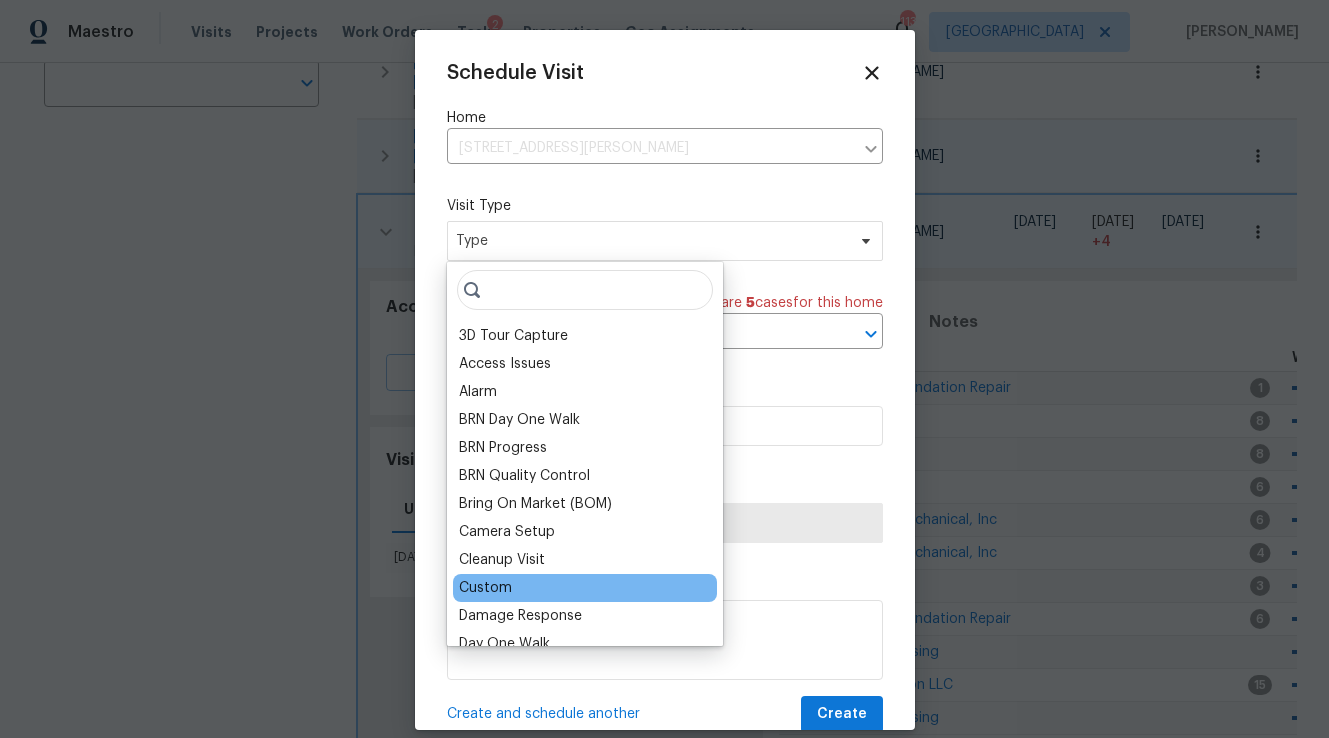 click on "Custom" at bounding box center [485, 588] 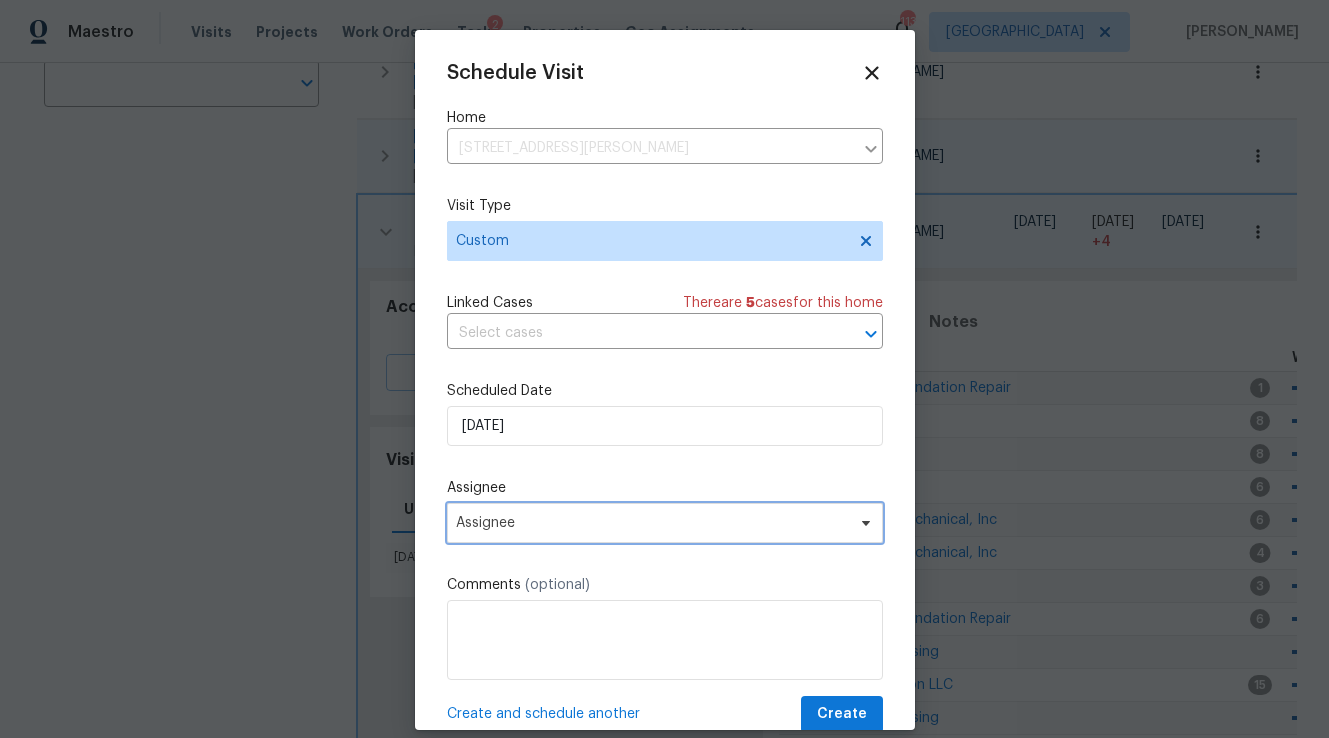 click on "Assignee" at bounding box center [665, 523] 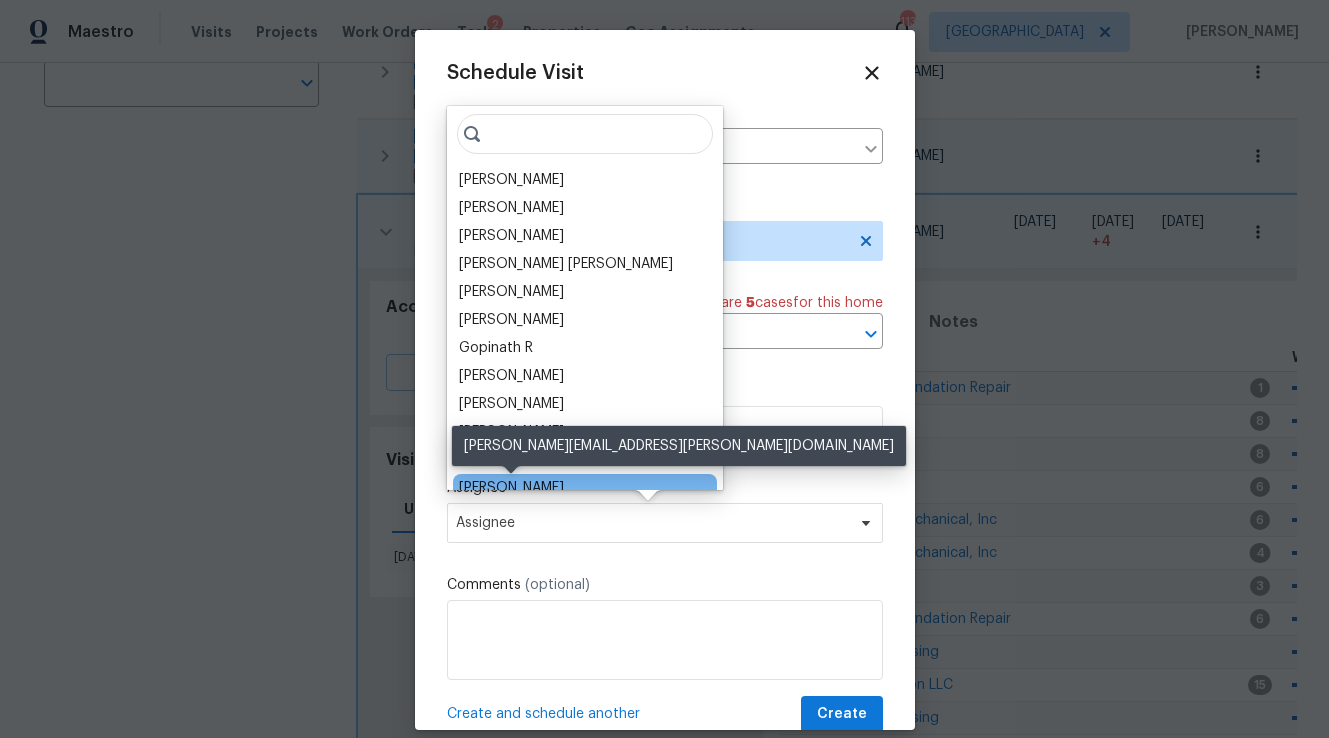 click on "[PERSON_NAME]" at bounding box center [511, 488] 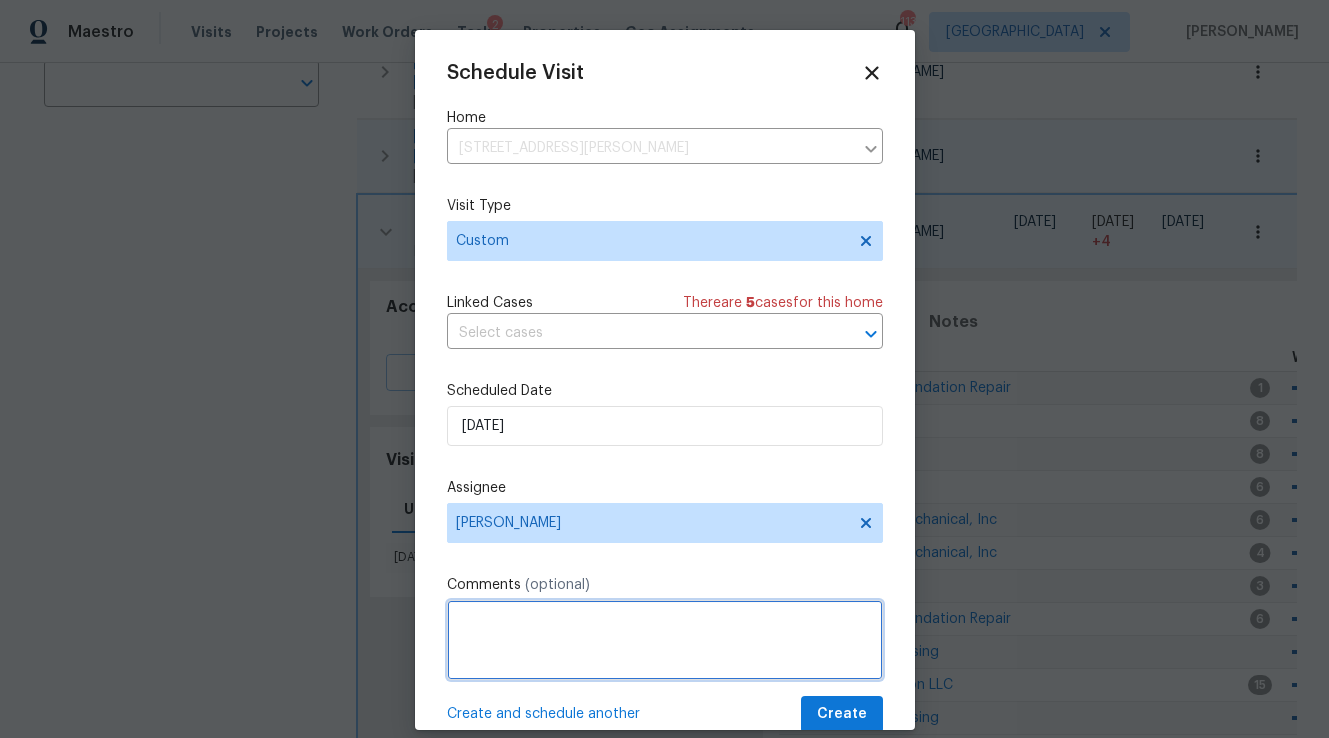 click at bounding box center [665, 640] 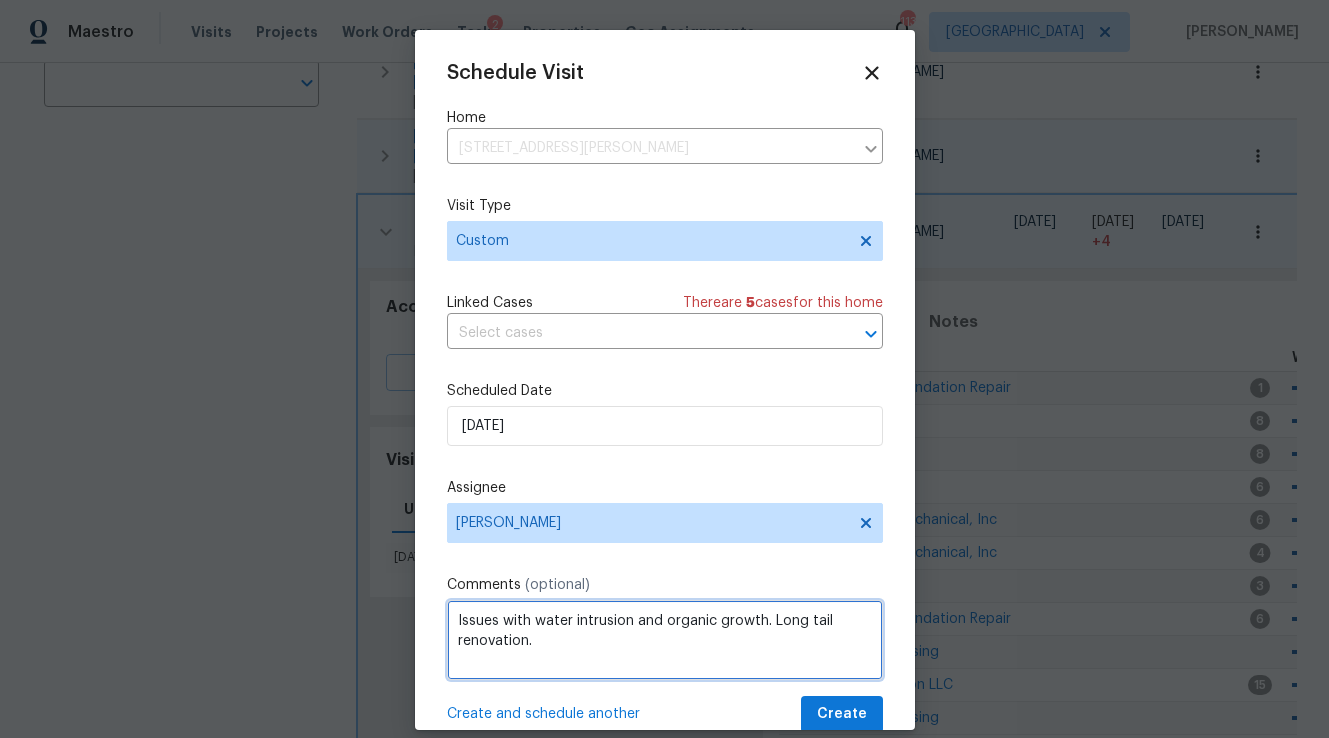 scroll, scrollTop: 36, scrollLeft: 0, axis: vertical 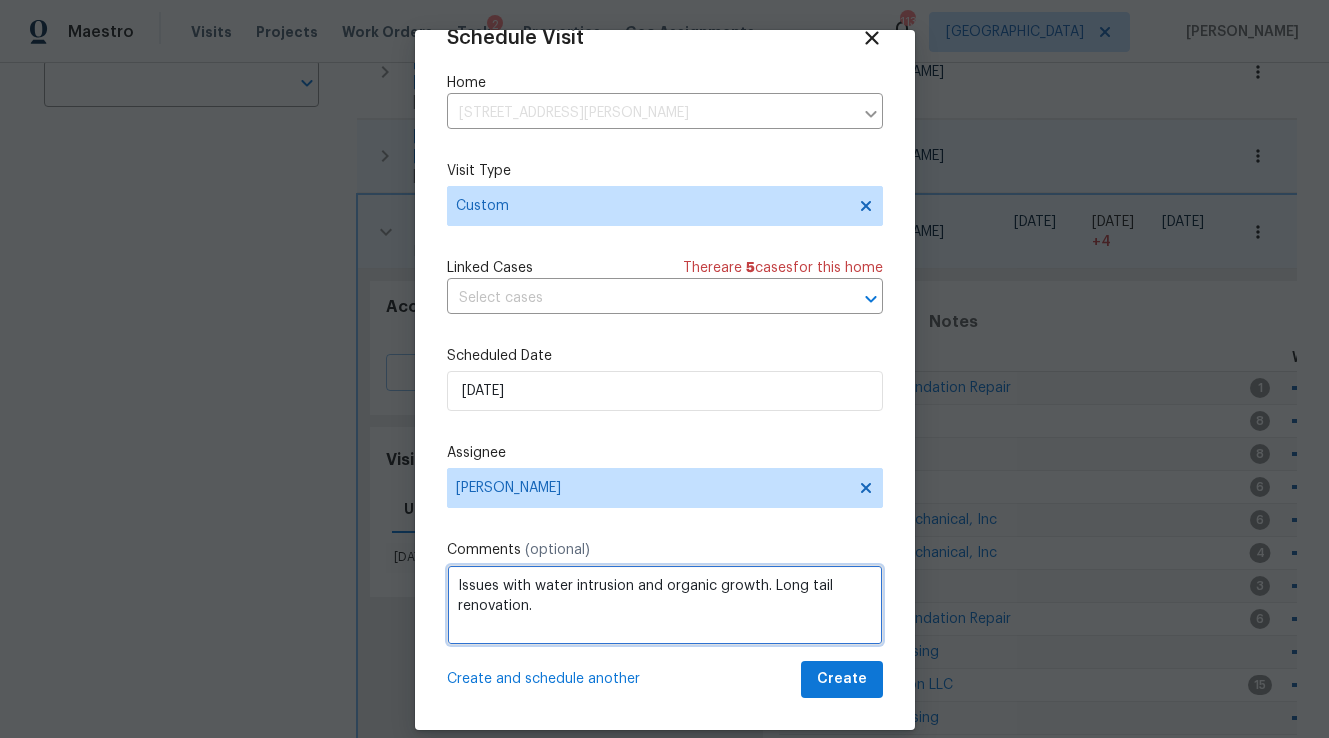 type on "Issues with water intrusion and organic growth. Long tail renovation." 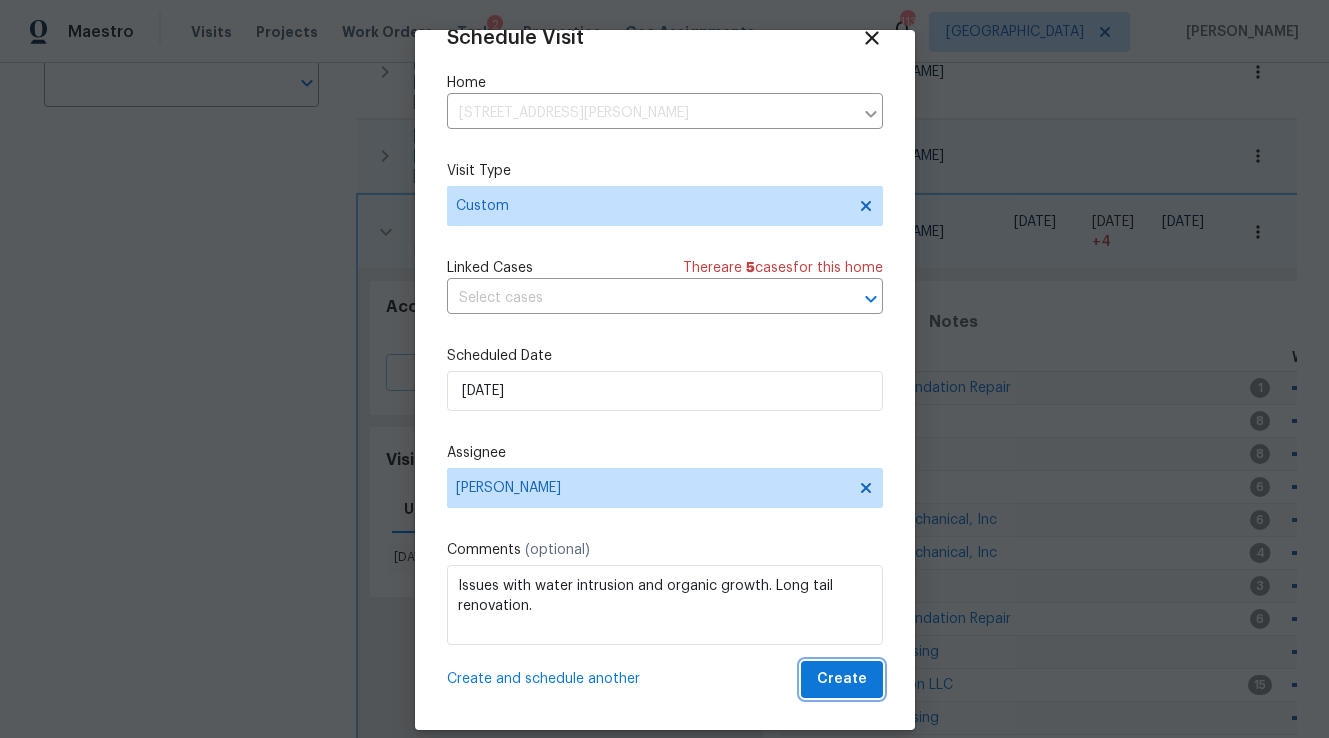 click on "Create" at bounding box center (842, 679) 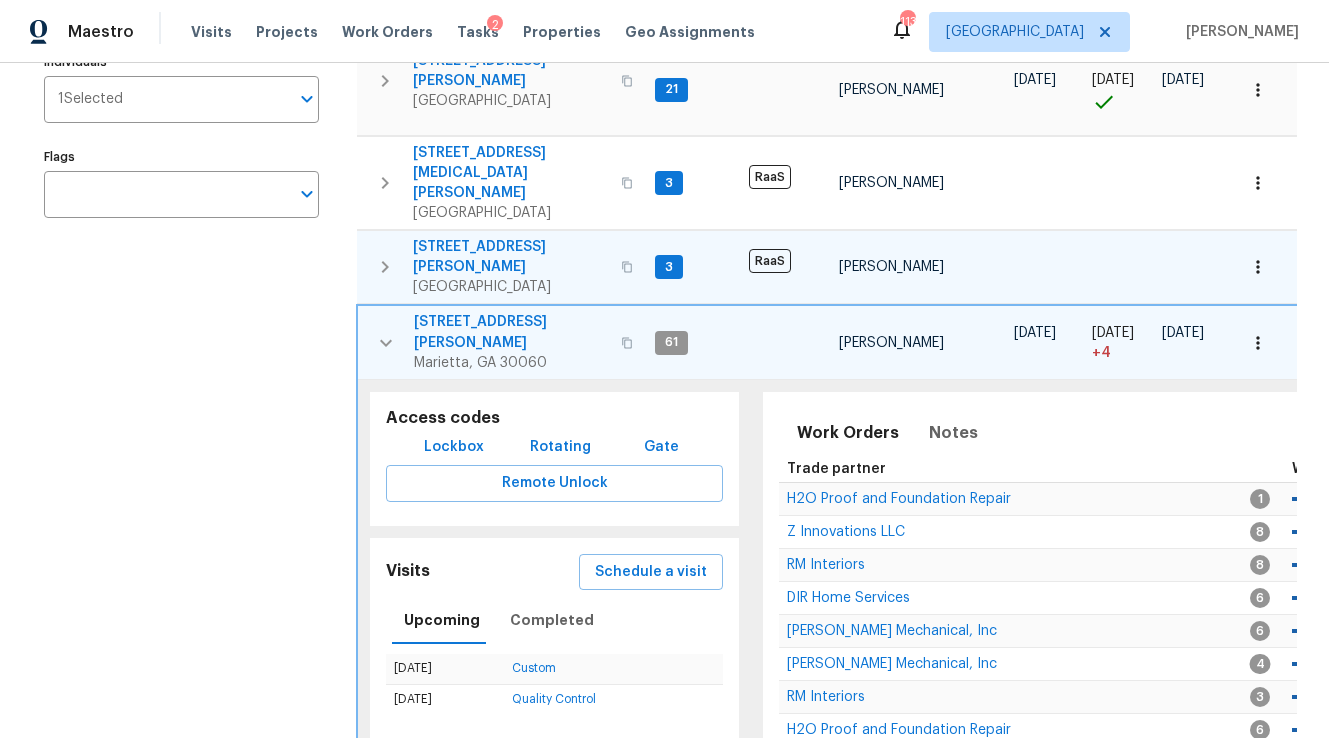 scroll, scrollTop: 495, scrollLeft: 0, axis: vertical 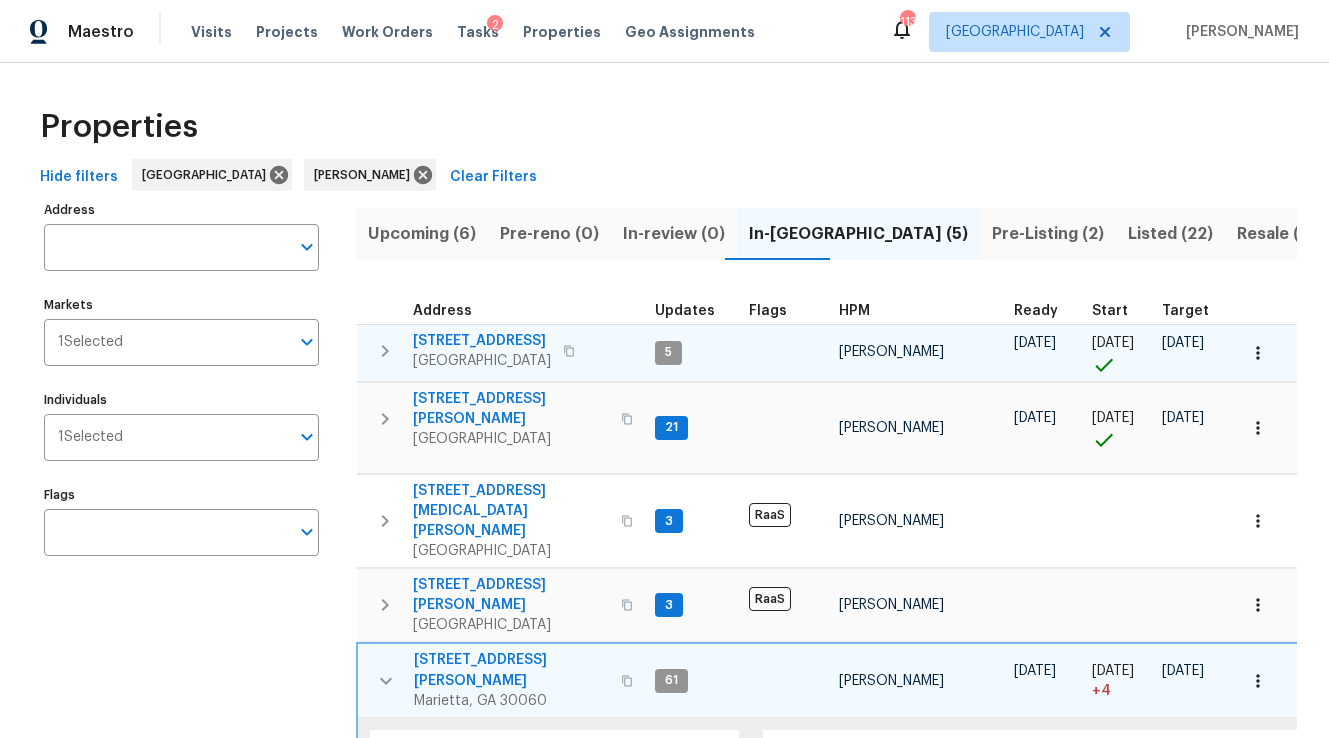 click on "Pre-Listing (2)" at bounding box center [1048, 234] 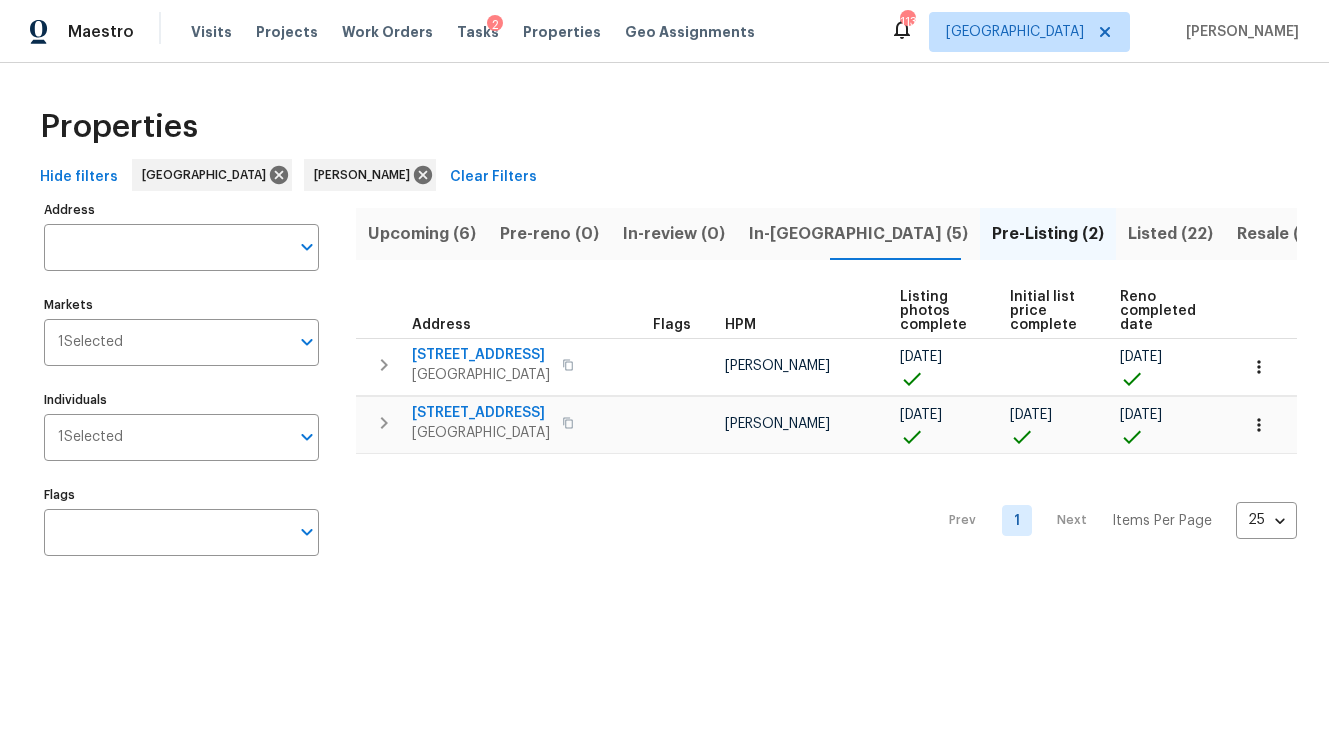 click on "In-[GEOGRAPHIC_DATA] (5)" at bounding box center (858, 234) 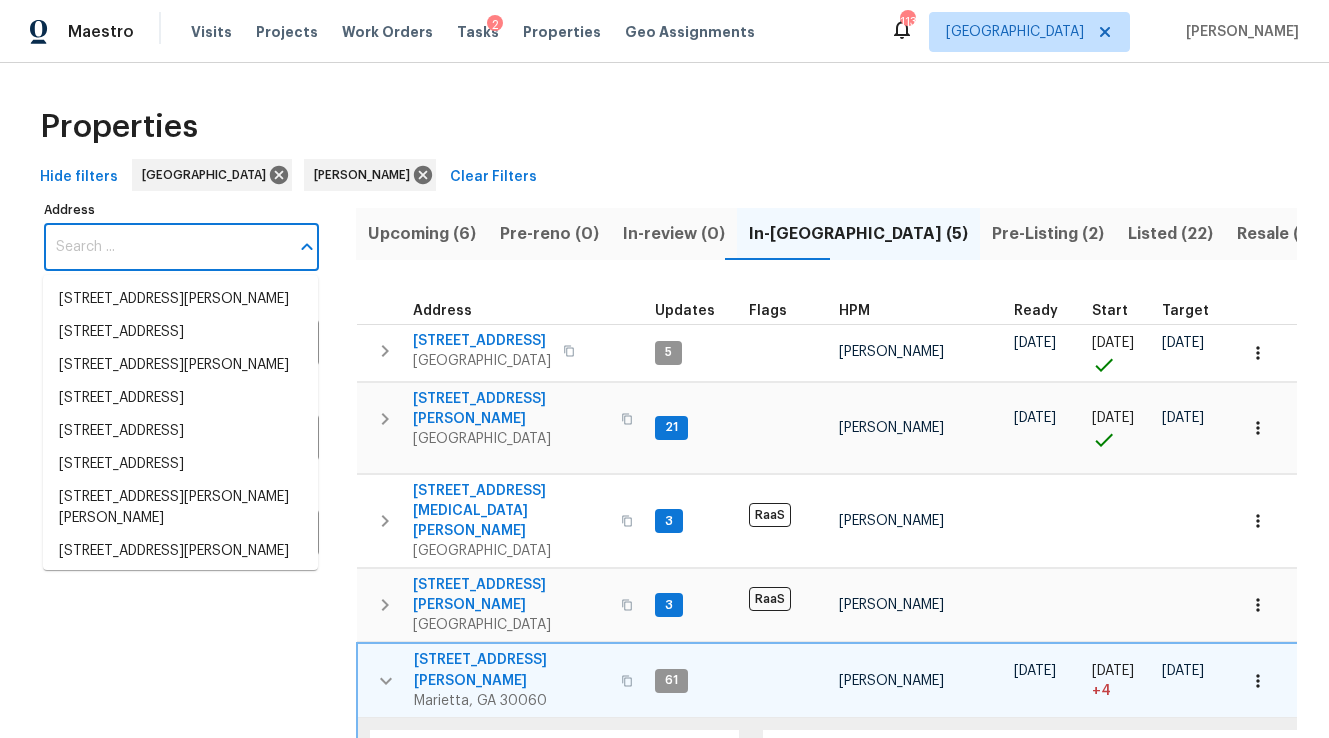 click on "Address" at bounding box center [166, 247] 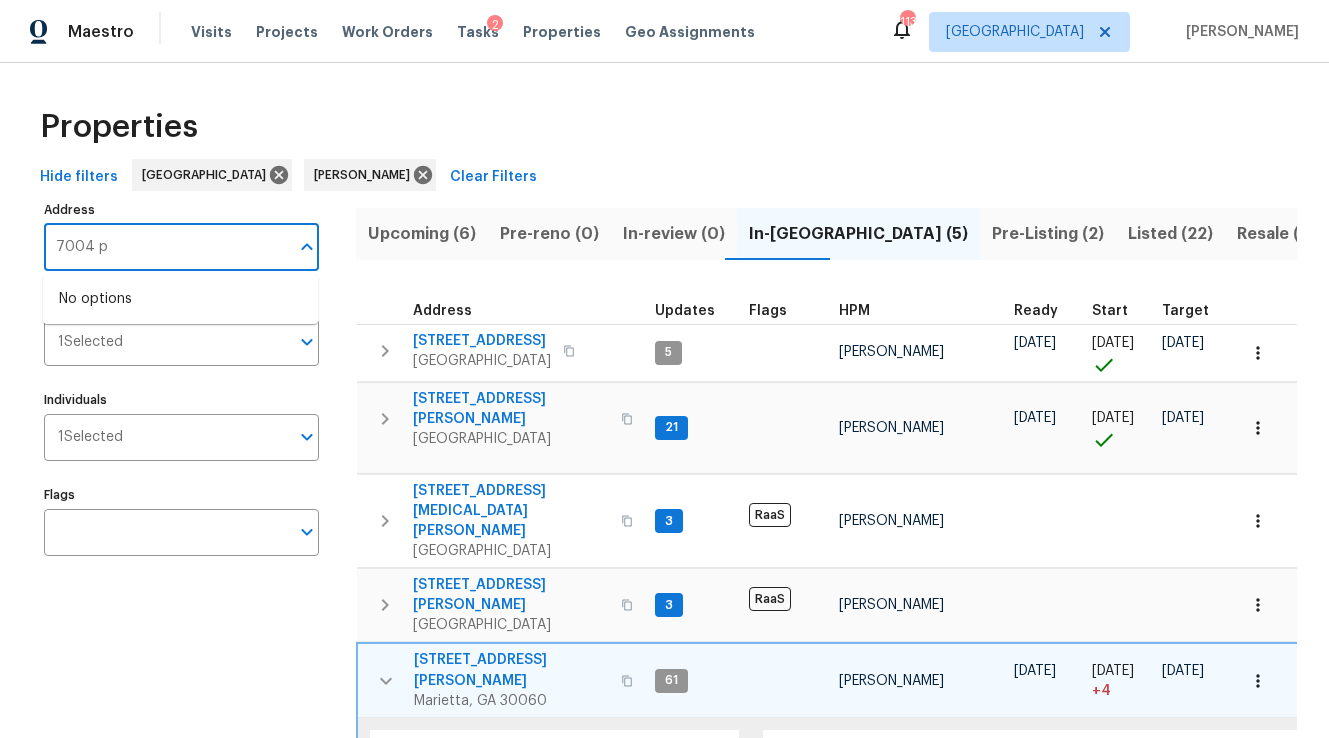 type on "7004" 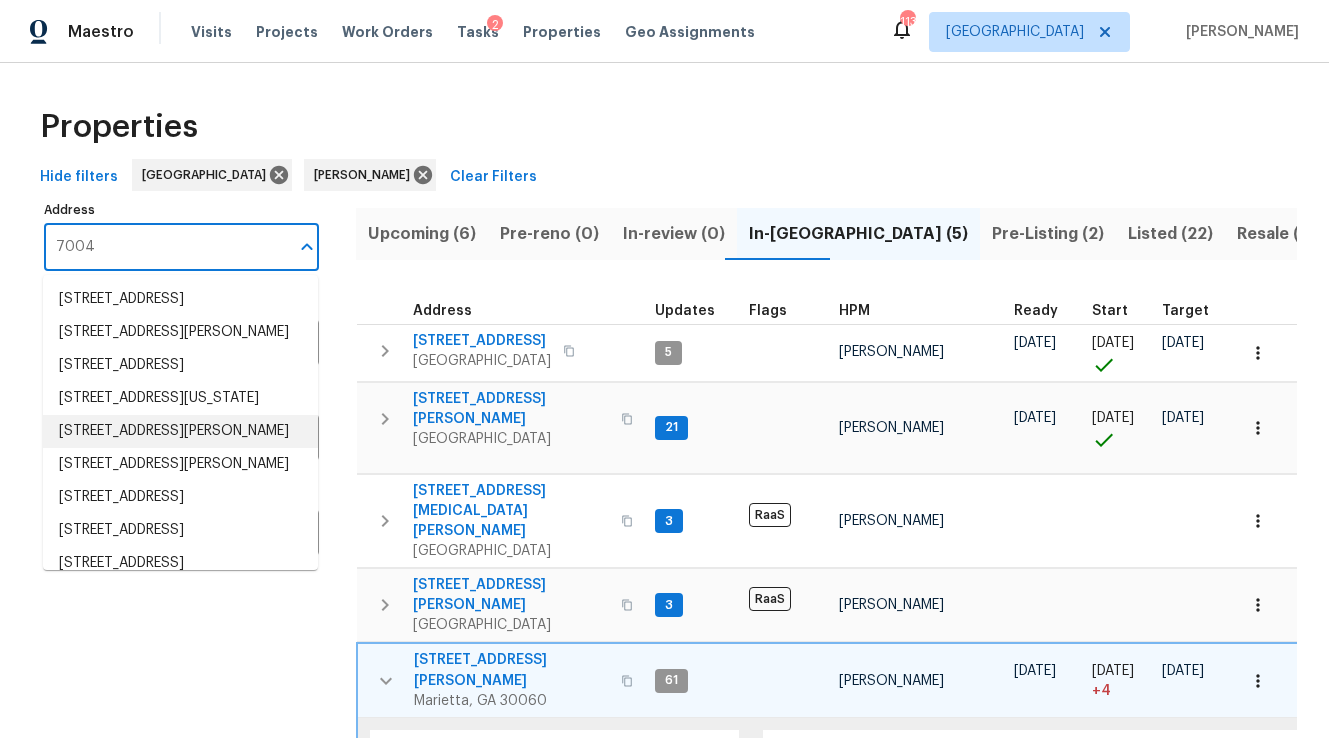 click on "[STREET_ADDRESS][PERSON_NAME]" at bounding box center (180, 431) 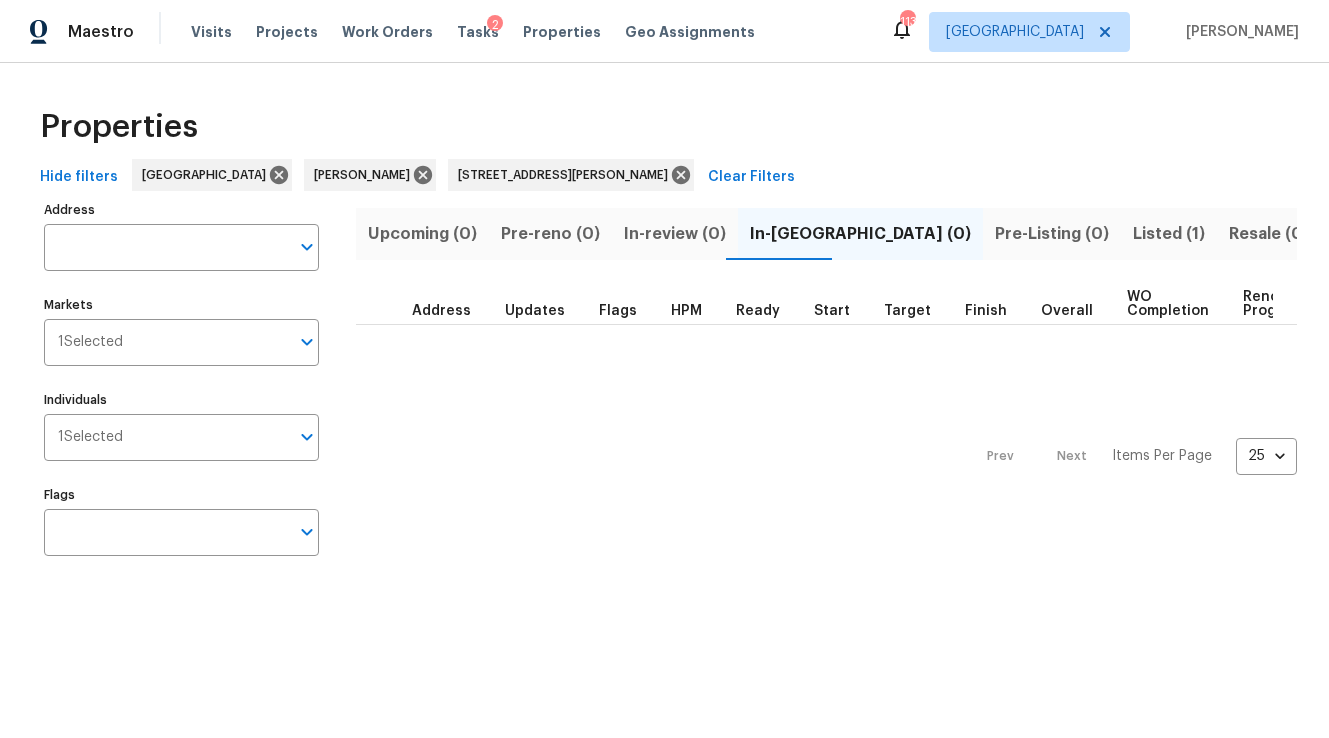 type on "[STREET_ADDRESS][PERSON_NAME]" 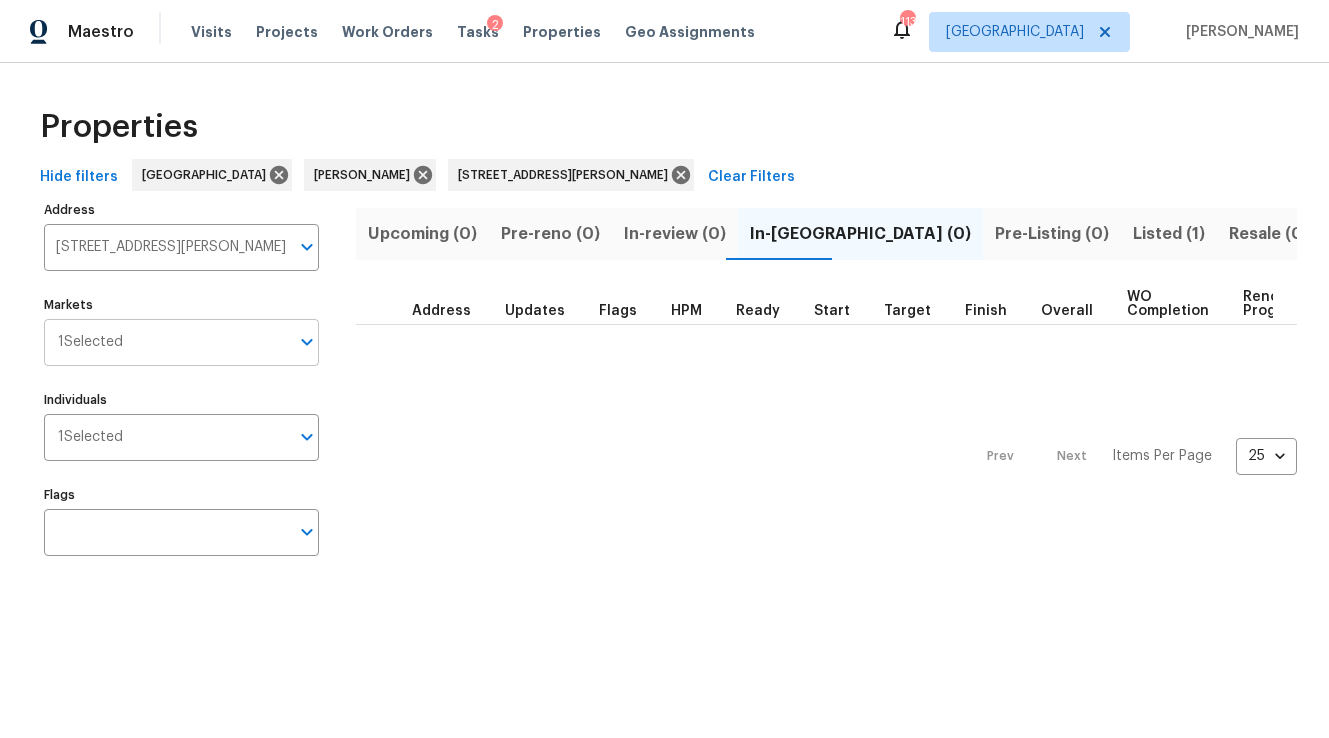 click on "Markets" at bounding box center [206, 342] 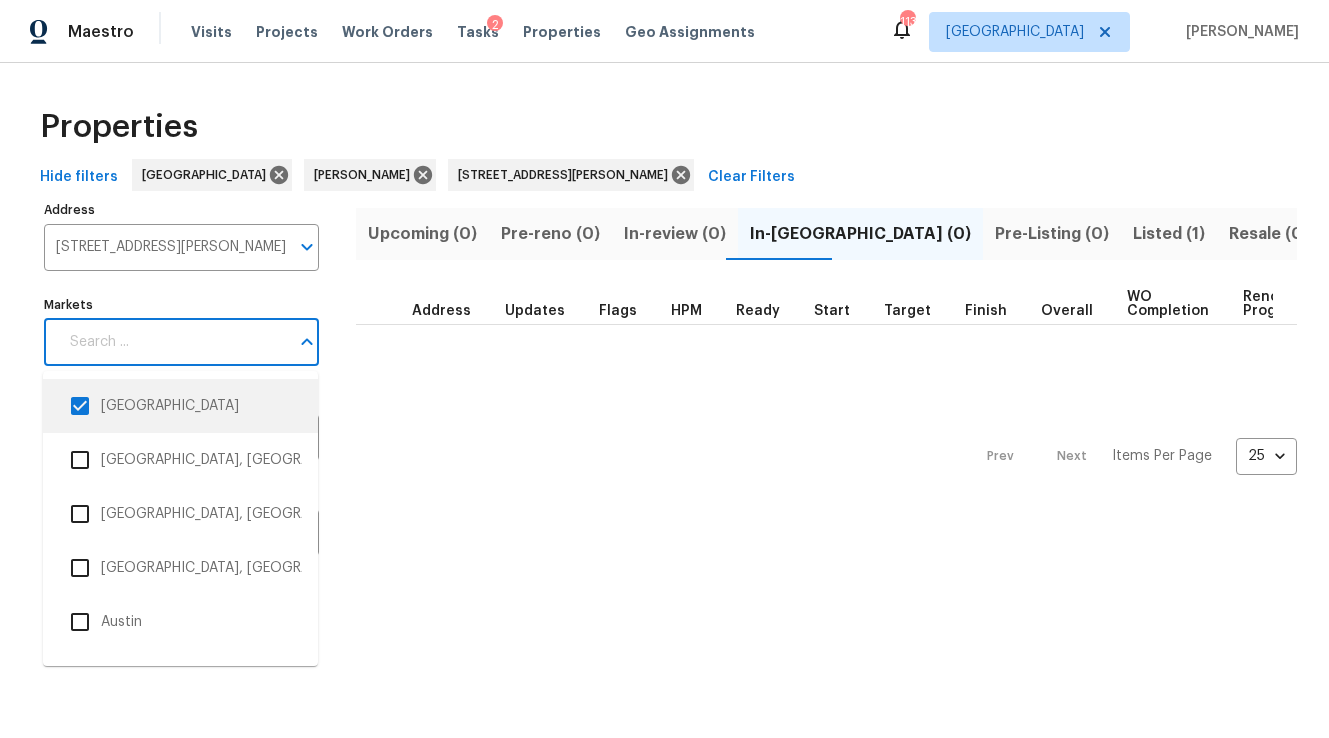 click on "Prev Next Items Per Page 25 25 ​" at bounding box center (826, 450) 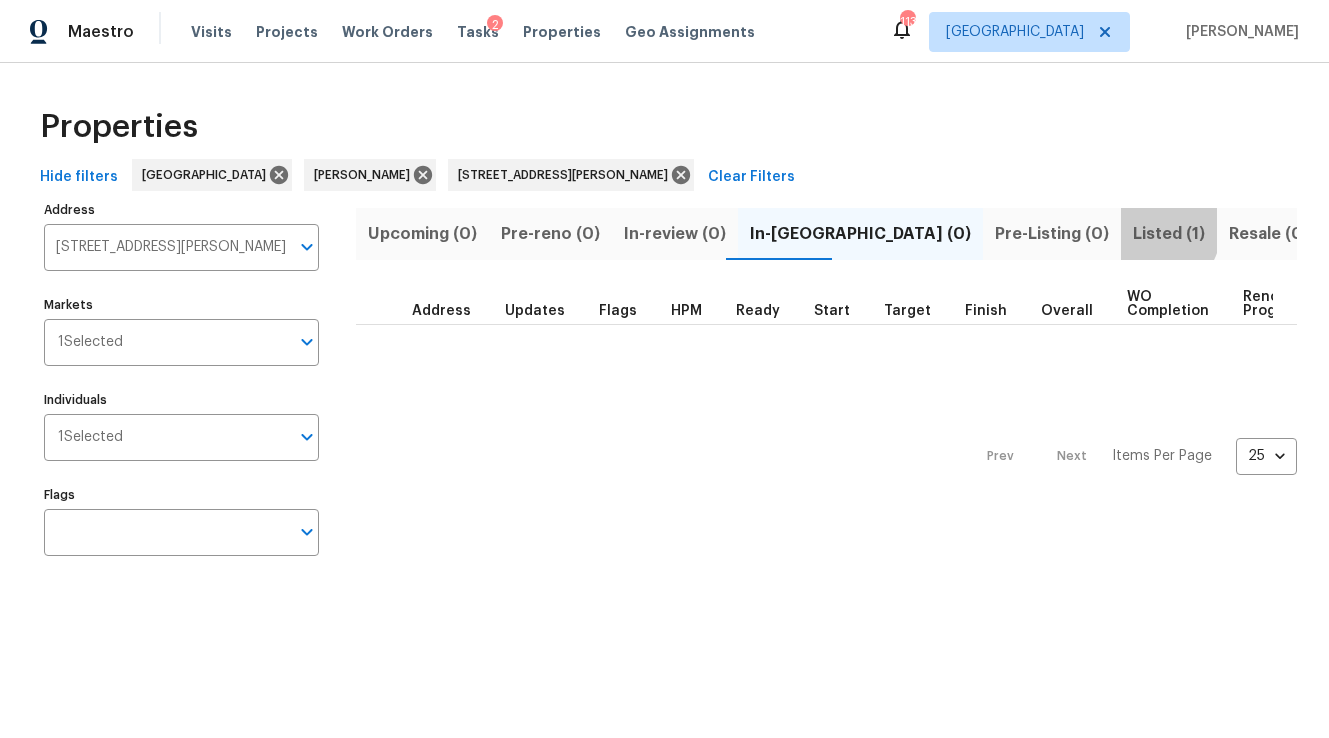 click on "Listed (1)" at bounding box center (1169, 234) 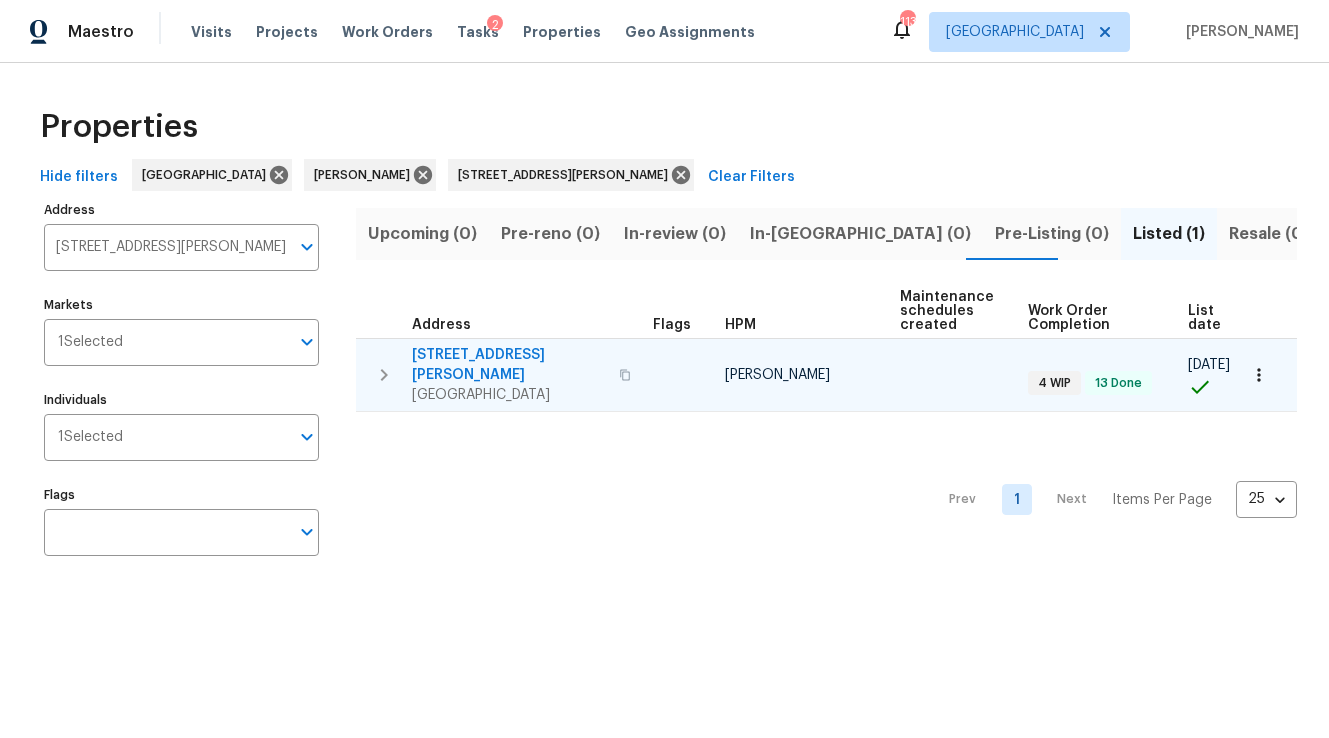 click 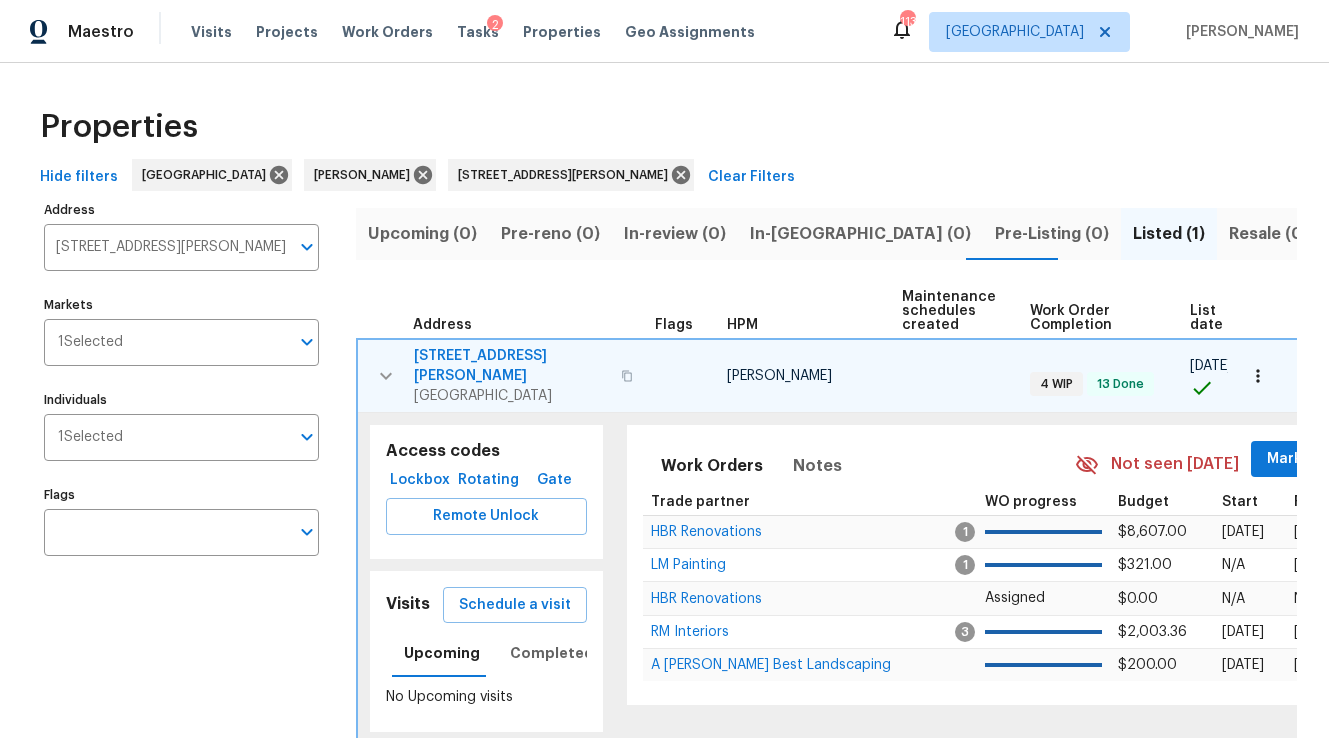 scroll, scrollTop: 71, scrollLeft: 0, axis: vertical 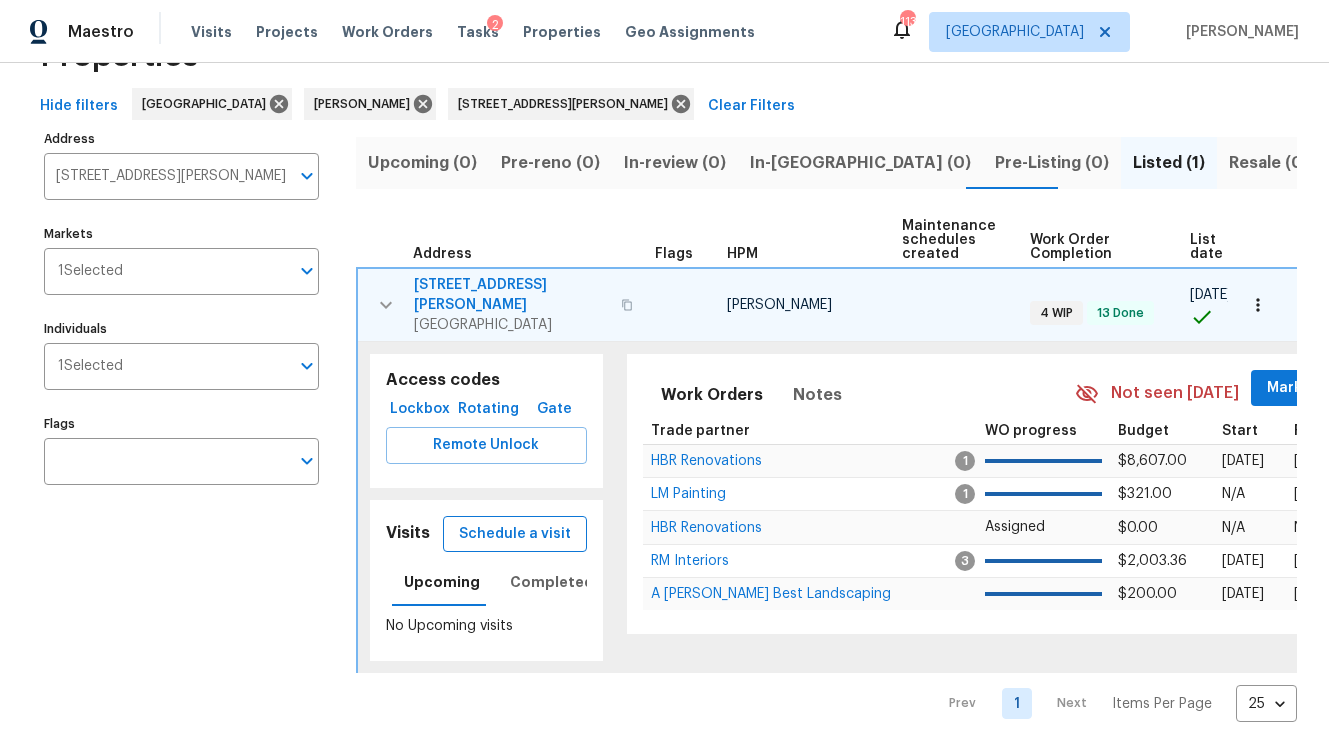 click on "Schedule a visit" at bounding box center (515, 534) 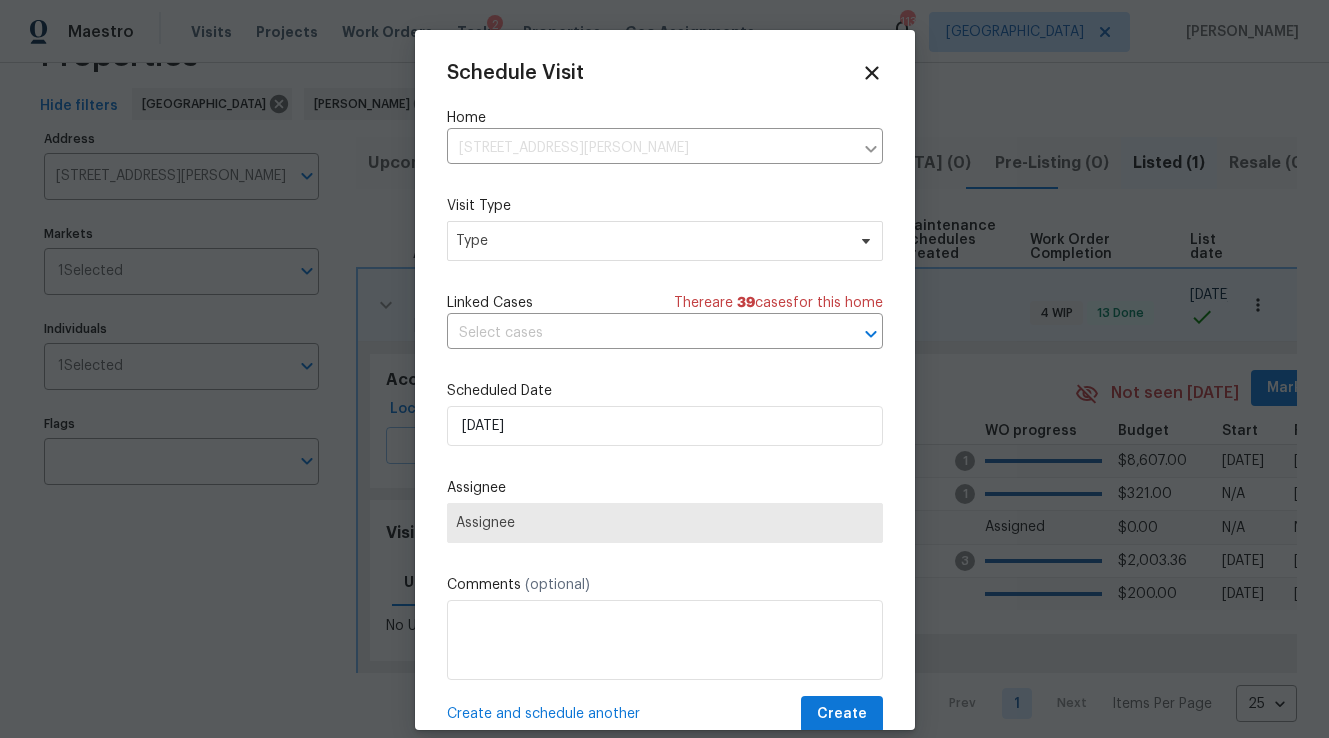 click on "Visit Type   Type" at bounding box center (665, 228) 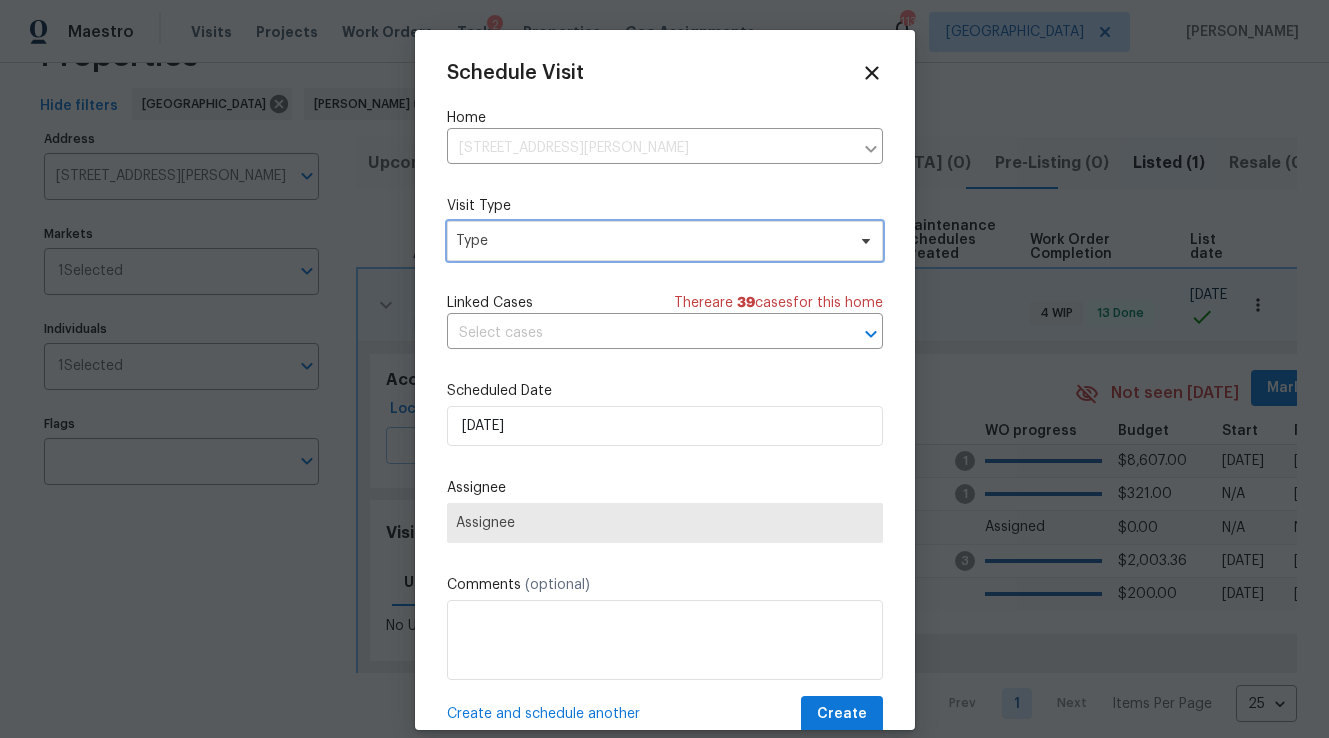 click on "Type" at bounding box center [650, 241] 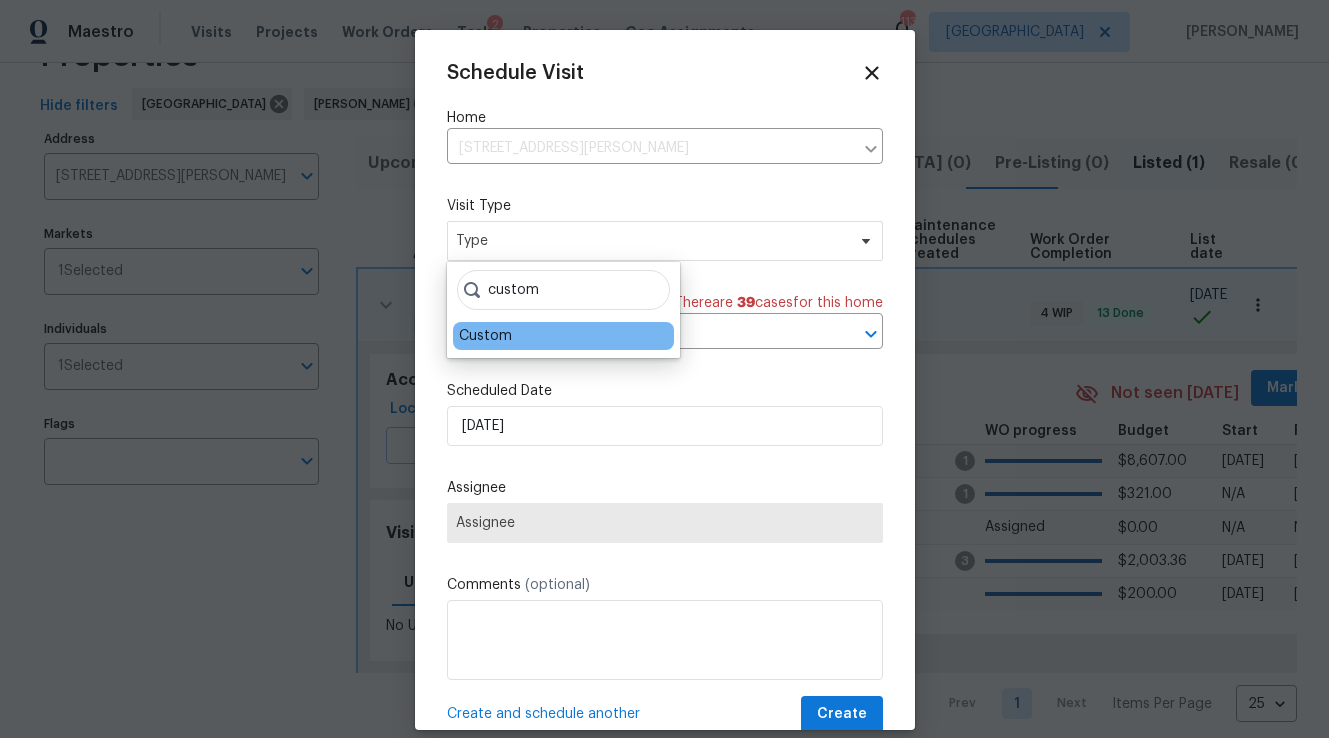 type on "custom" 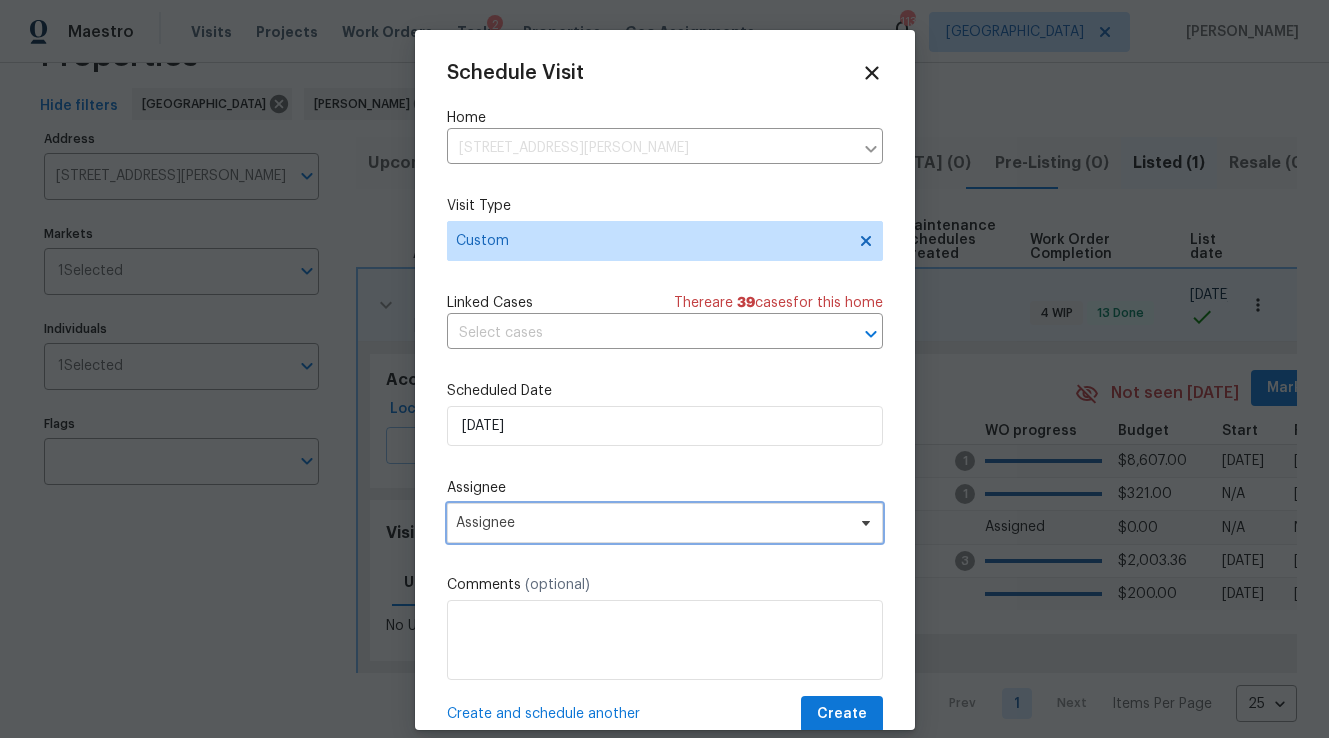 click on "Assignee" at bounding box center (652, 523) 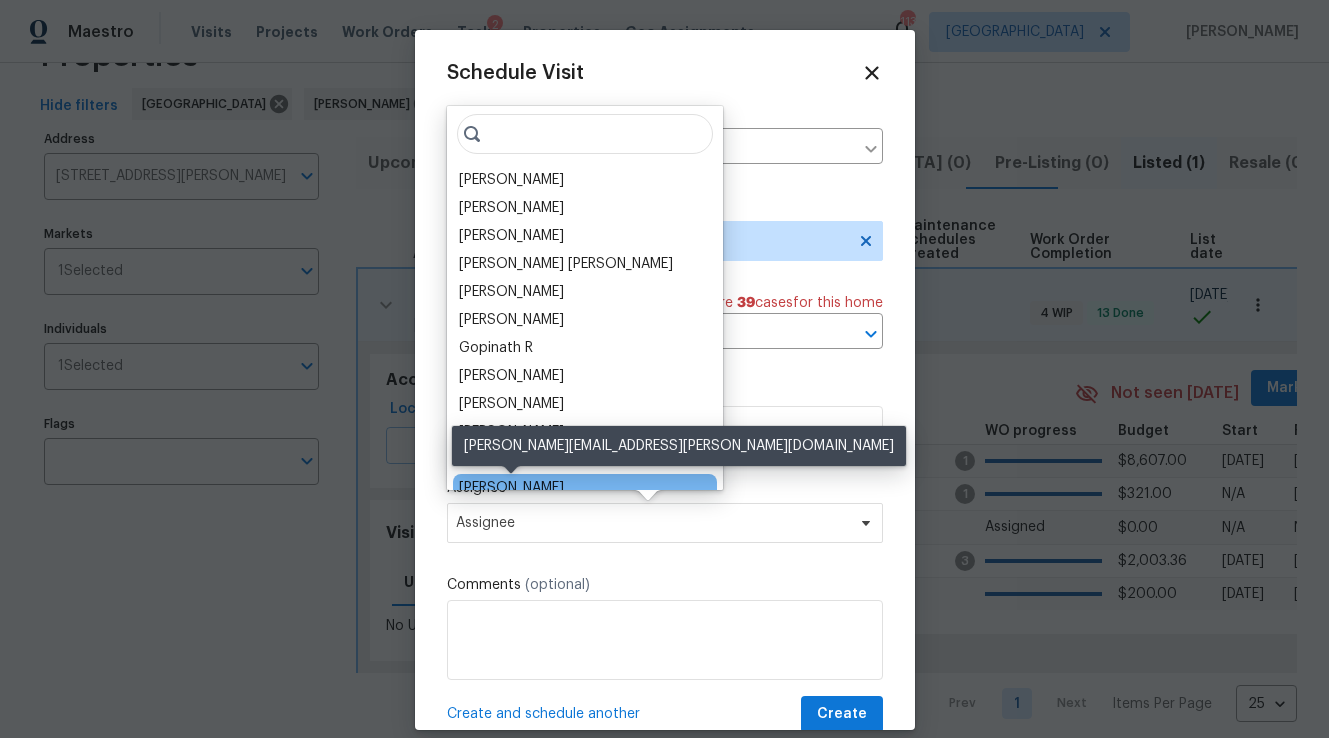 click on "[PERSON_NAME]" at bounding box center [511, 488] 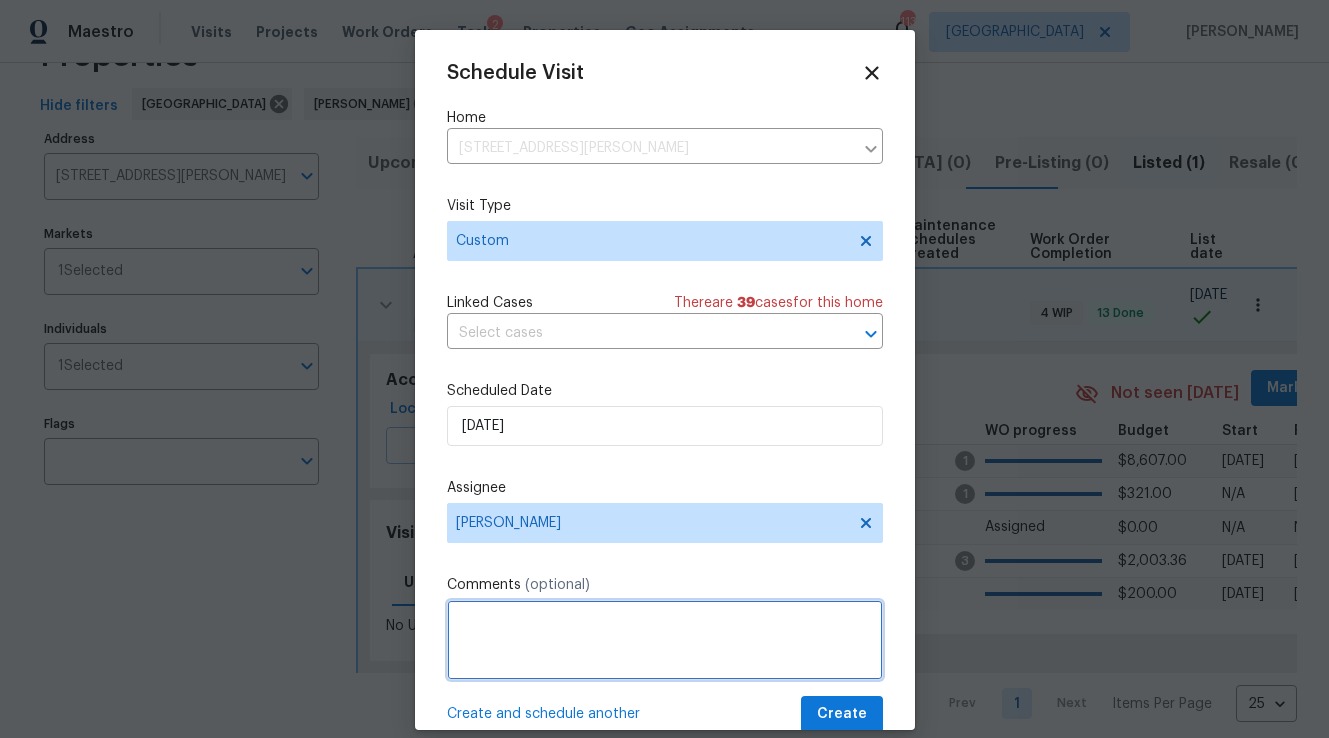 click at bounding box center (665, 640) 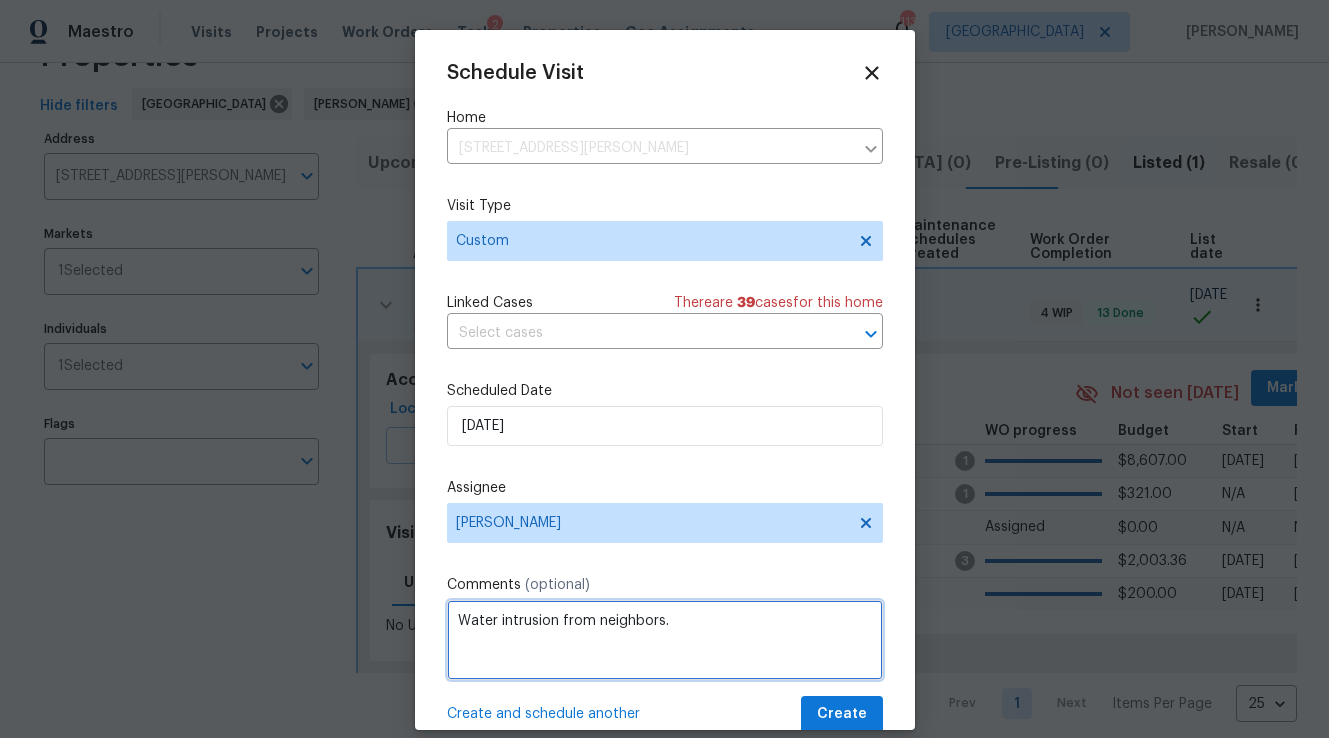 scroll, scrollTop: 36, scrollLeft: 0, axis: vertical 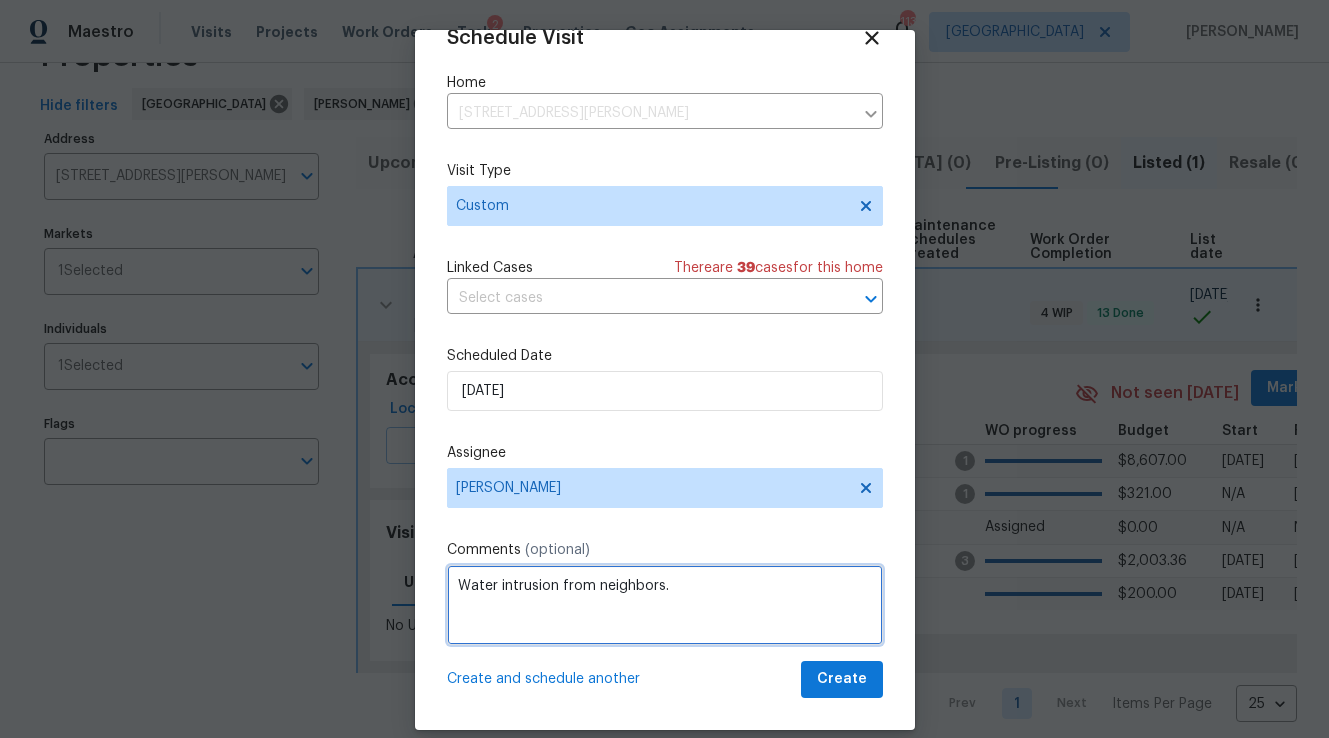 type on "Water intrusion from neighbors." 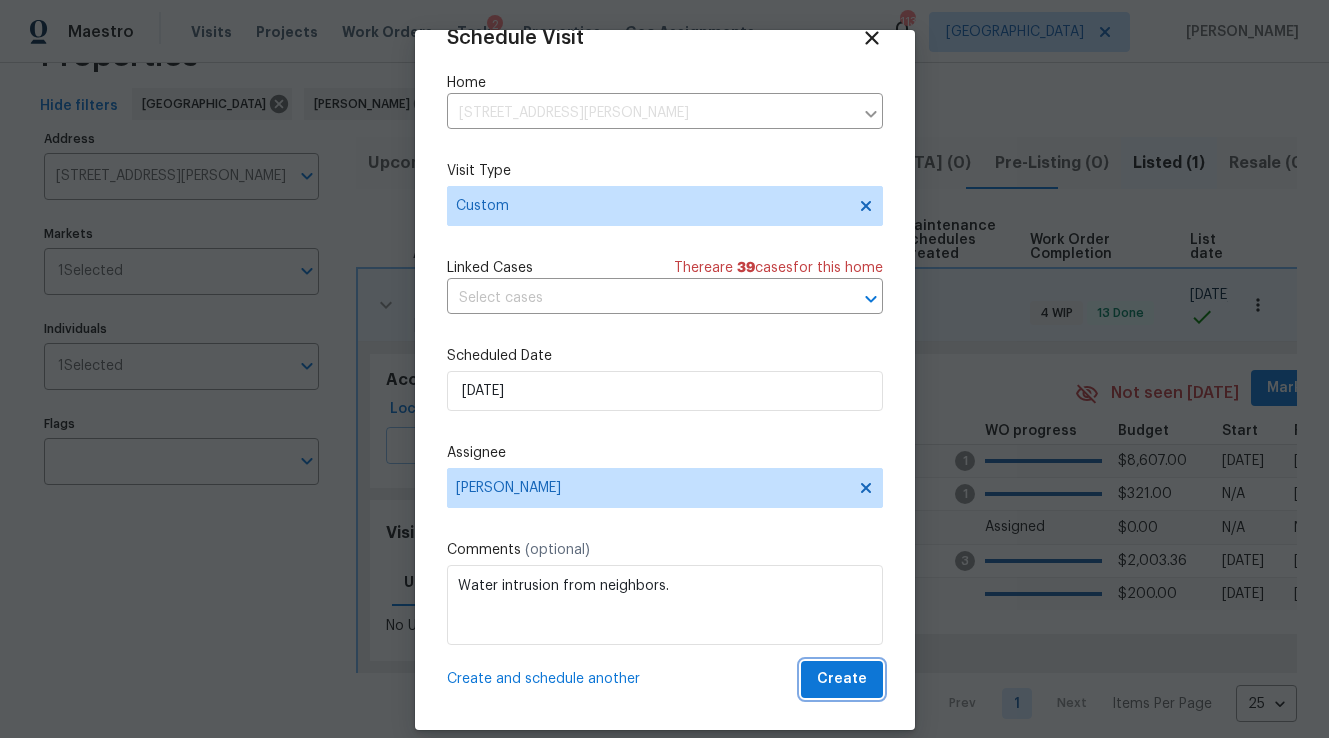 click on "Create" at bounding box center [842, 679] 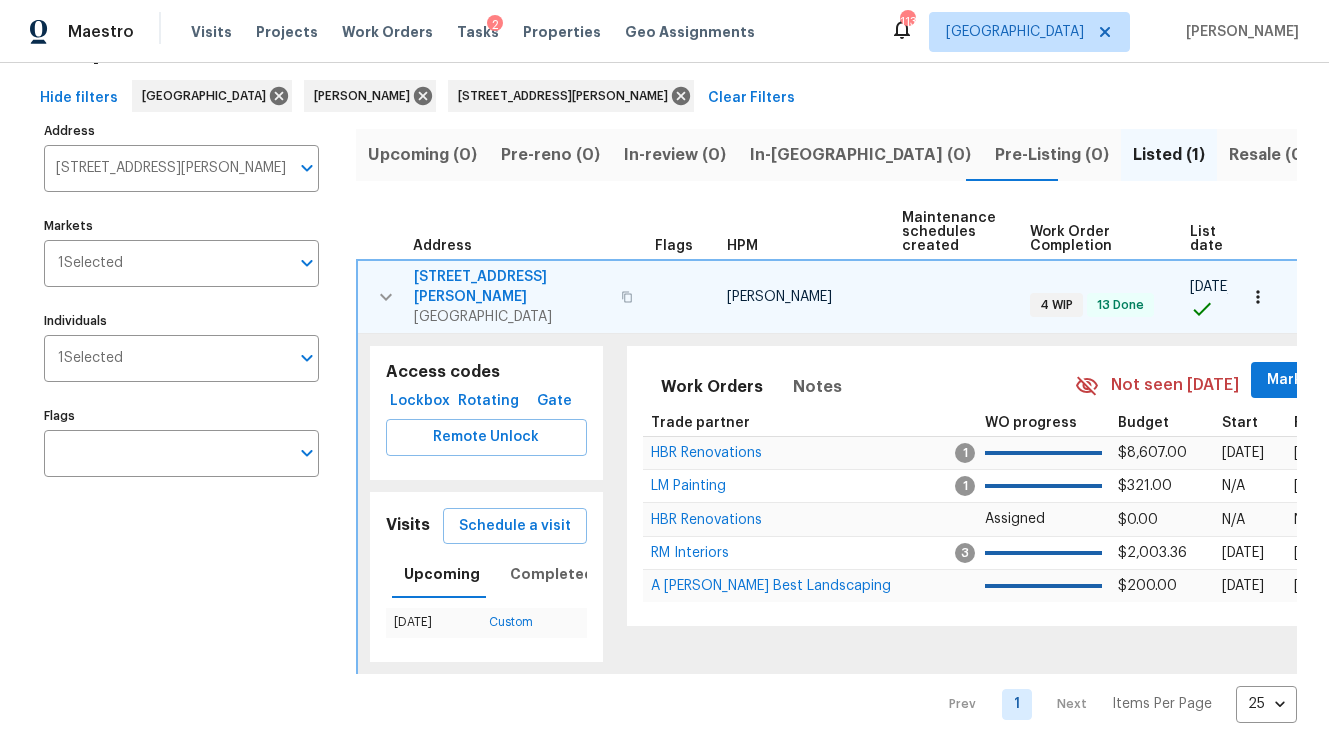 scroll, scrollTop: 75, scrollLeft: 0, axis: vertical 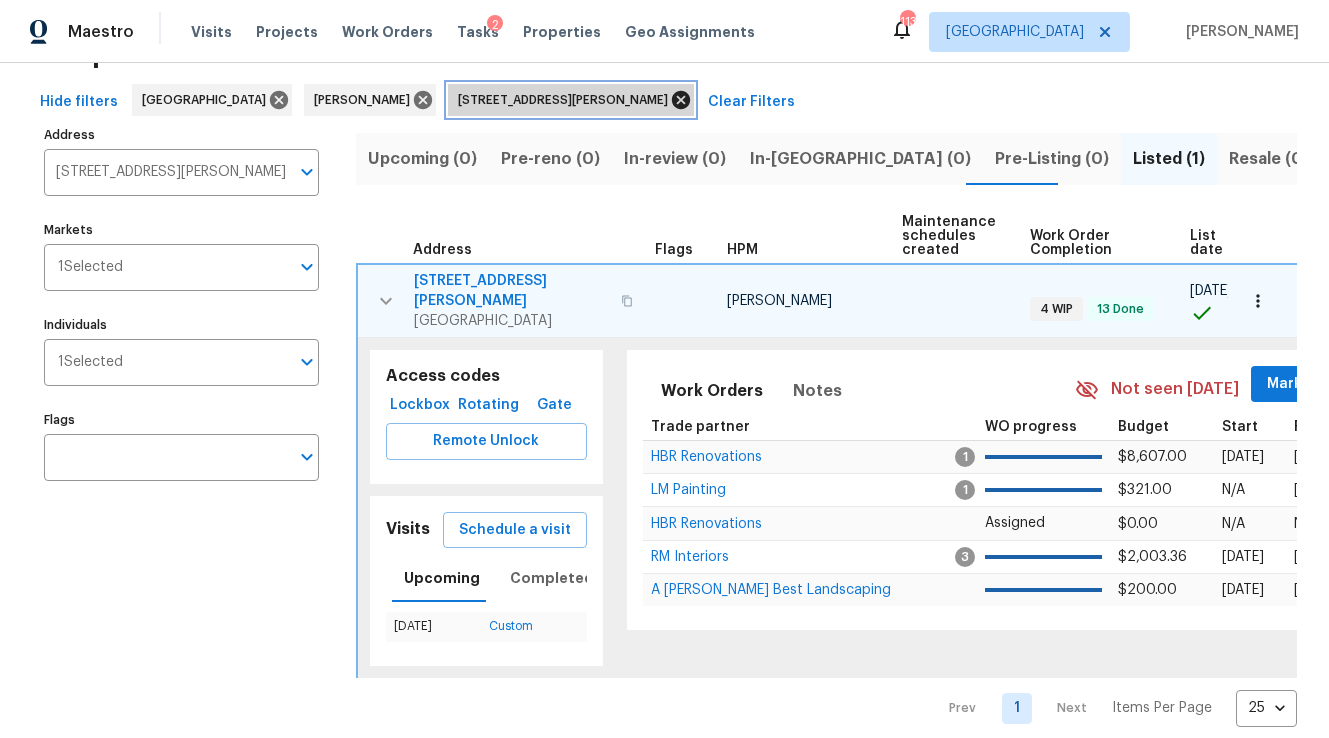 click 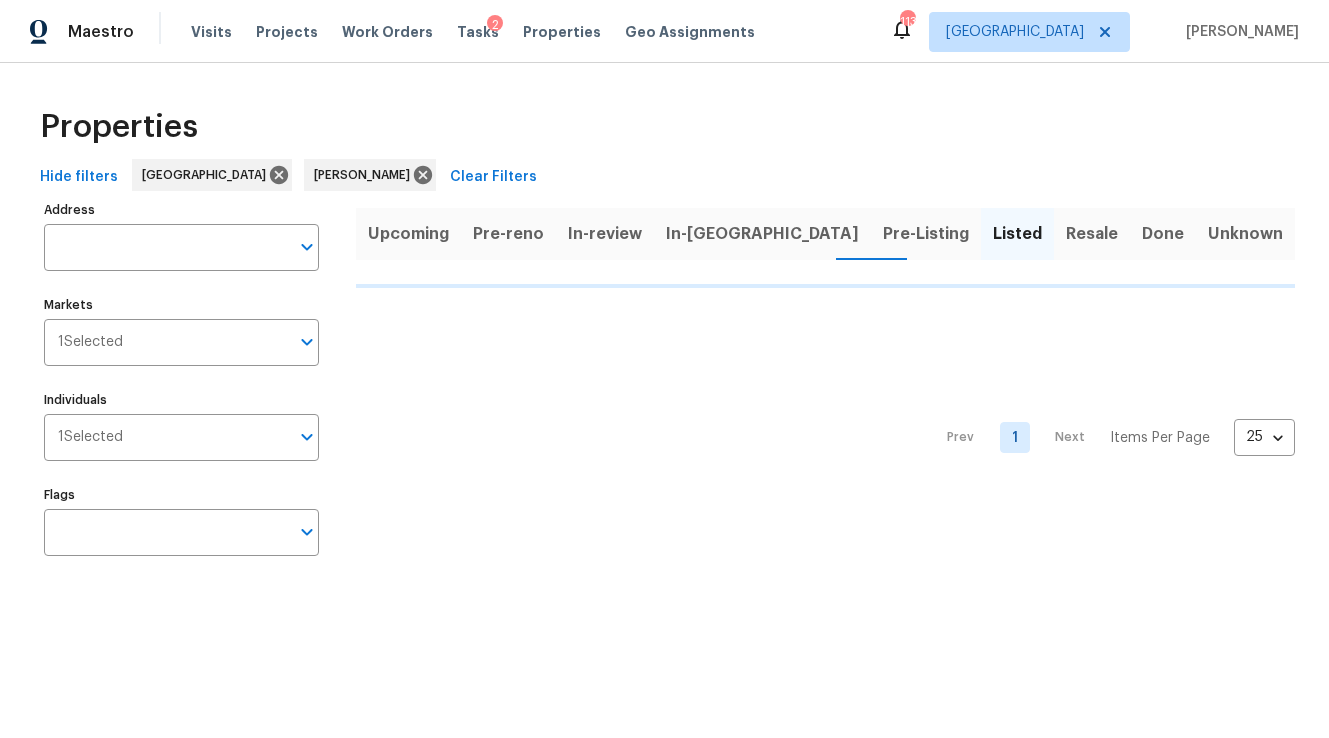 scroll, scrollTop: 0, scrollLeft: 0, axis: both 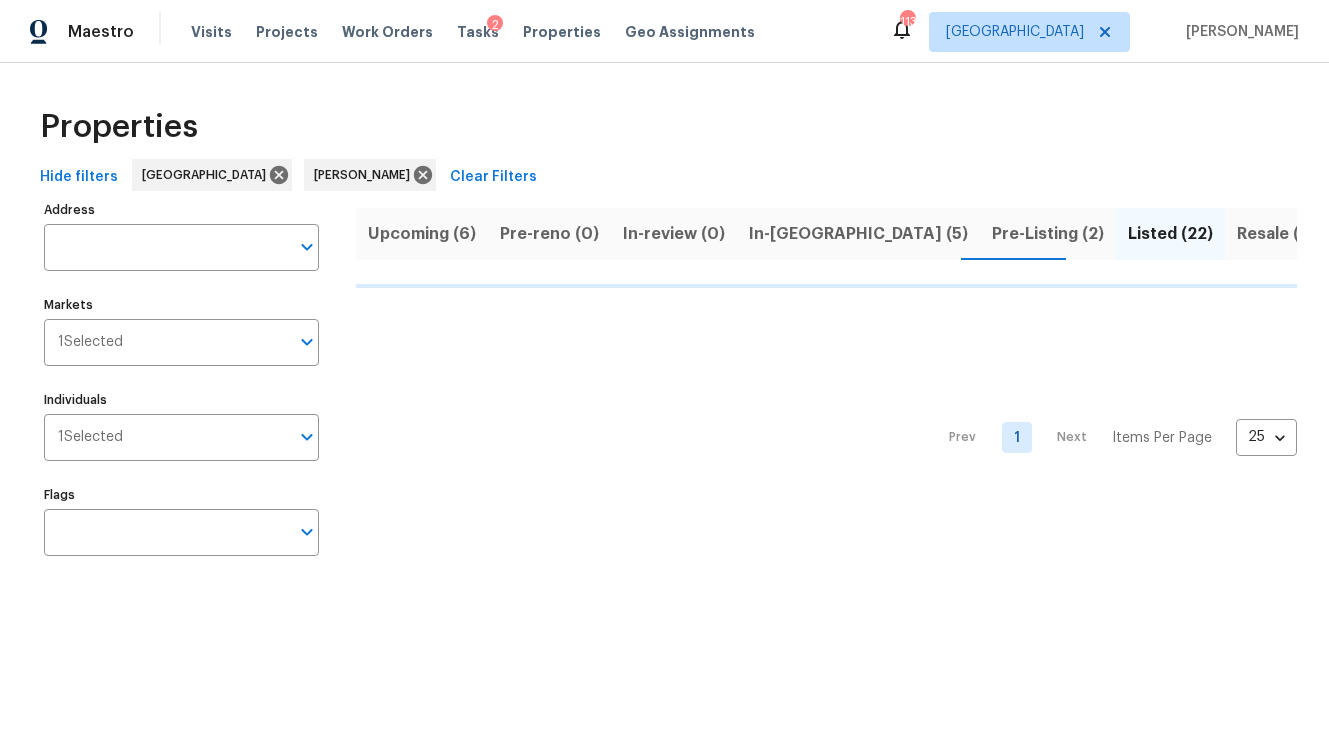 click on "In-[GEOGRAPHIC_DATA] (5)" at bounding box center (858, 234) 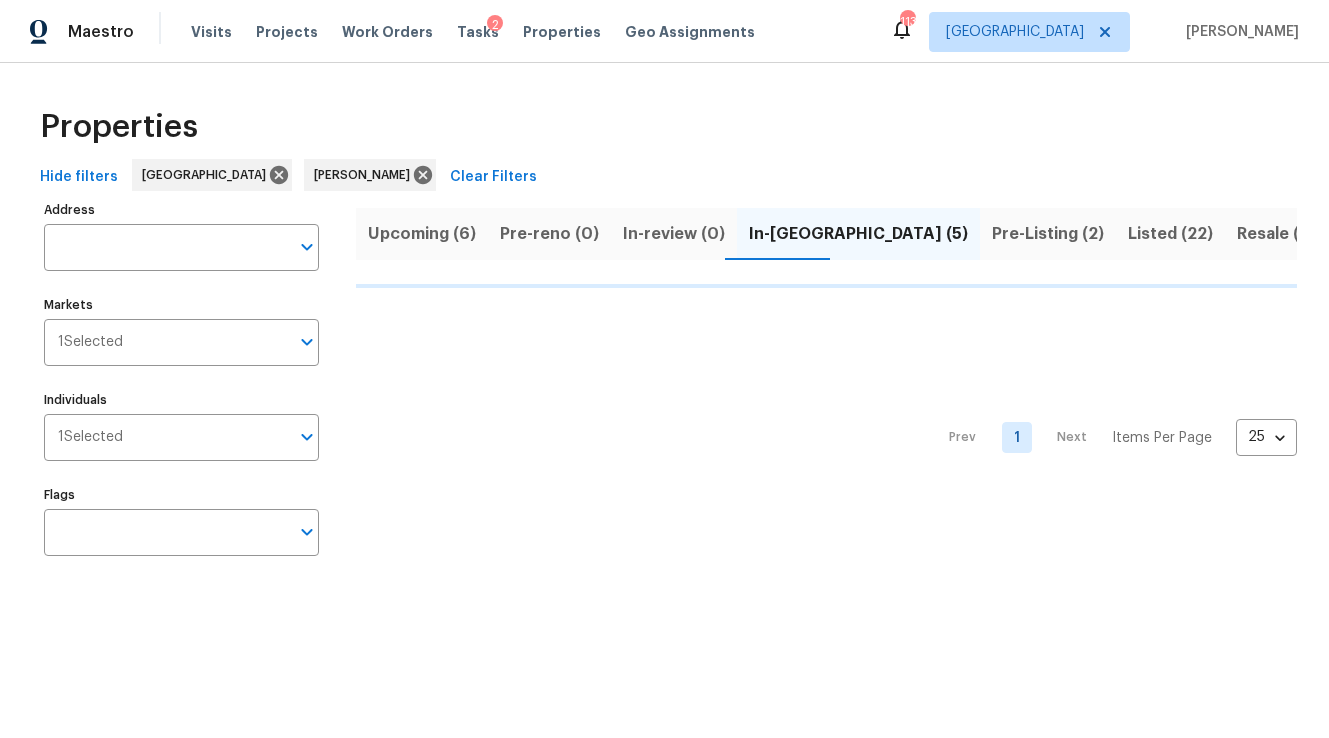 click on "Pre-Listing (2)" at bounding box center [1048, 234] 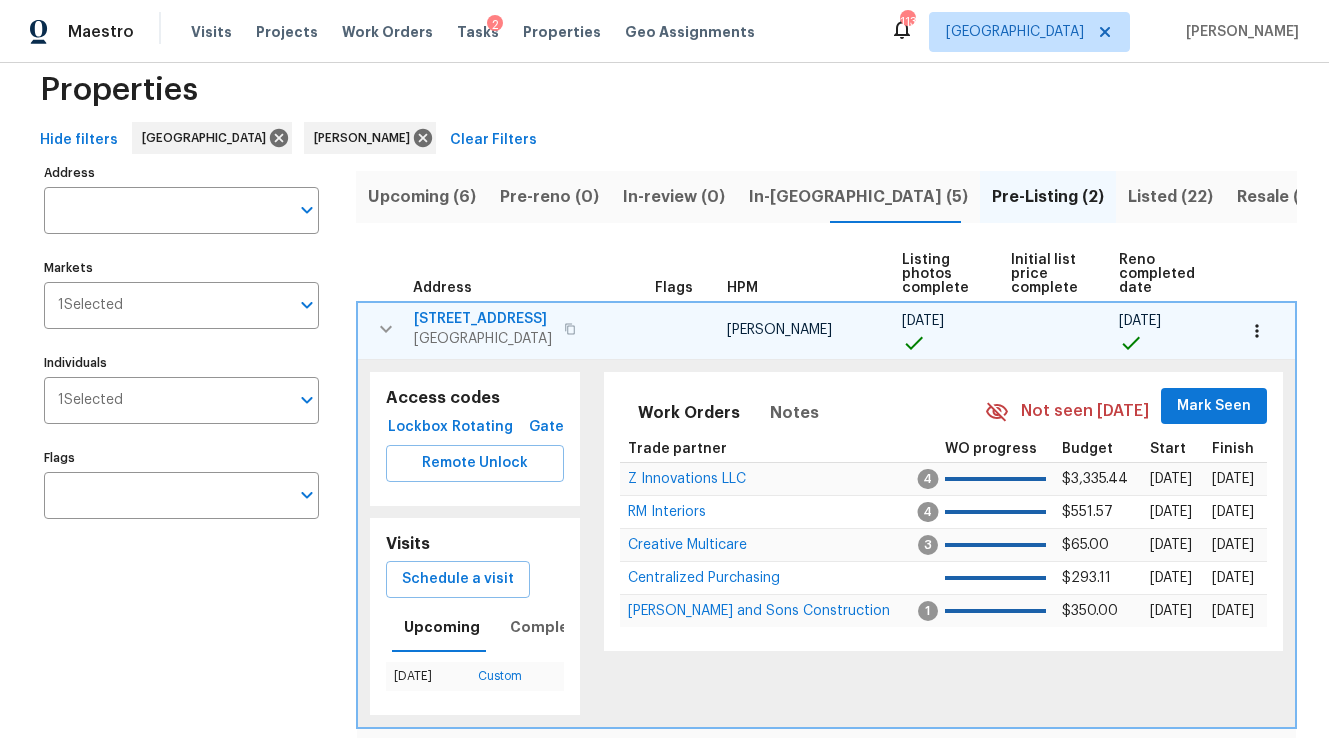 scroll, scrollTop: 2, scrollLeft: 0, axis: vertical 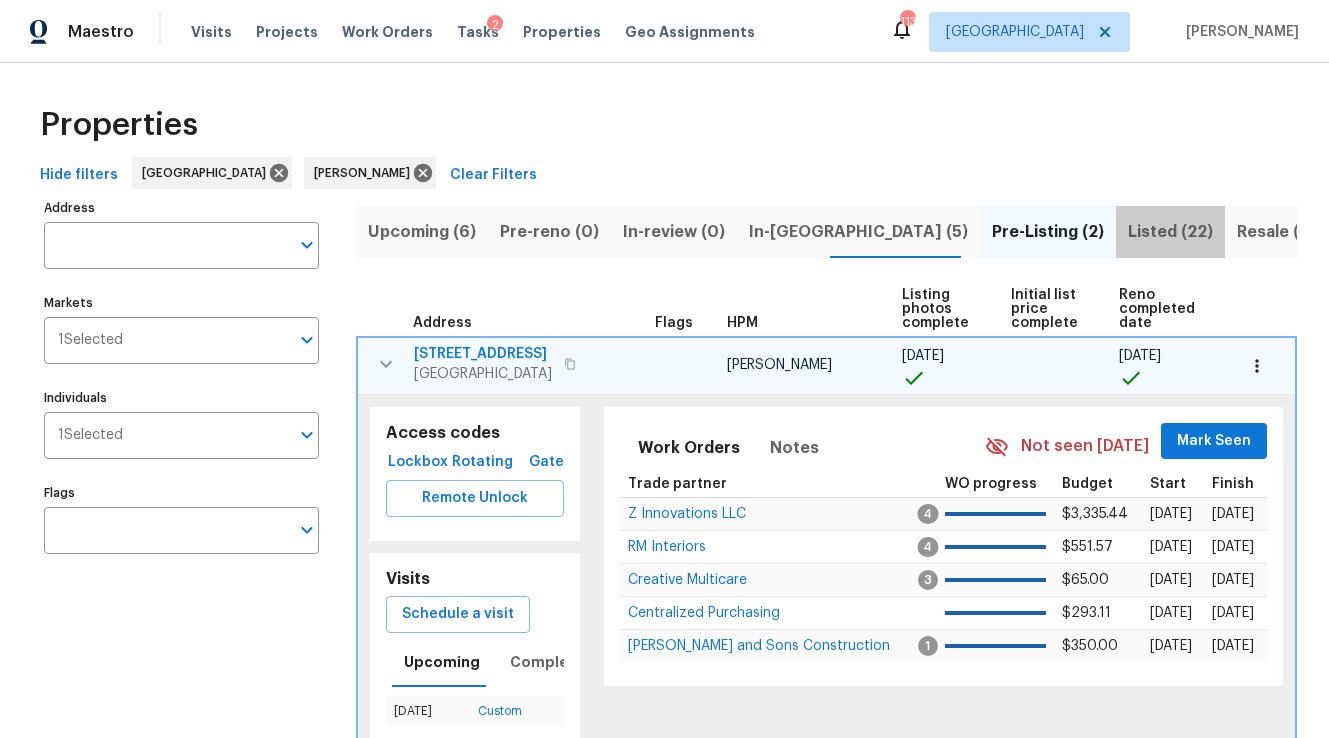 click on "Listed (22)" at bounding box center [1170, 232] 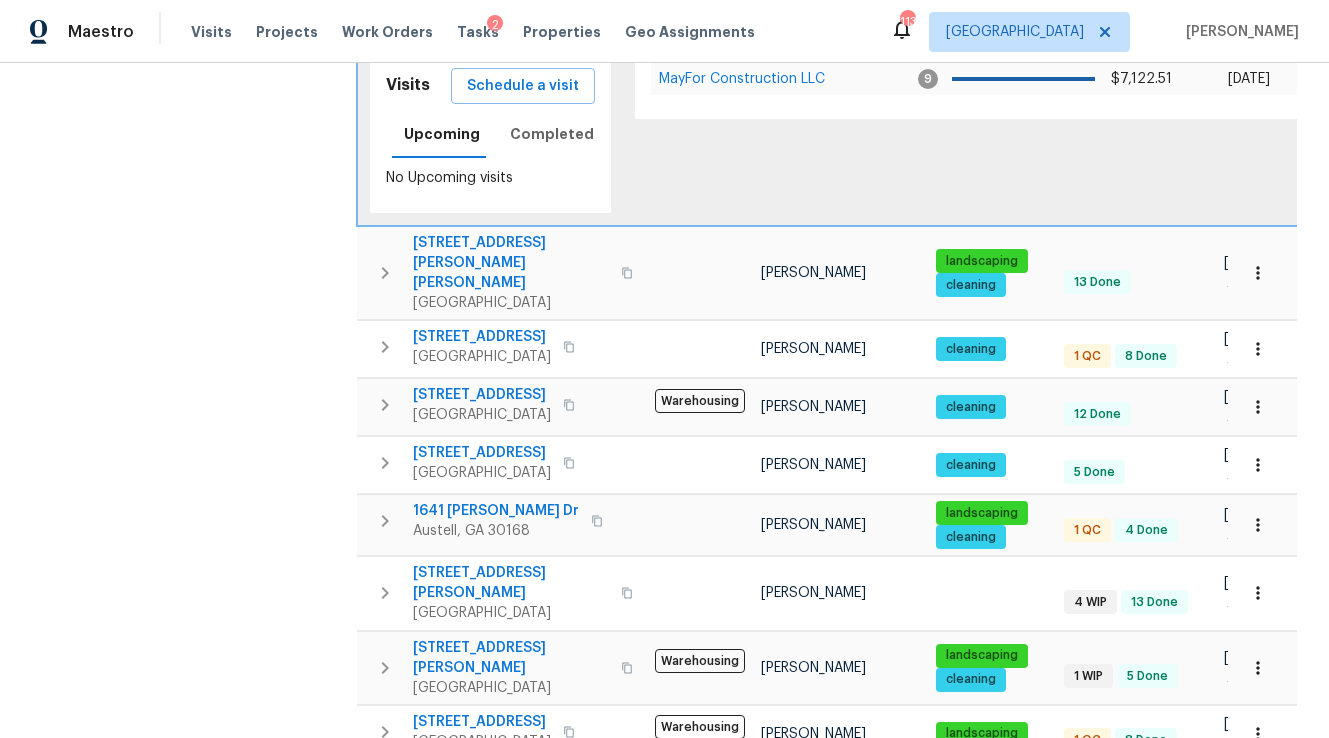 scroll, scrollTop: 522, scrollLeft: 0, axis: vertical 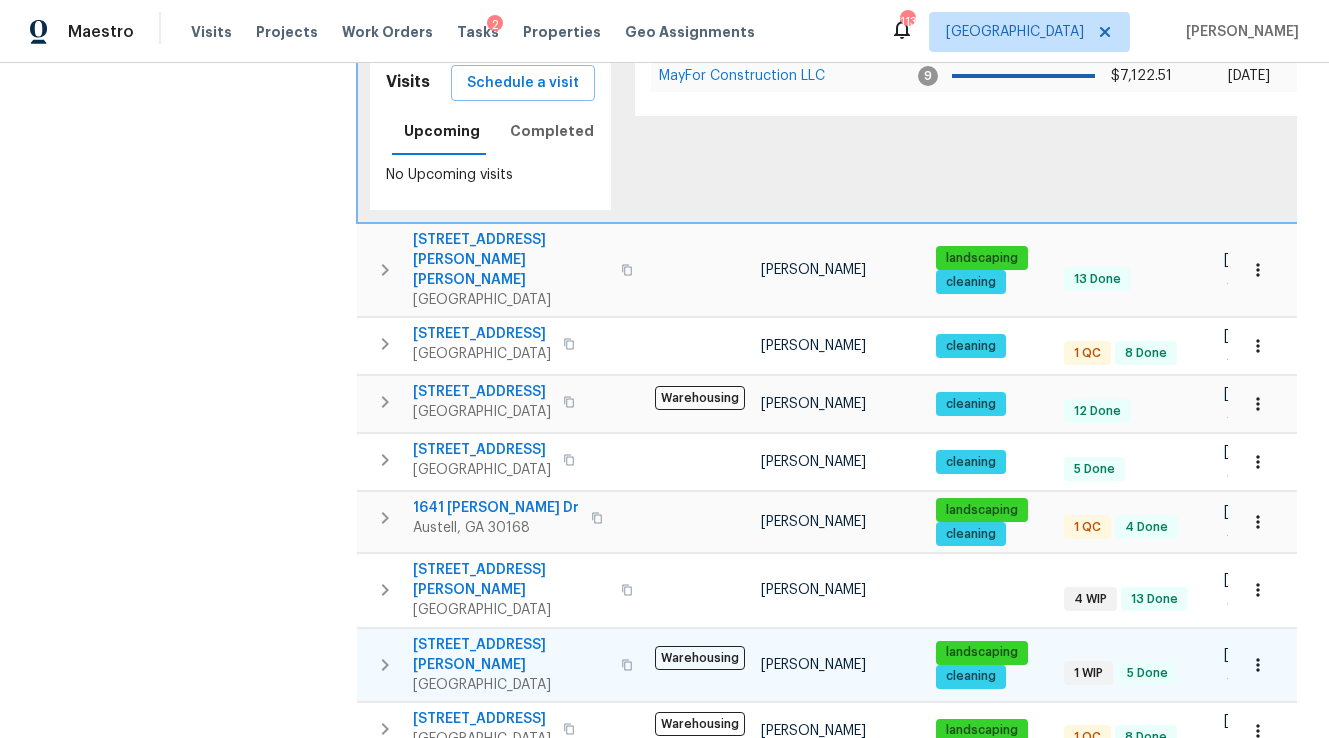 click 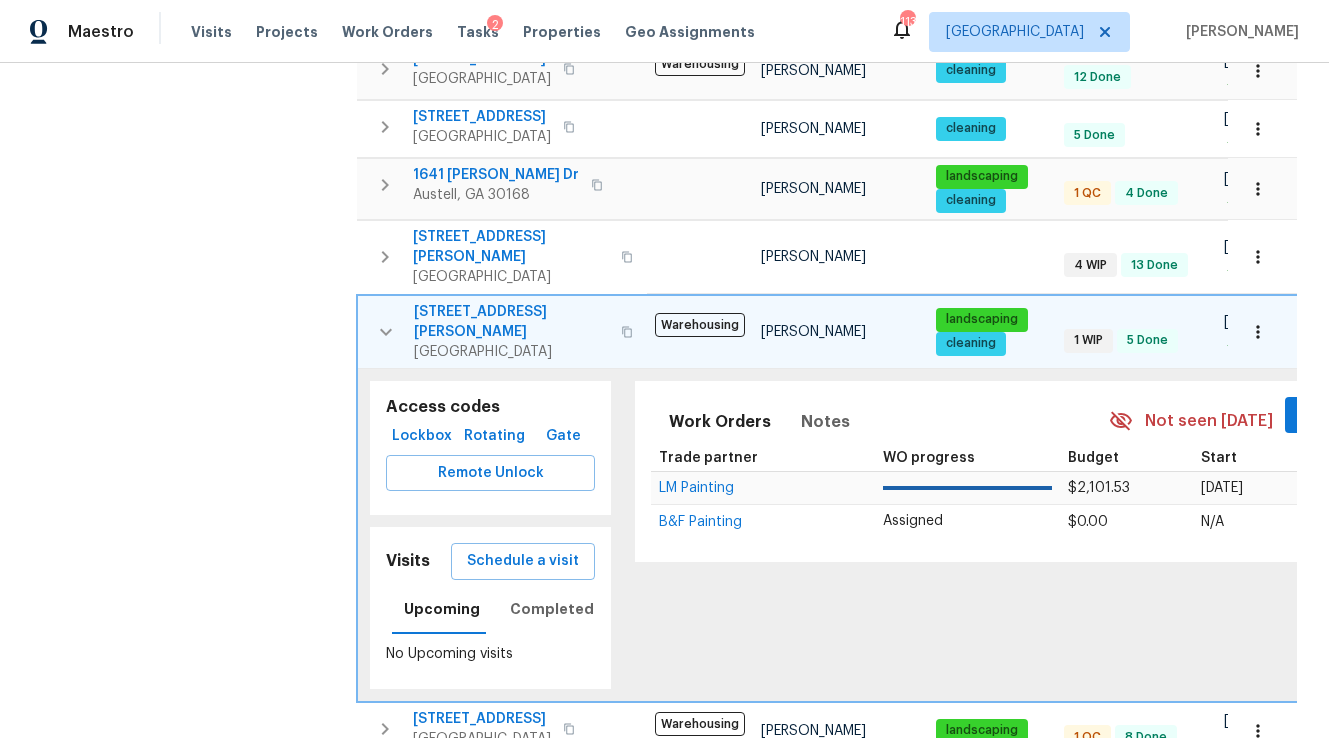 scroll, scrollTop: 637, scrollLeft: 0, axis: vertical 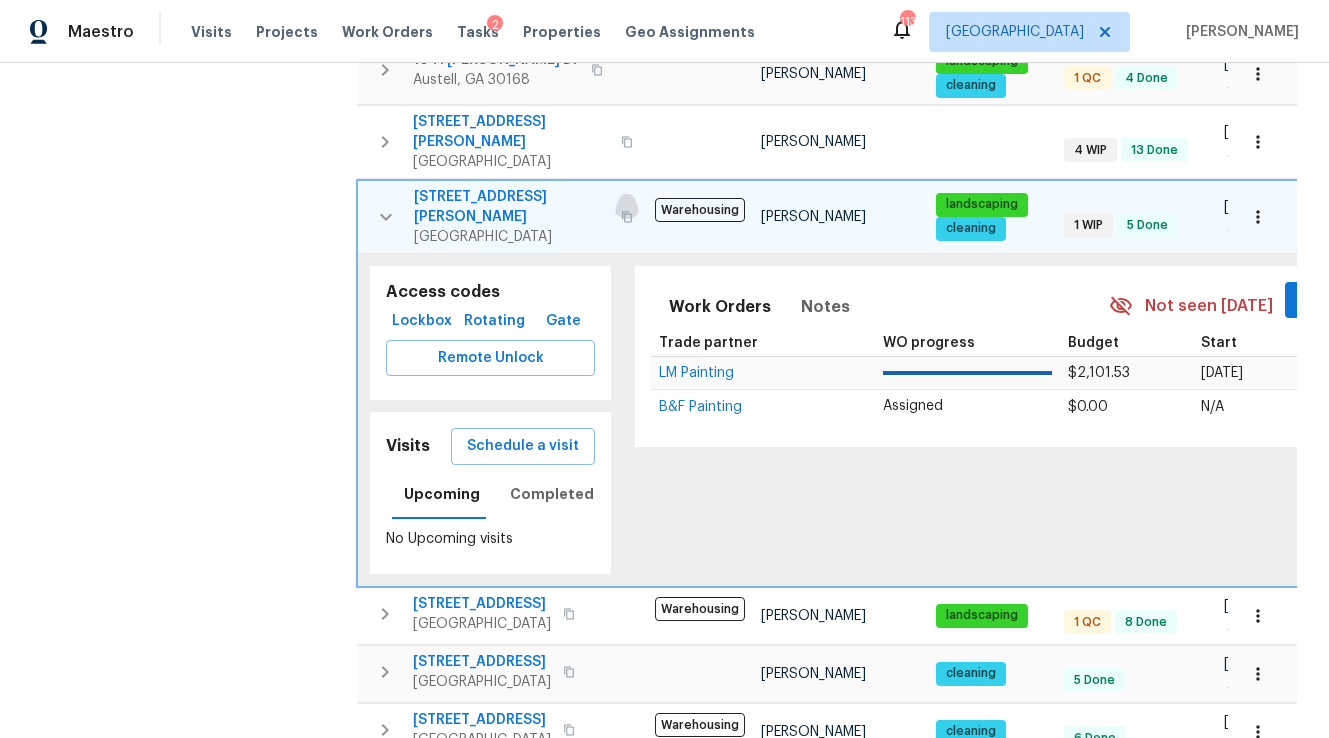 click 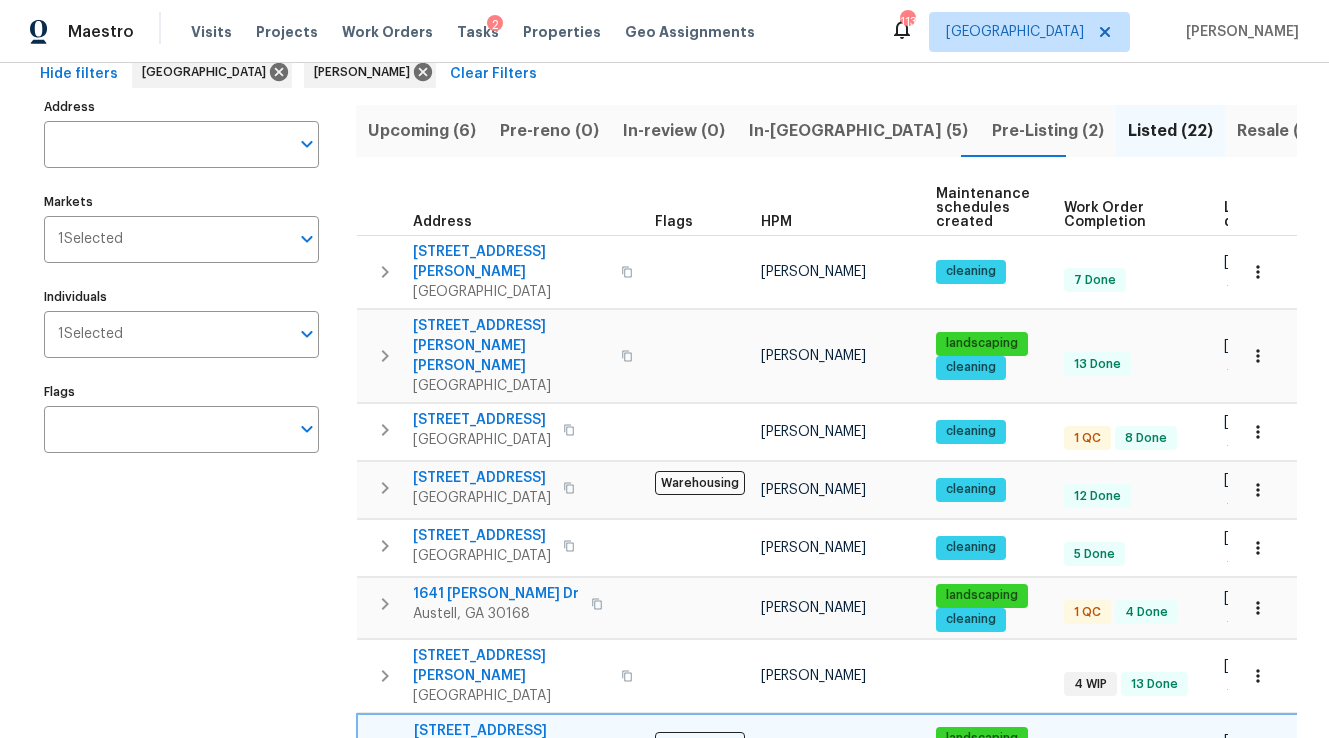 scroll, scrollTop: 0, scrollLeft: 0, axis: both 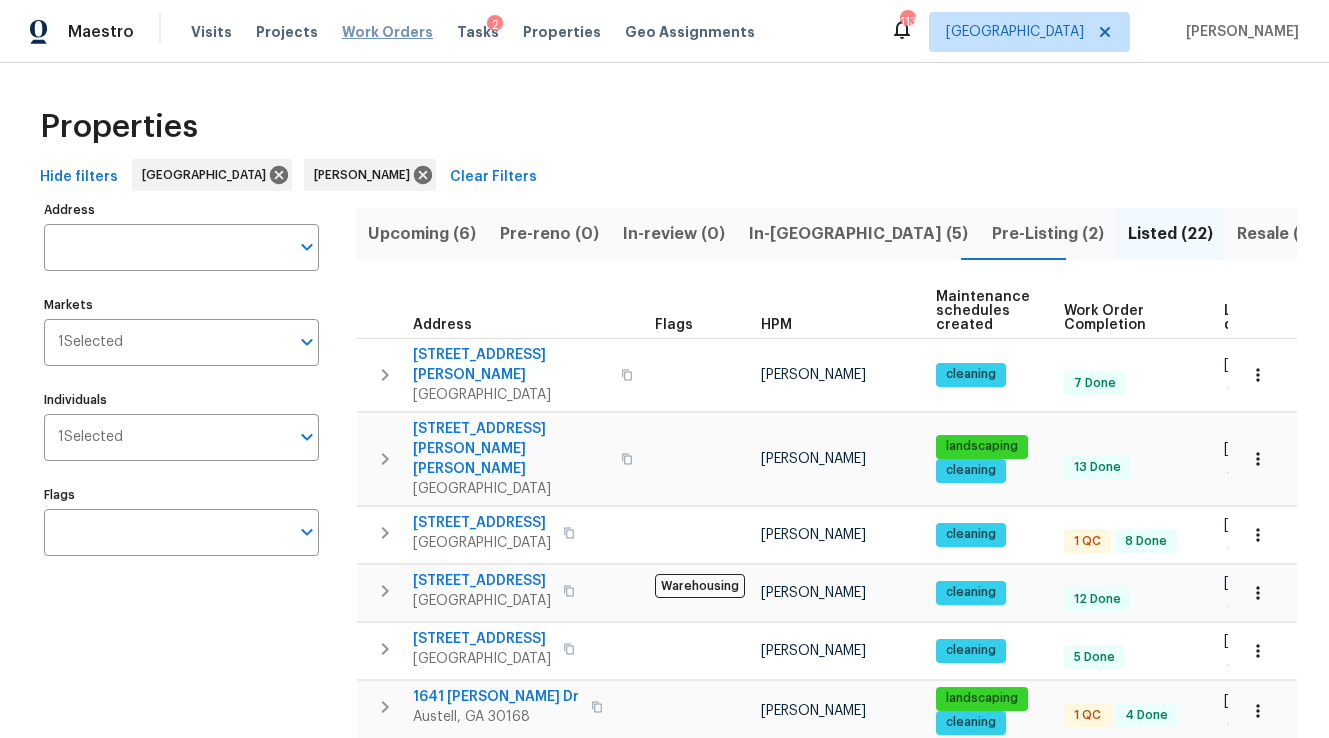 click on "Work Orders" at bounding box center [387, 32] 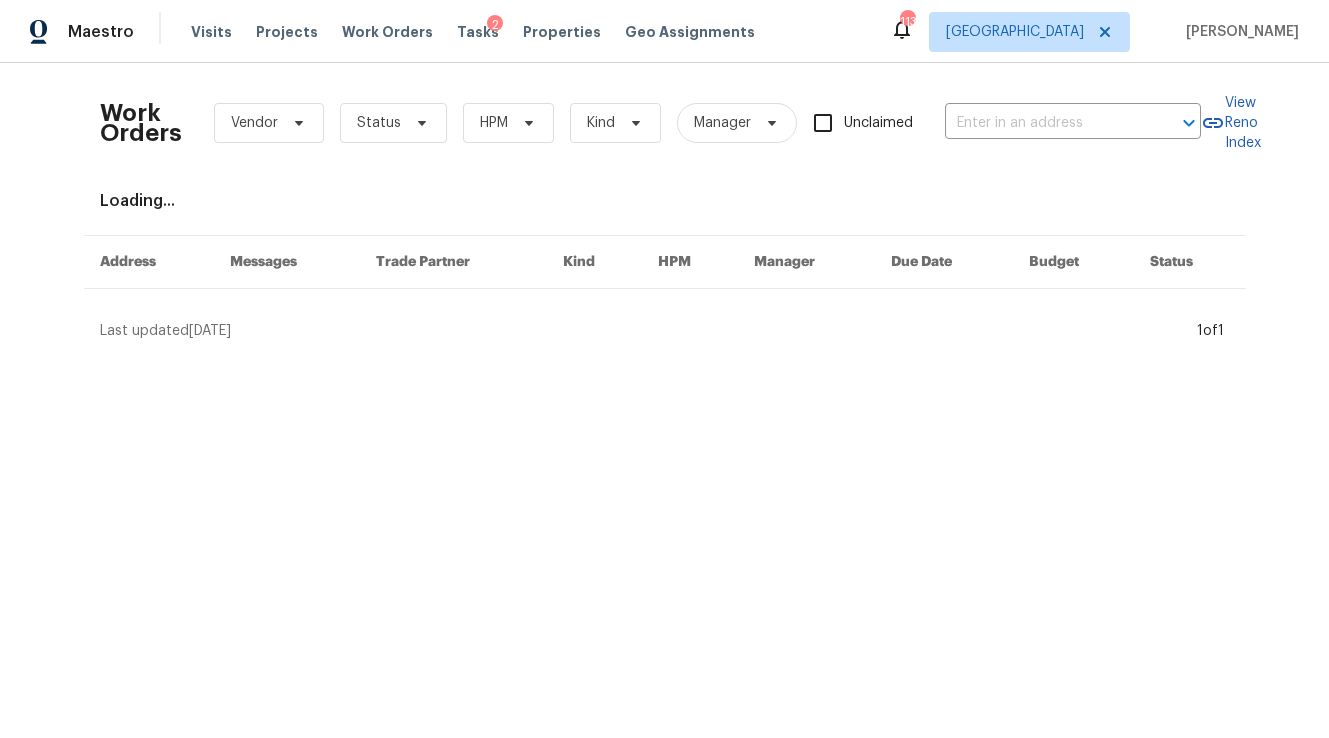 click on "Work Orders Vendor Status HPM Kind Manager Unclaimed ​" at bounding box center [650, 123] 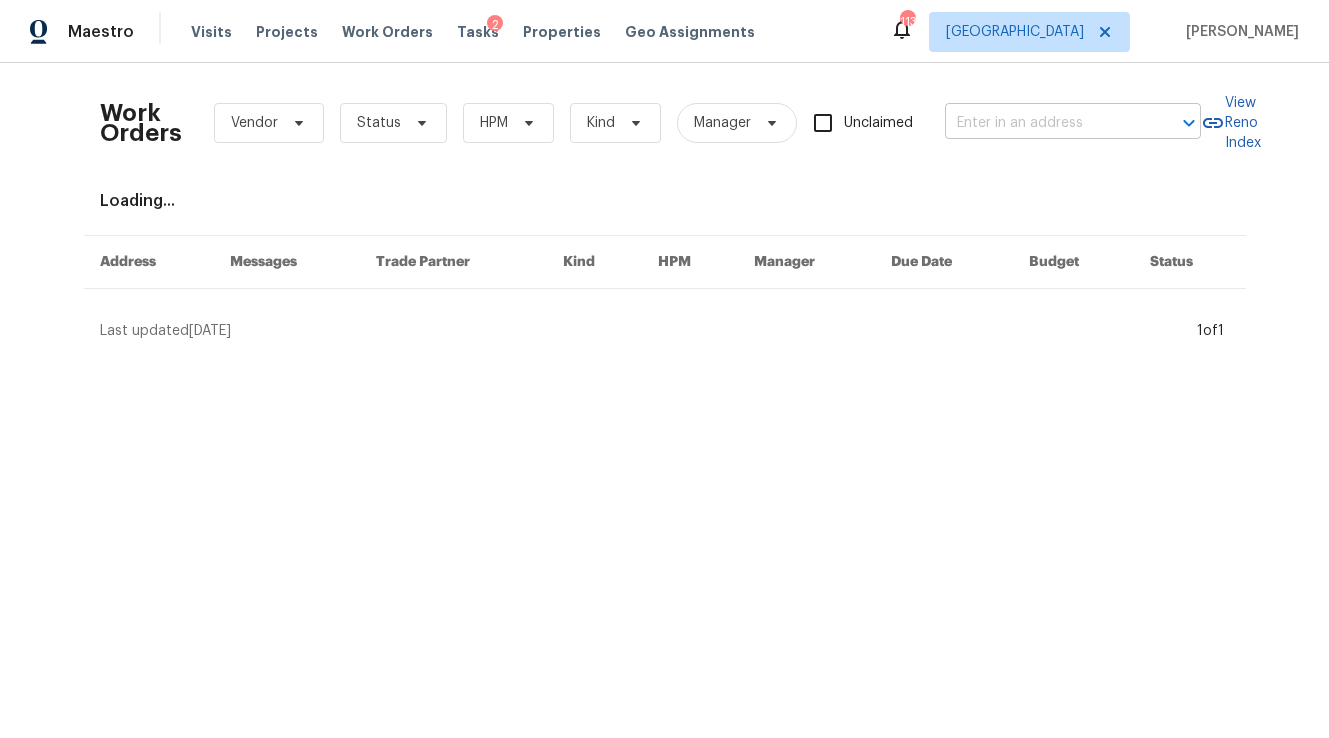 click at bounding box center (1045, 123) 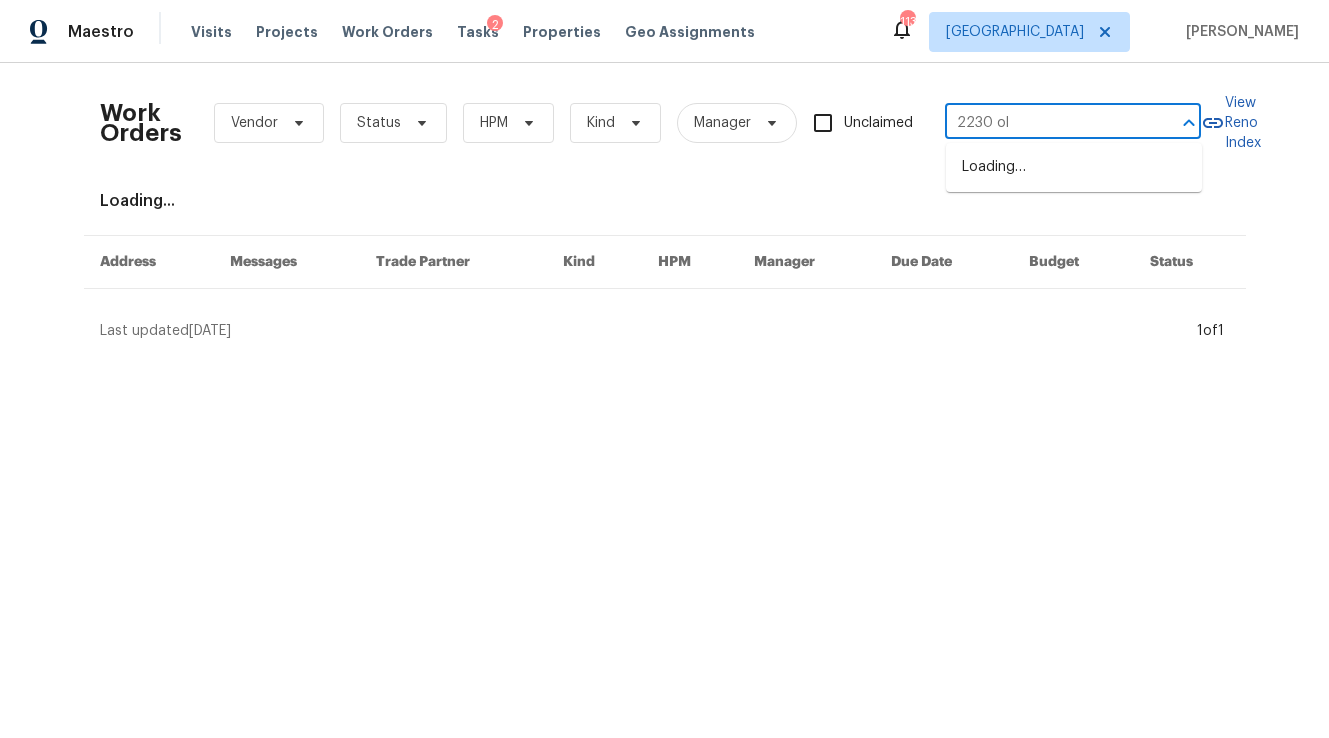 type on "2230 old" 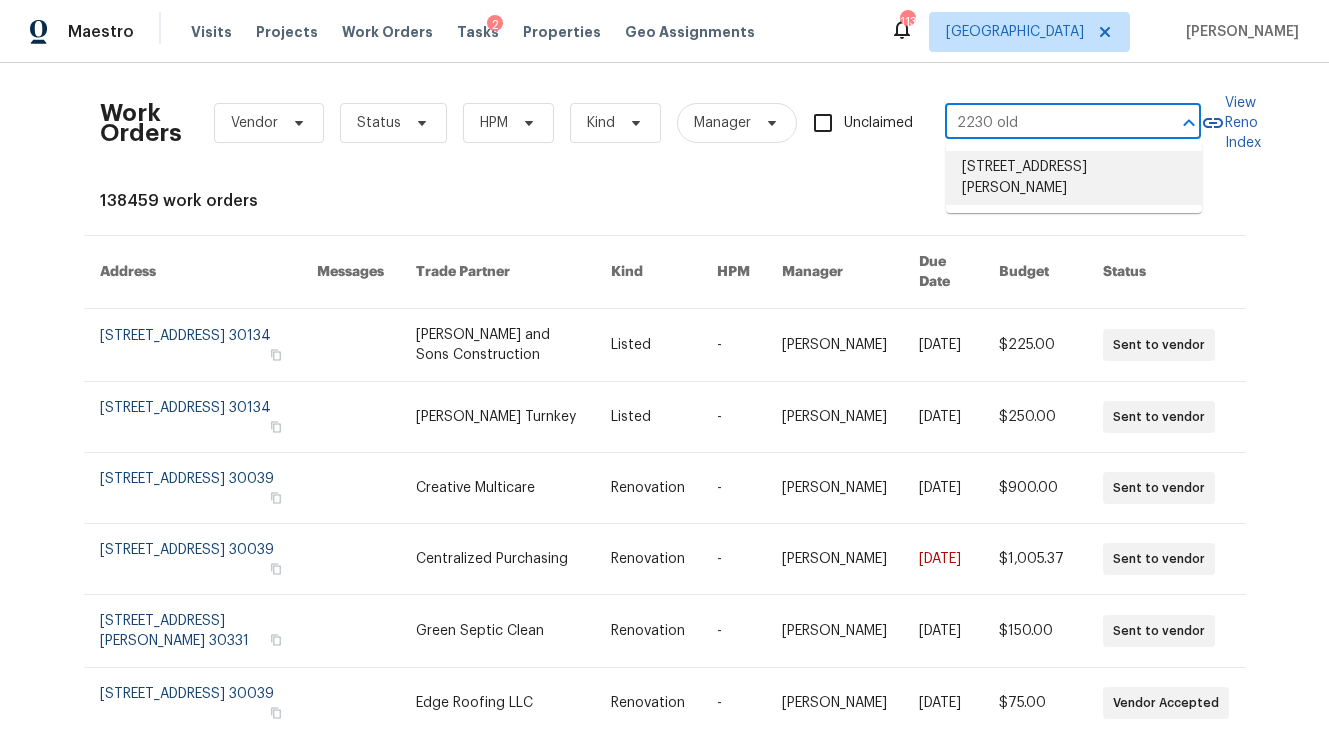 click on "[STREET_ADDRESS][PERSON_NAME]" at bounding box center (1074, 178) 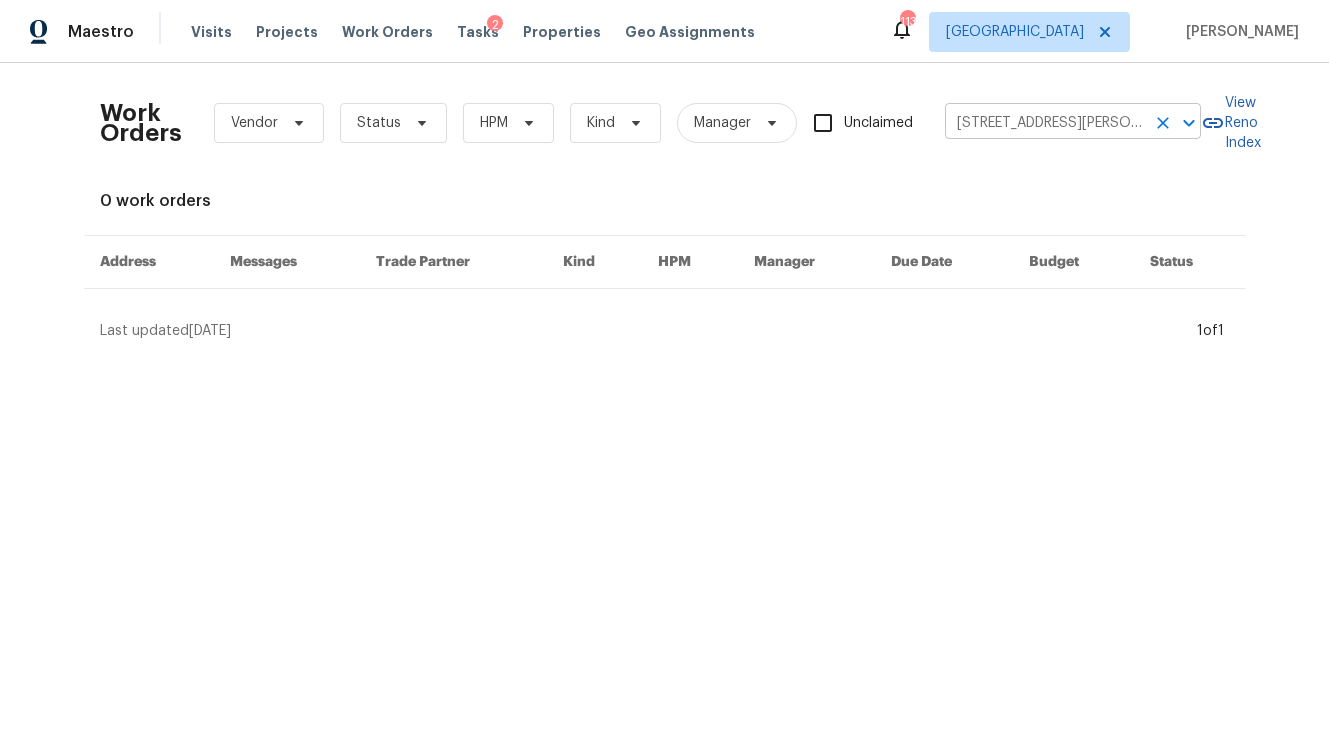 click 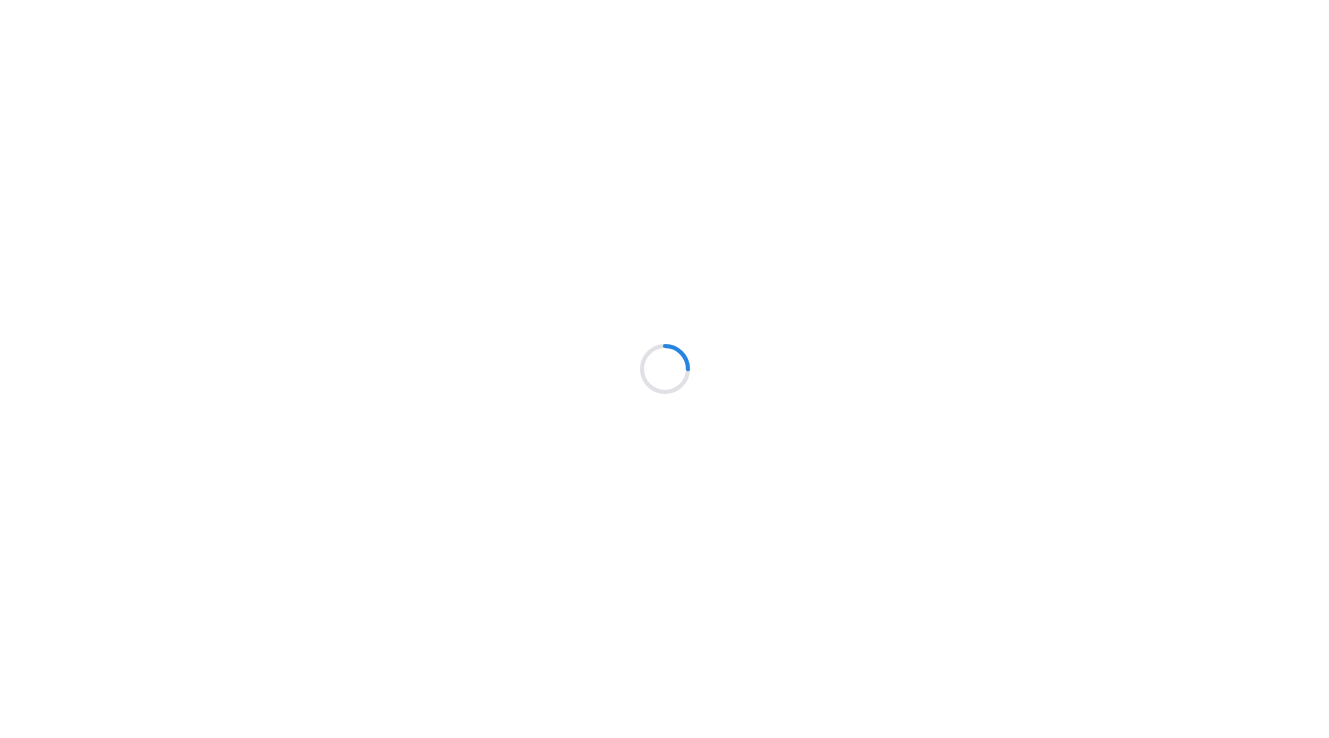 scroll, scrollTop: 0, scrollLeft: 0, axis: both 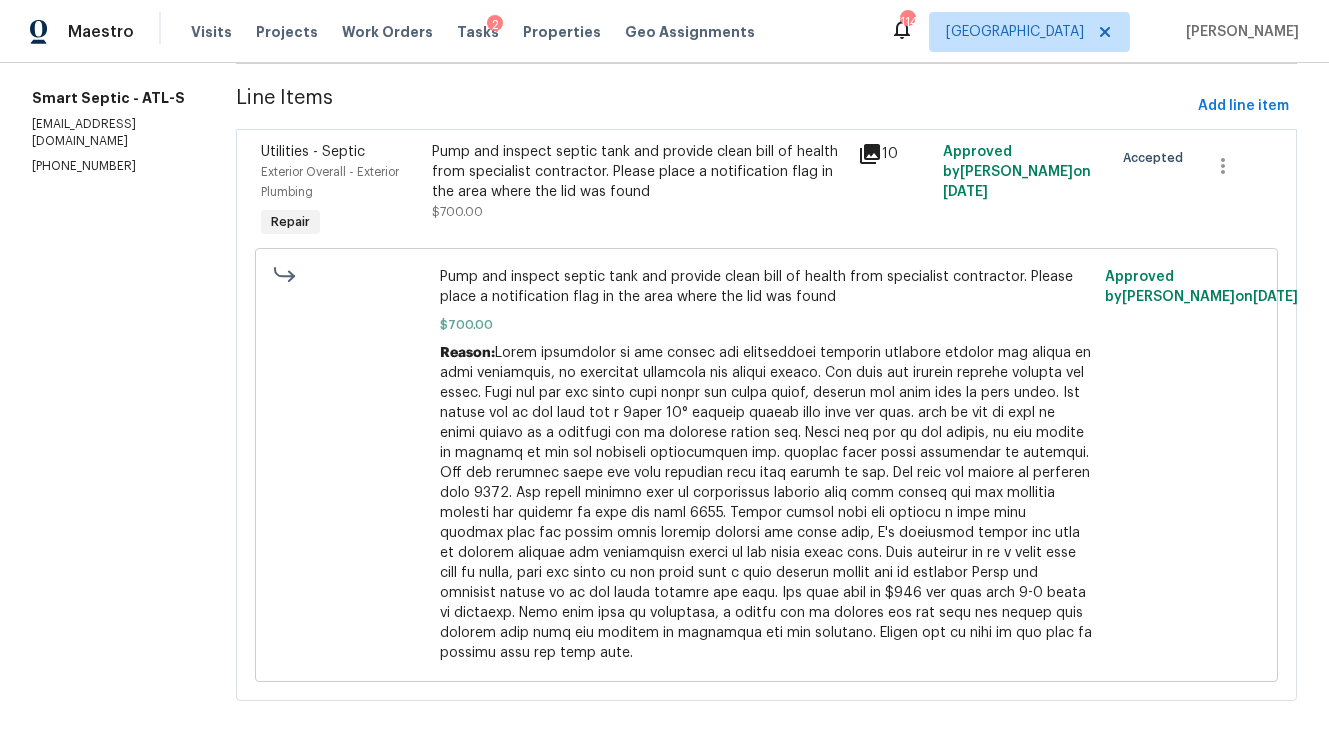 click 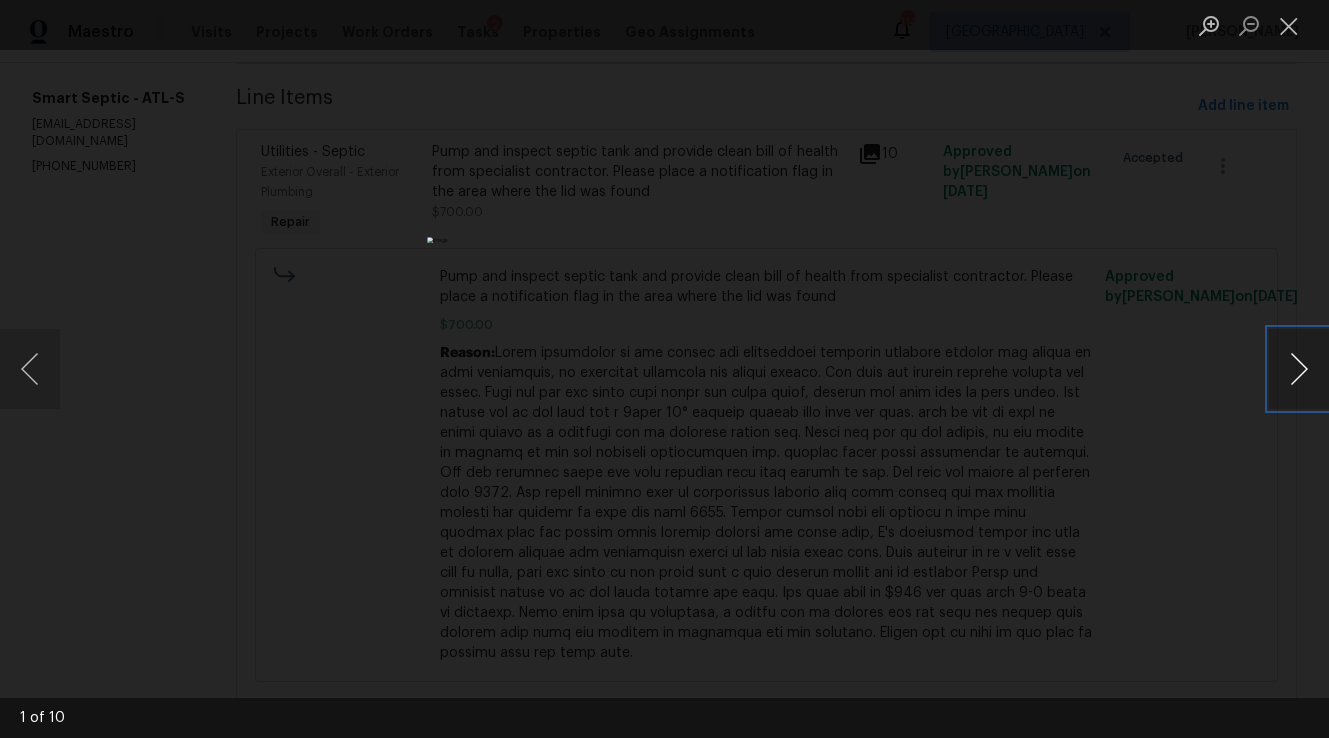 click at bounding box center (1299, 369) 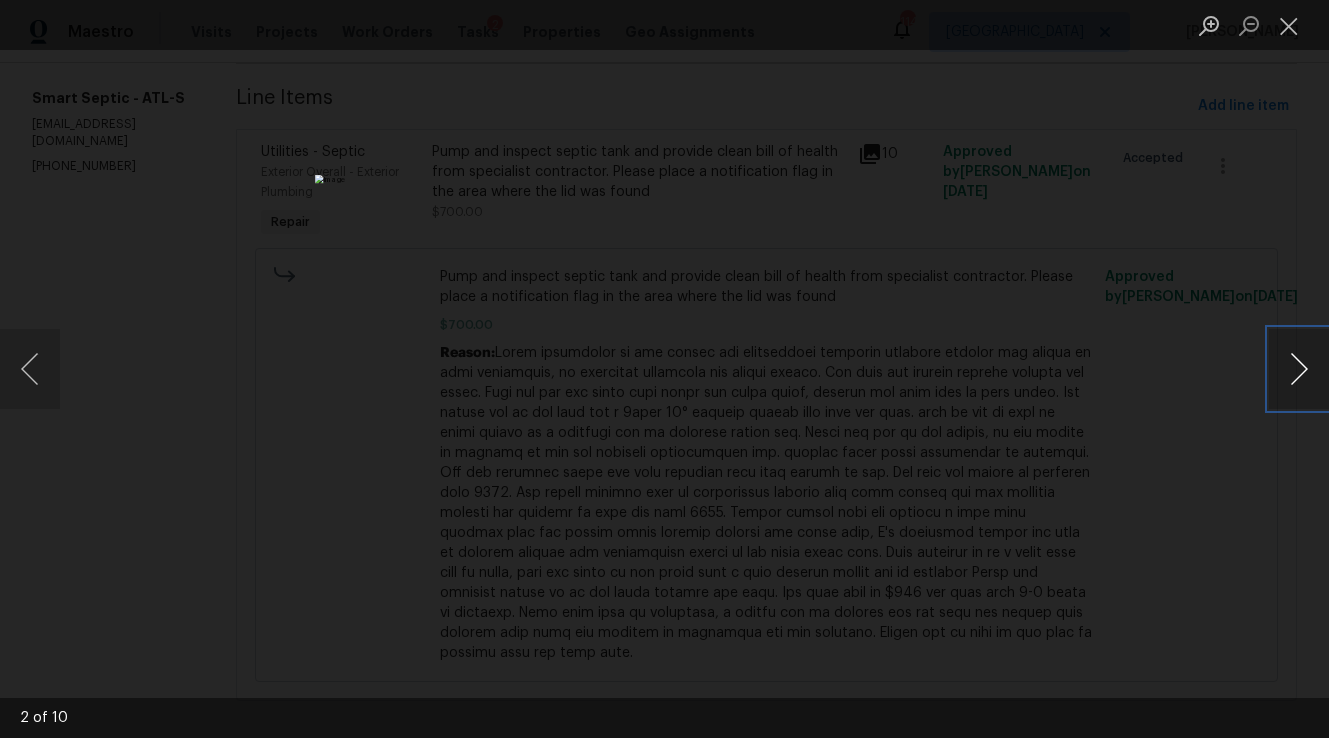 click at bounding box center (1299, 369) 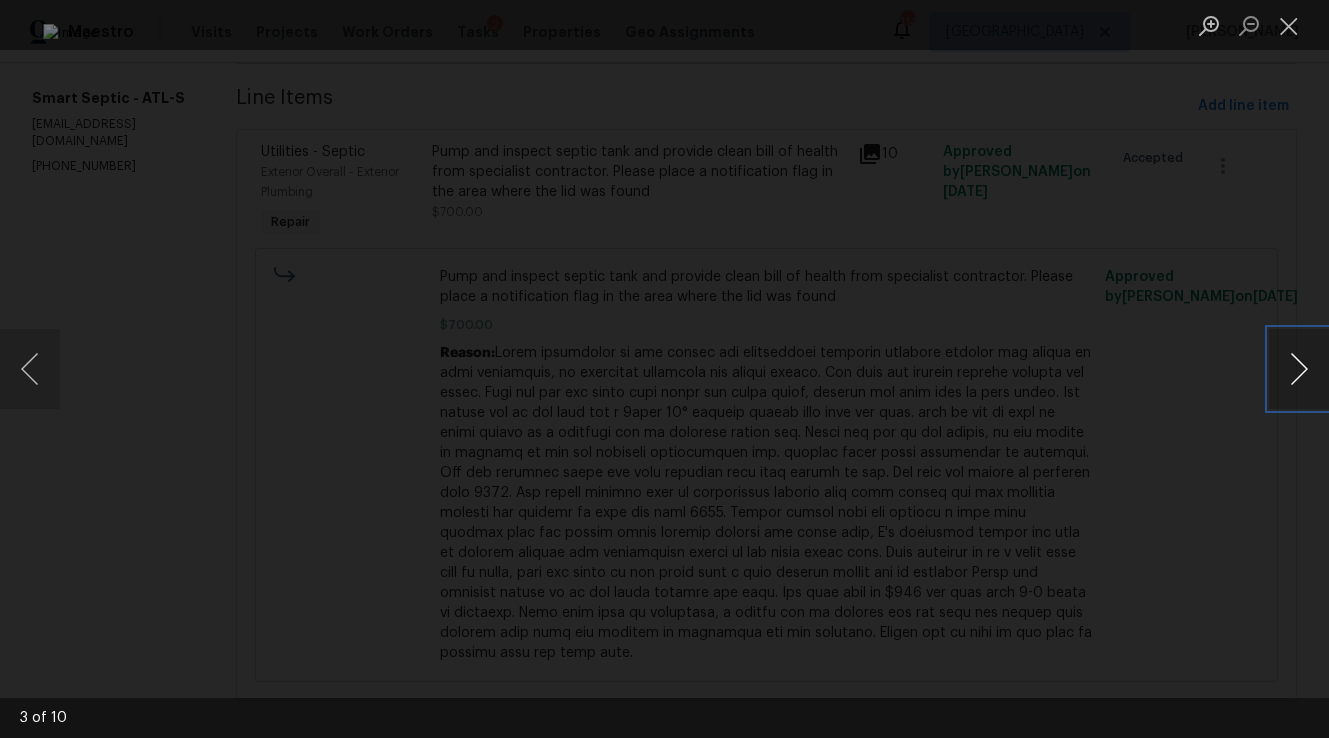click at bounding box center (1299, 369) 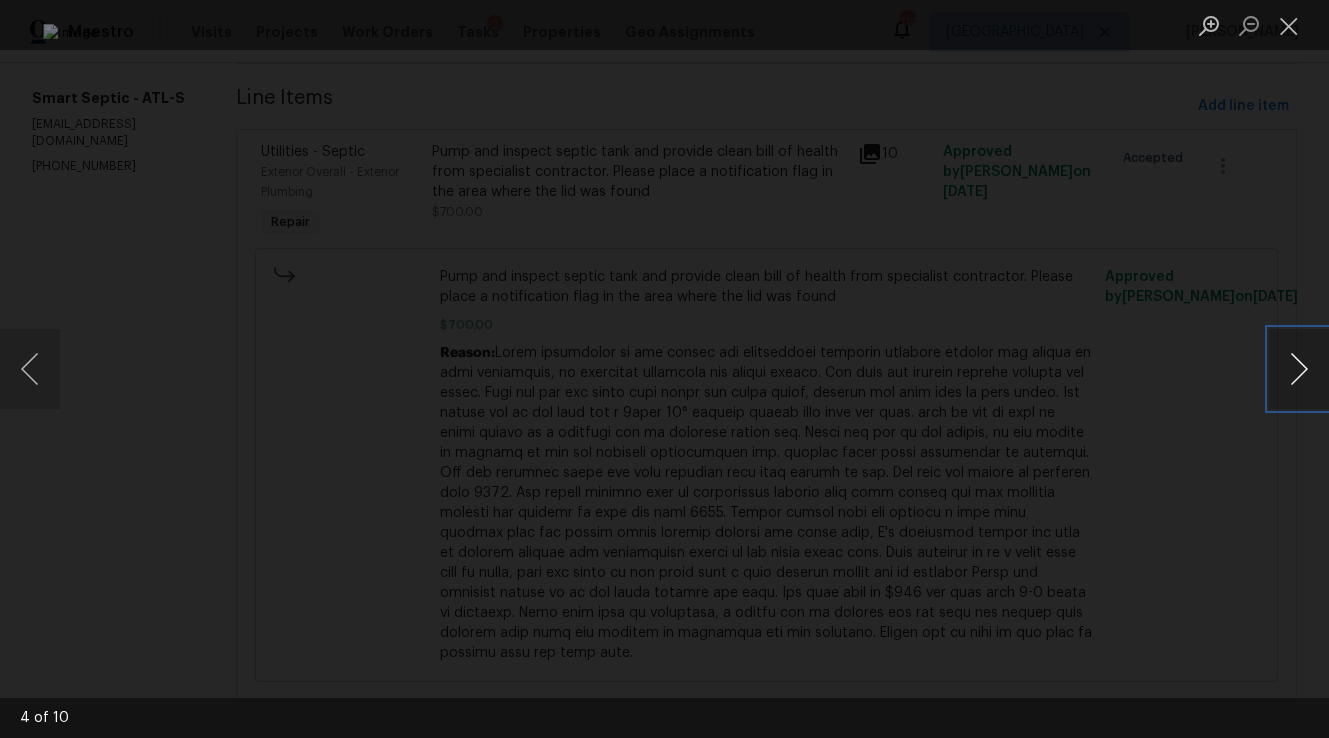 click at bounding box center (1299, 369) 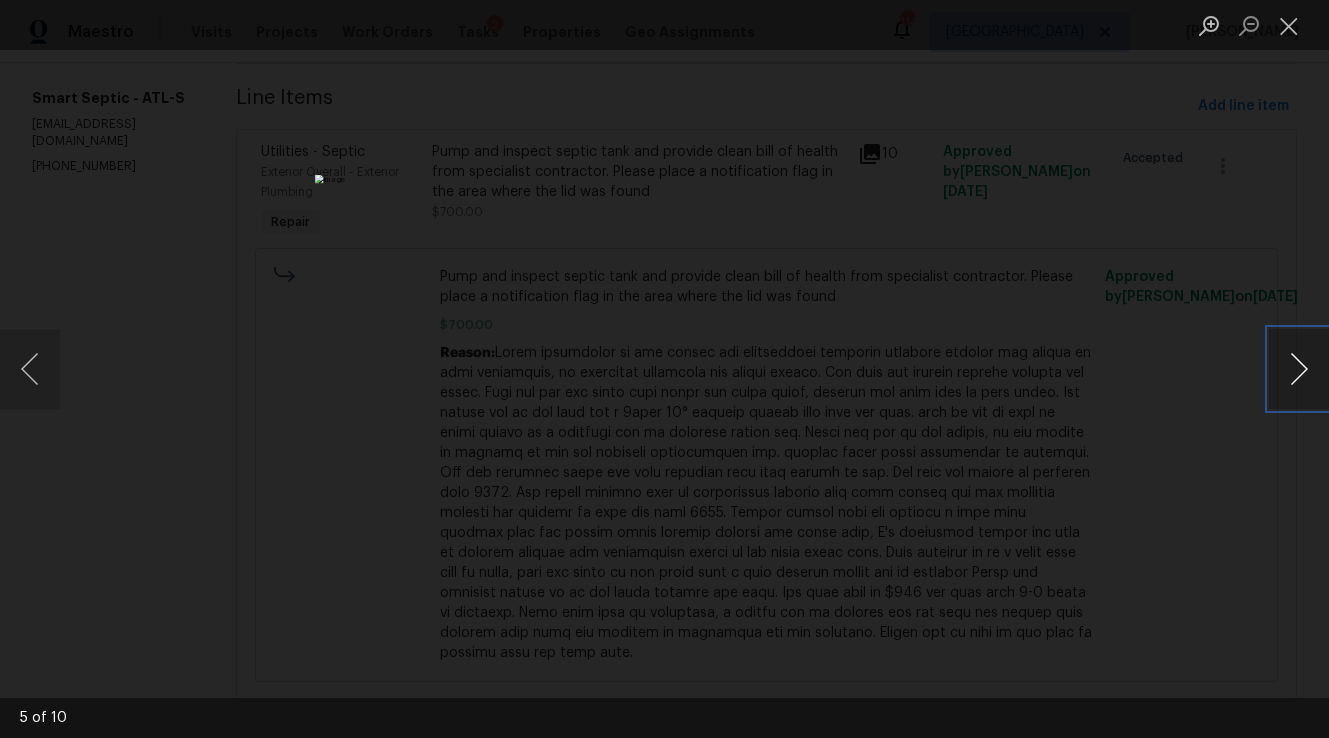click at bounding box center [1299, 369] 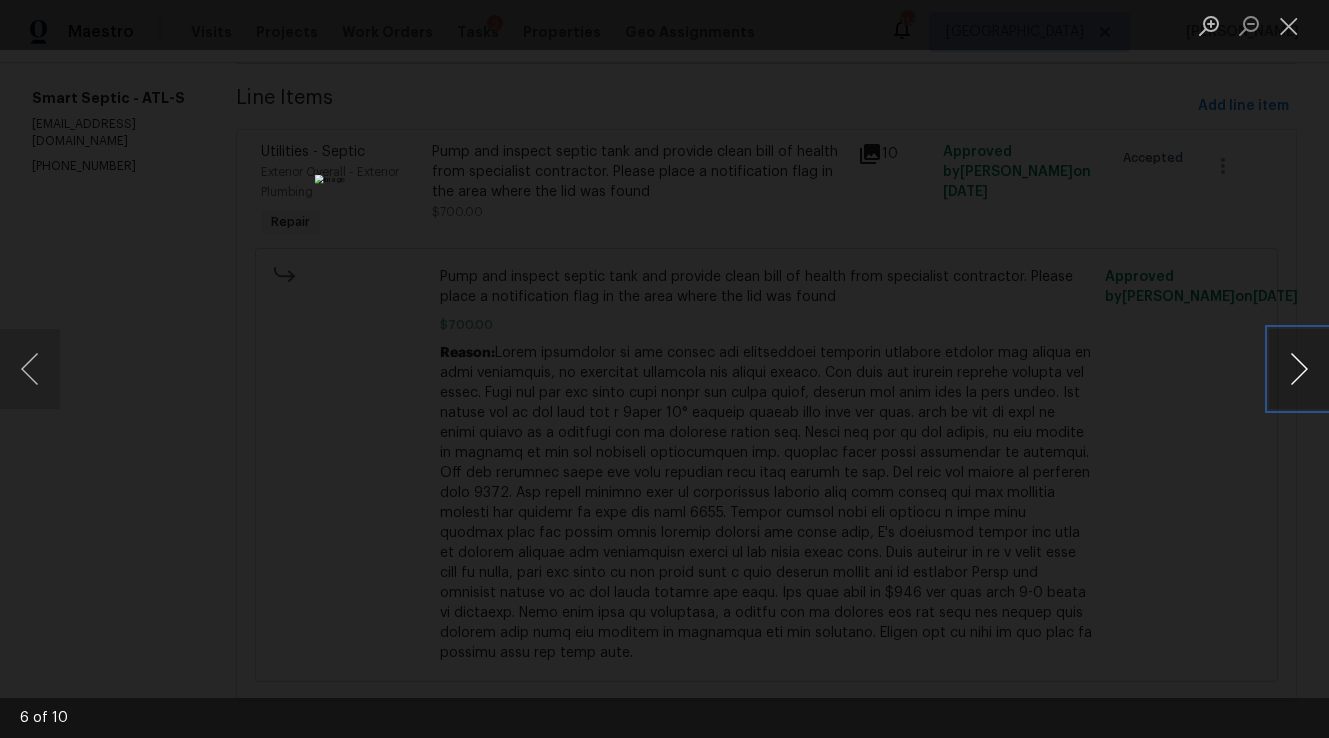 click at bounding box center (1299, 369) 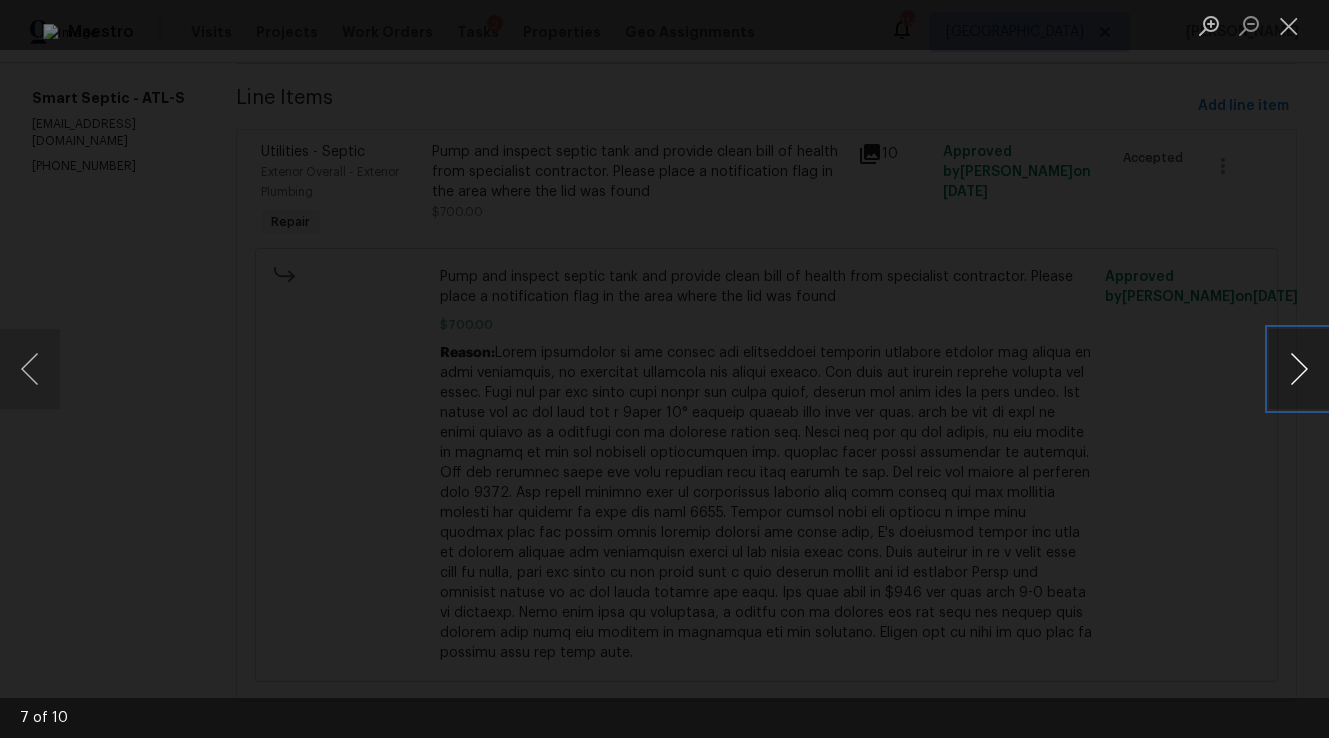 click at bounding box center [1299, 369] 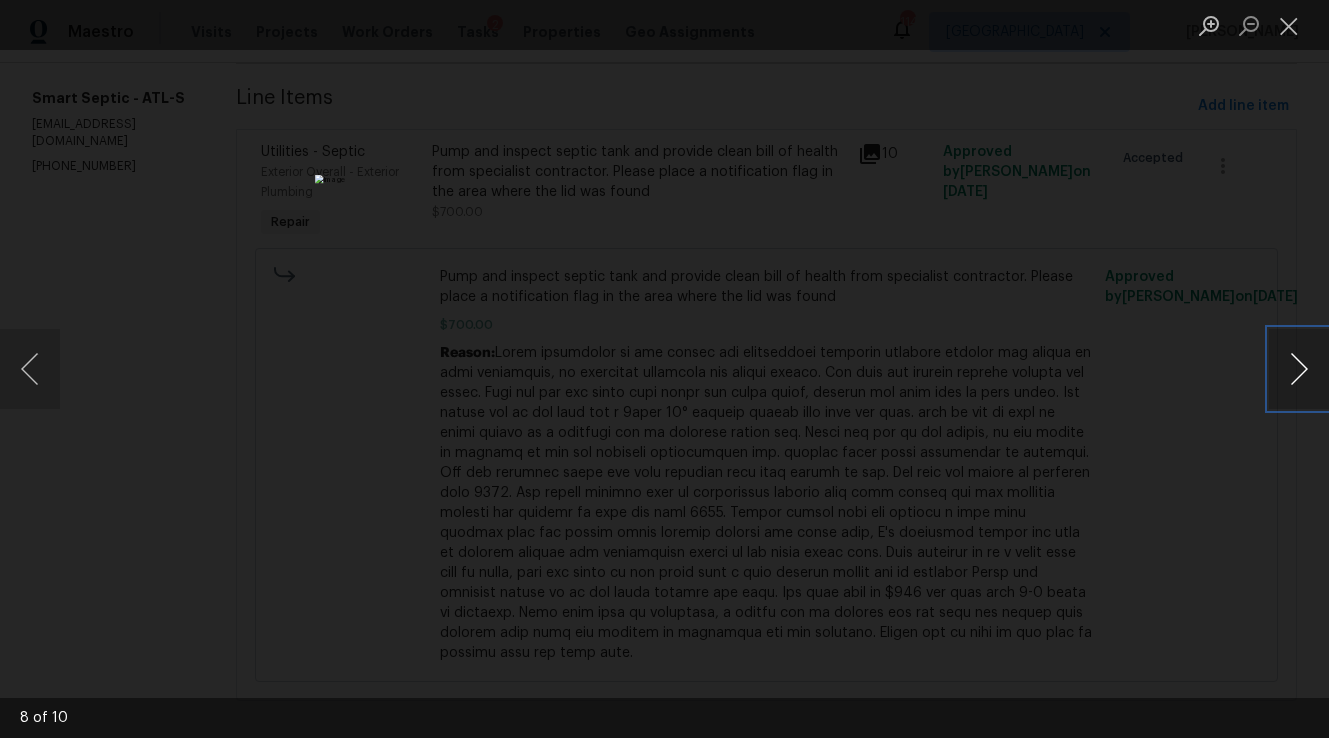 click at bounding box center [1299, 369] 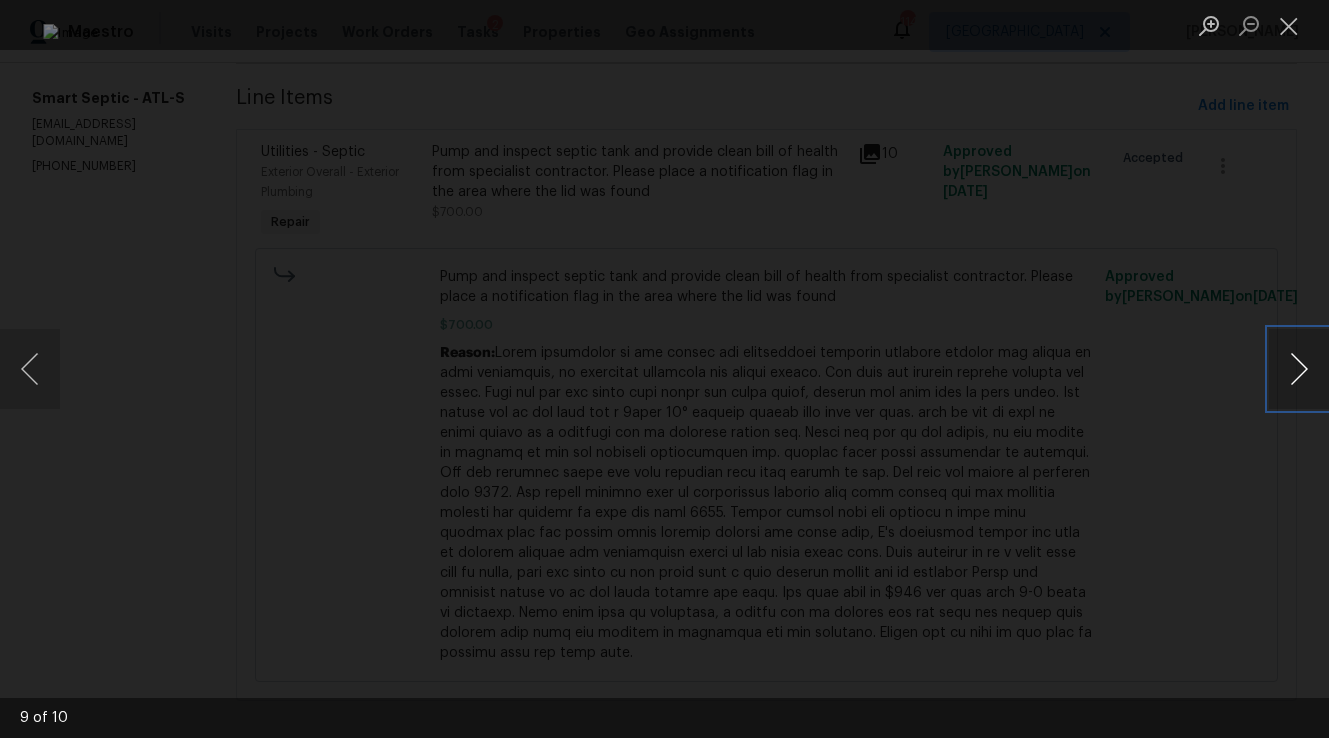click at bounding box center [1299, 369] 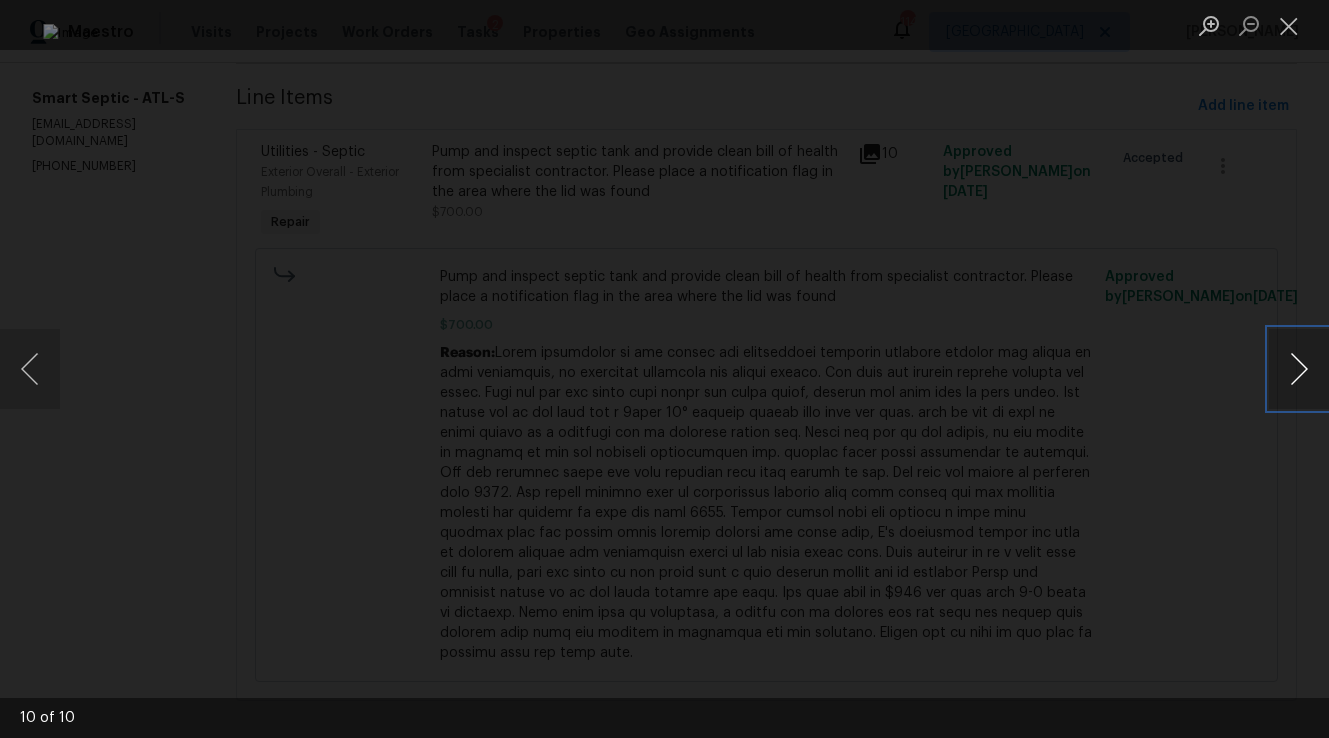 click at bounding box center (1299, 369) 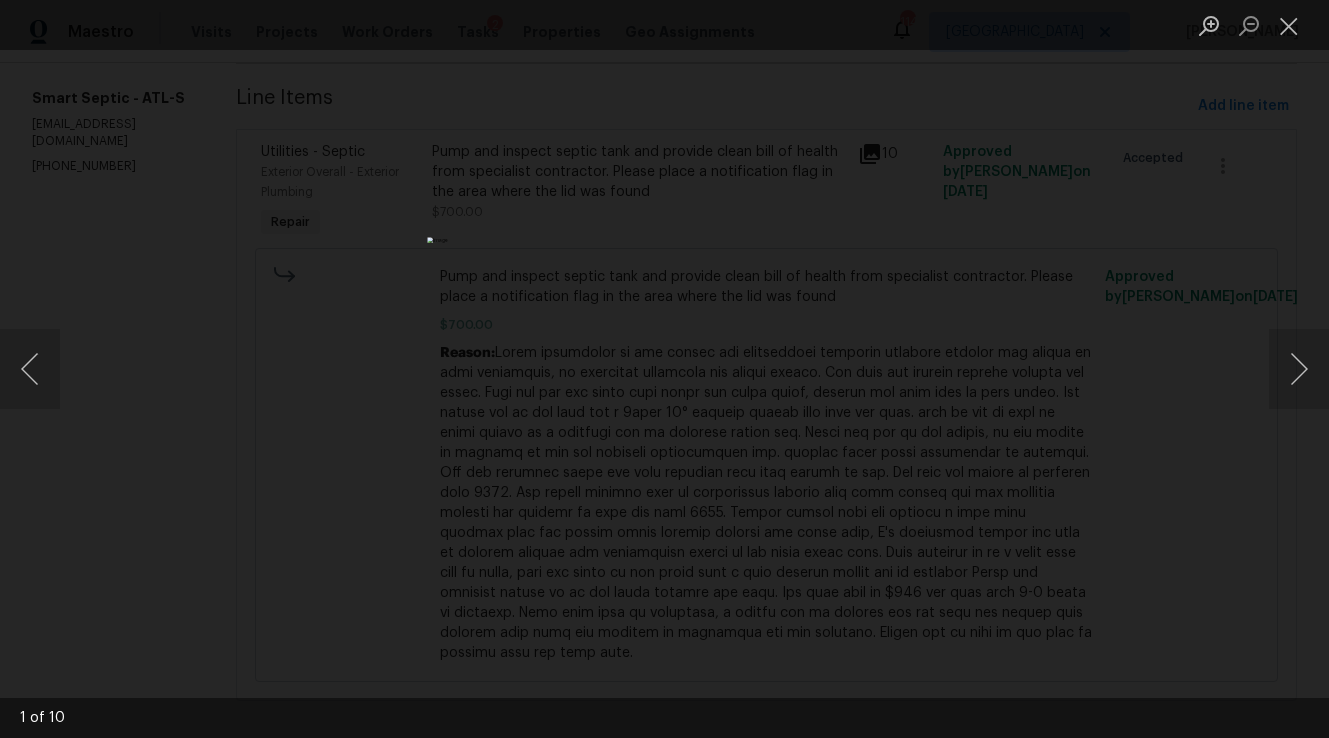 click at bounding box center (664, 369) 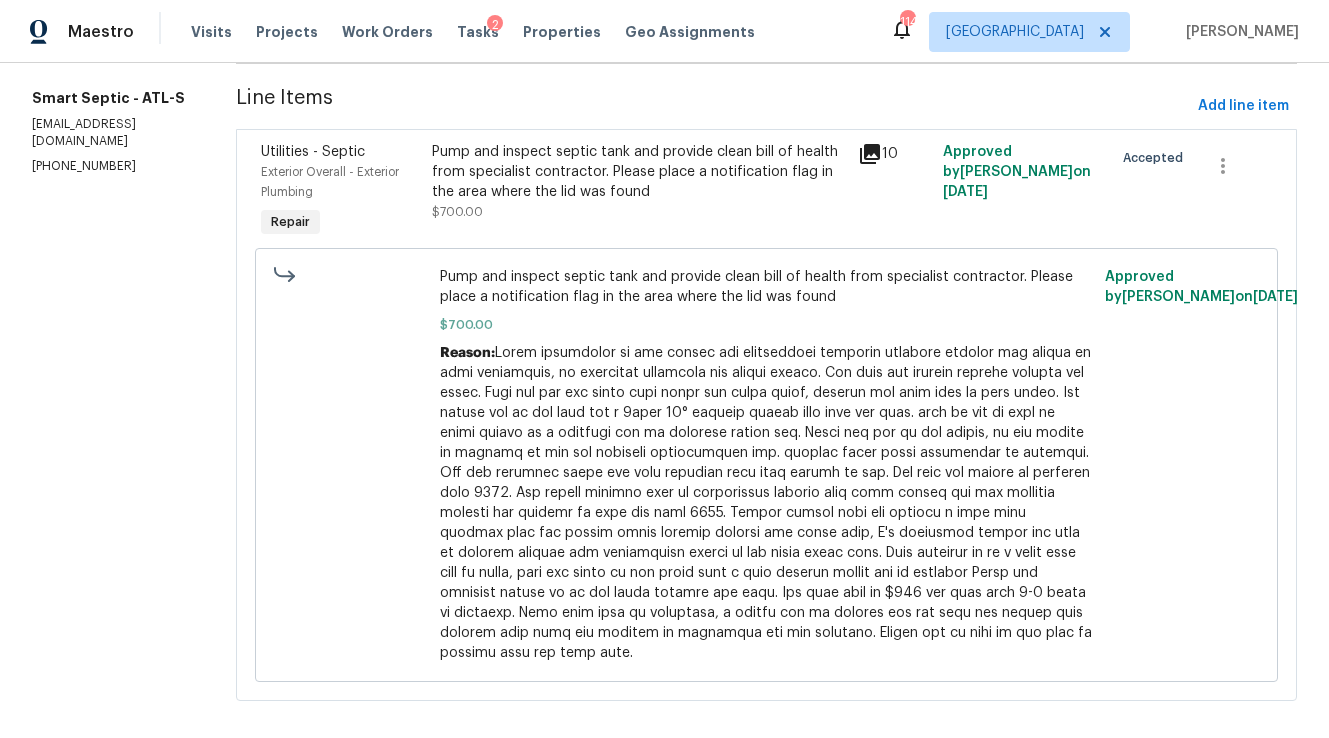 scroll, scrollTop: 0, scrollLeft: 0, axis: both 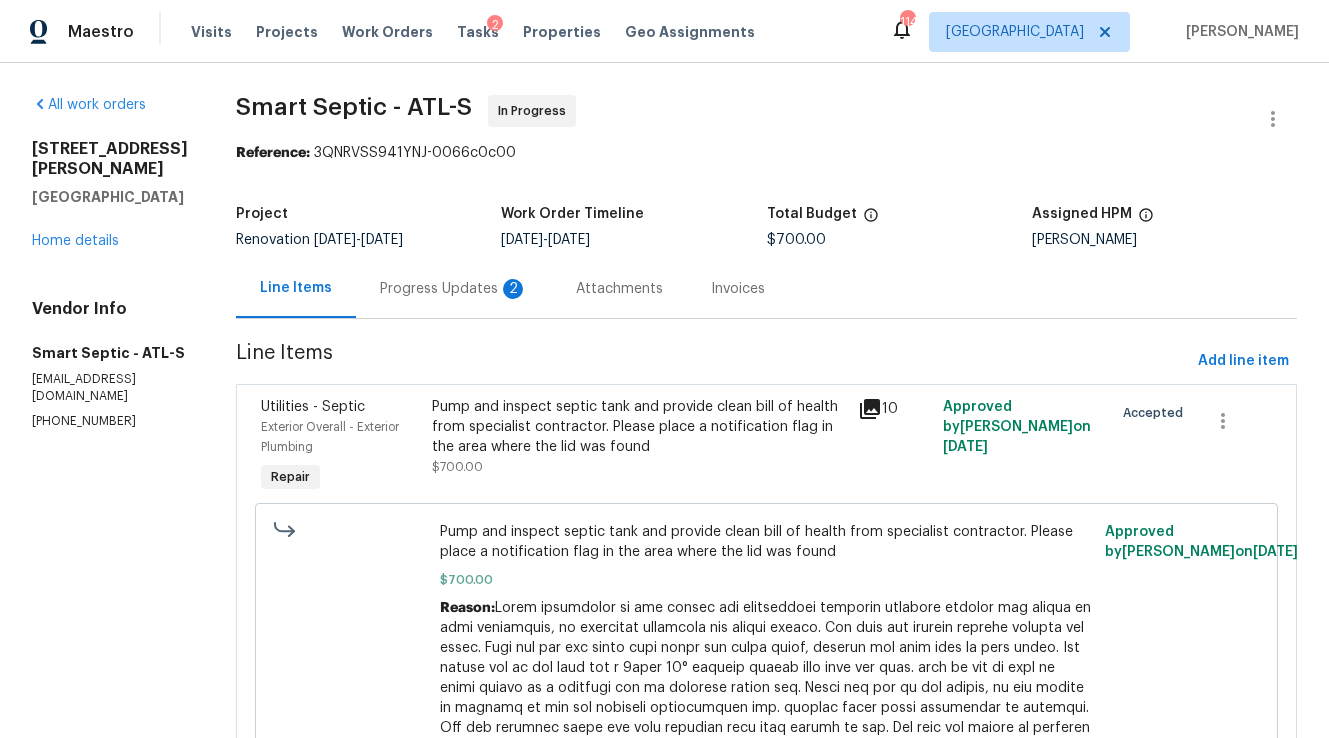 click on "1455 Elva Dr SW Atlanta, GA 30331 Home details" at bounding box center [110, 195] 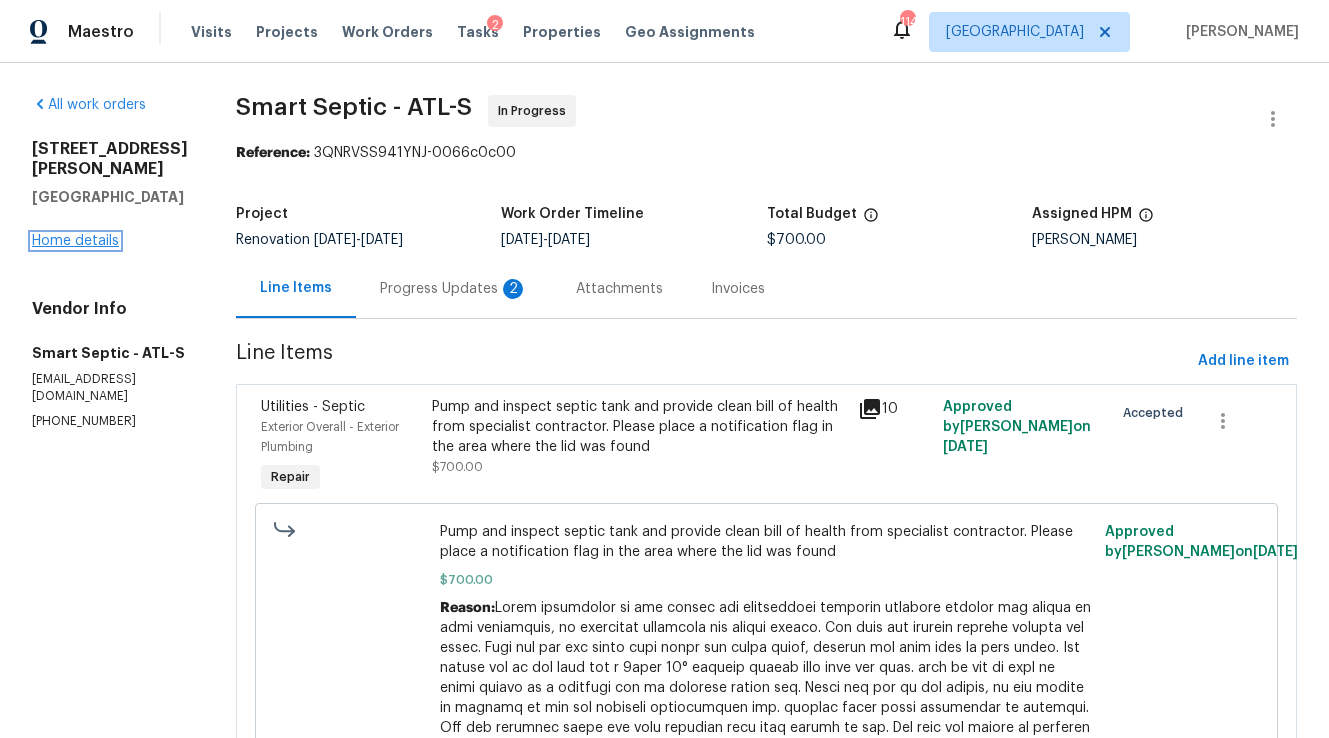 click on "Home details" at bounding box center (75, 241) 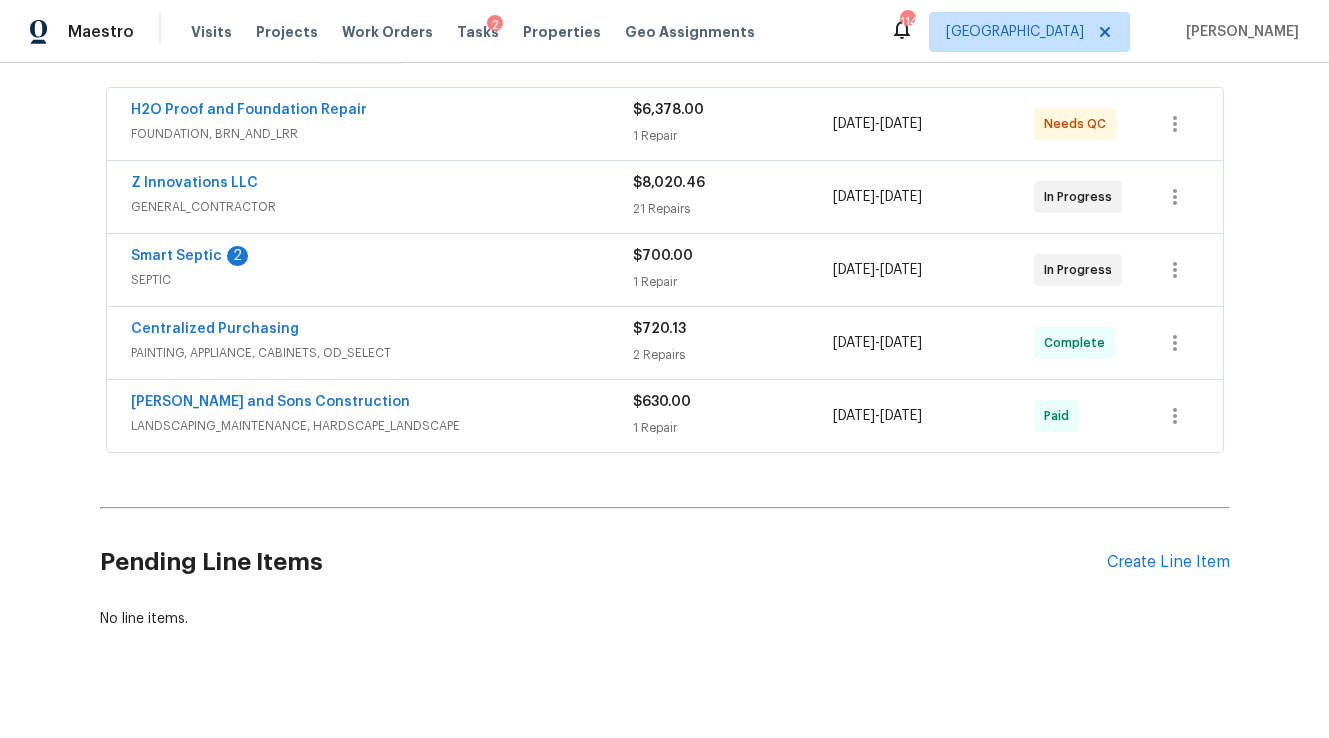 scroll, scrollTop: 385, scrollLeft: 0, axis: vertical 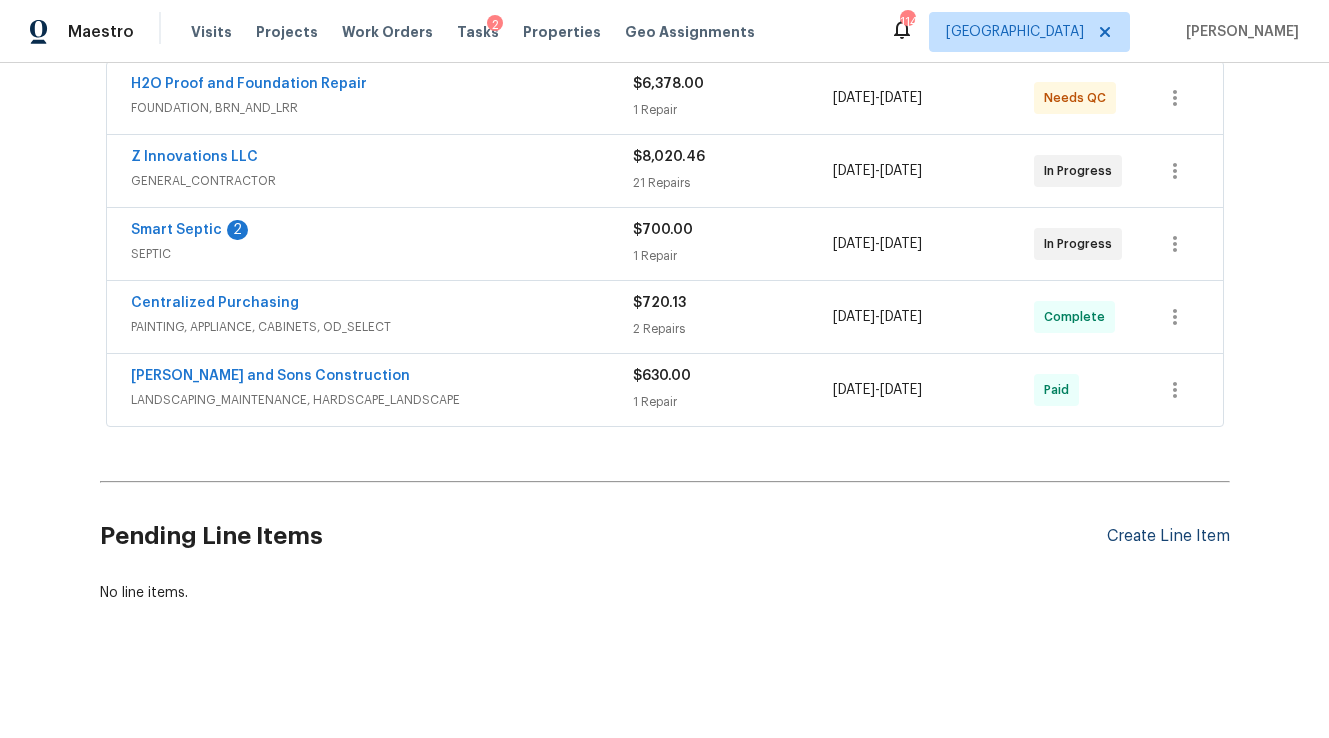 click on "Create Line Item" at bounding box center (1168, 536) 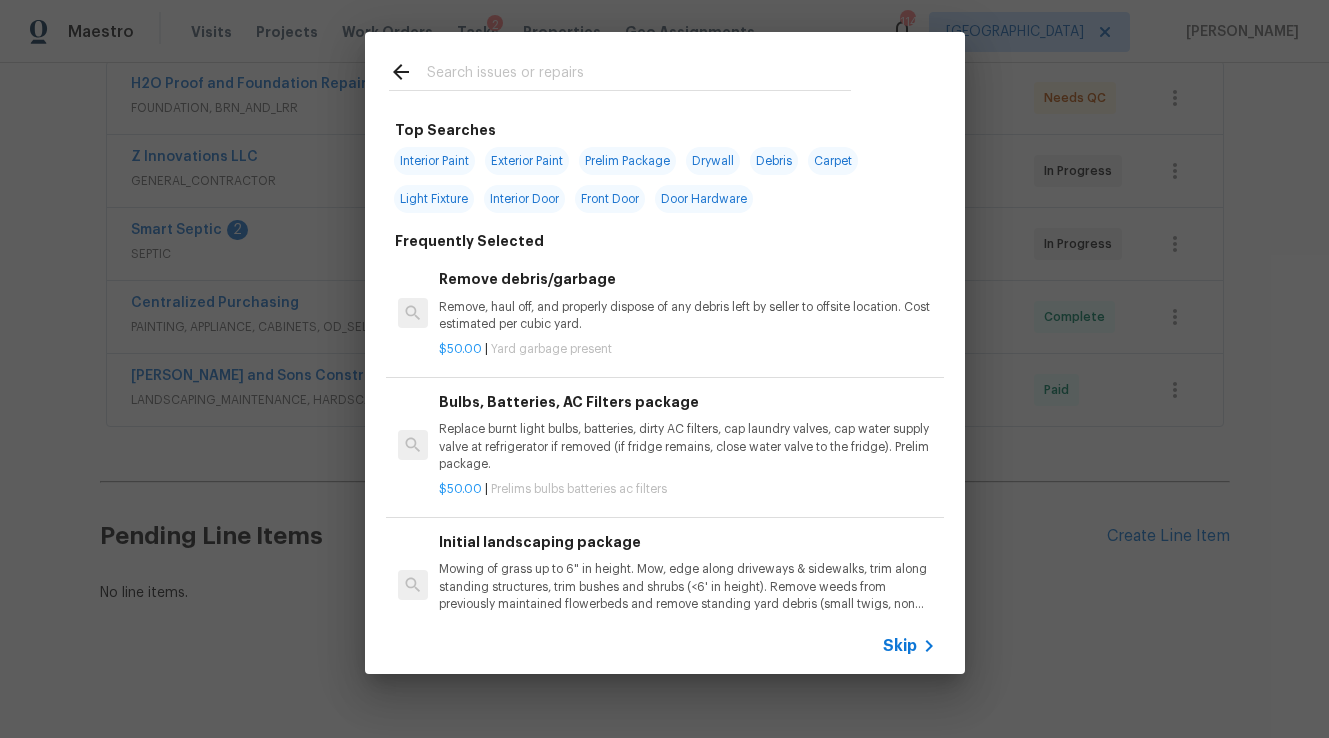 click at bounding box center (639, 75) 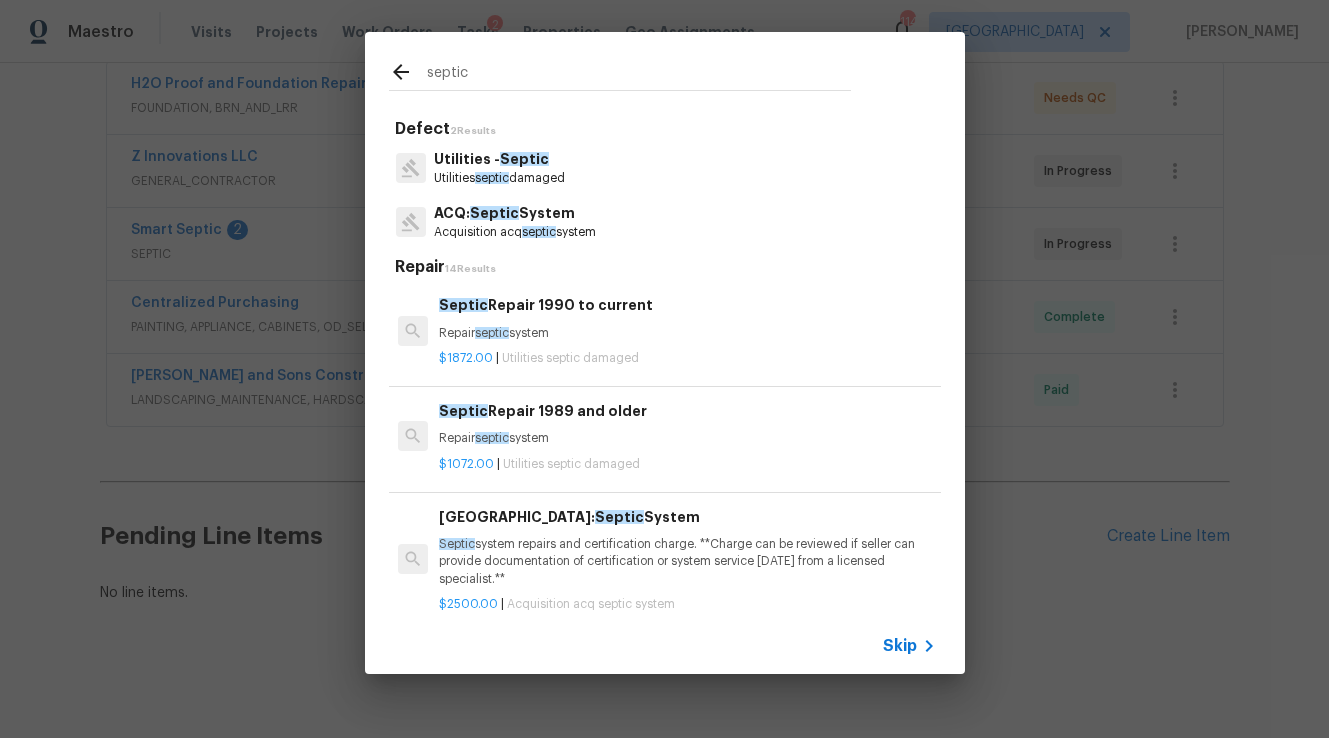 type on "septic" 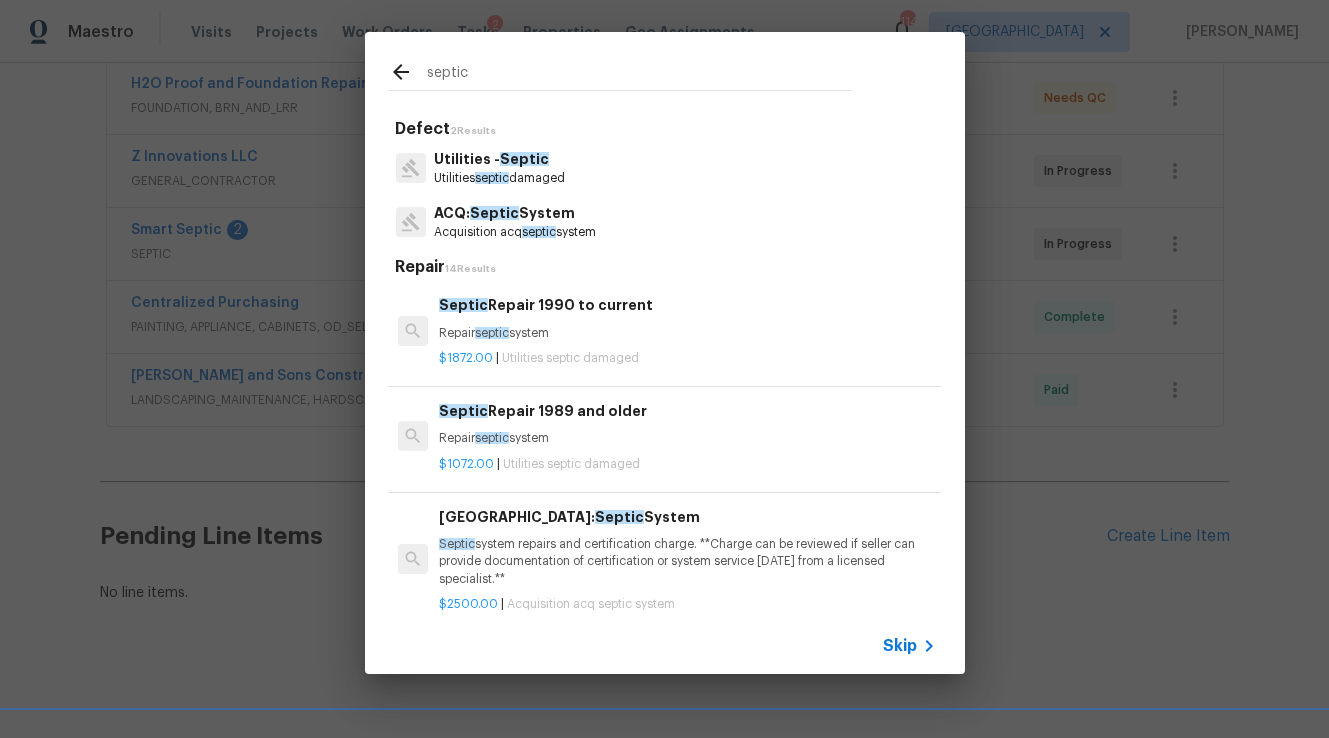 click on "Utilities  septic  damaged" at bounding box center (499, 178) 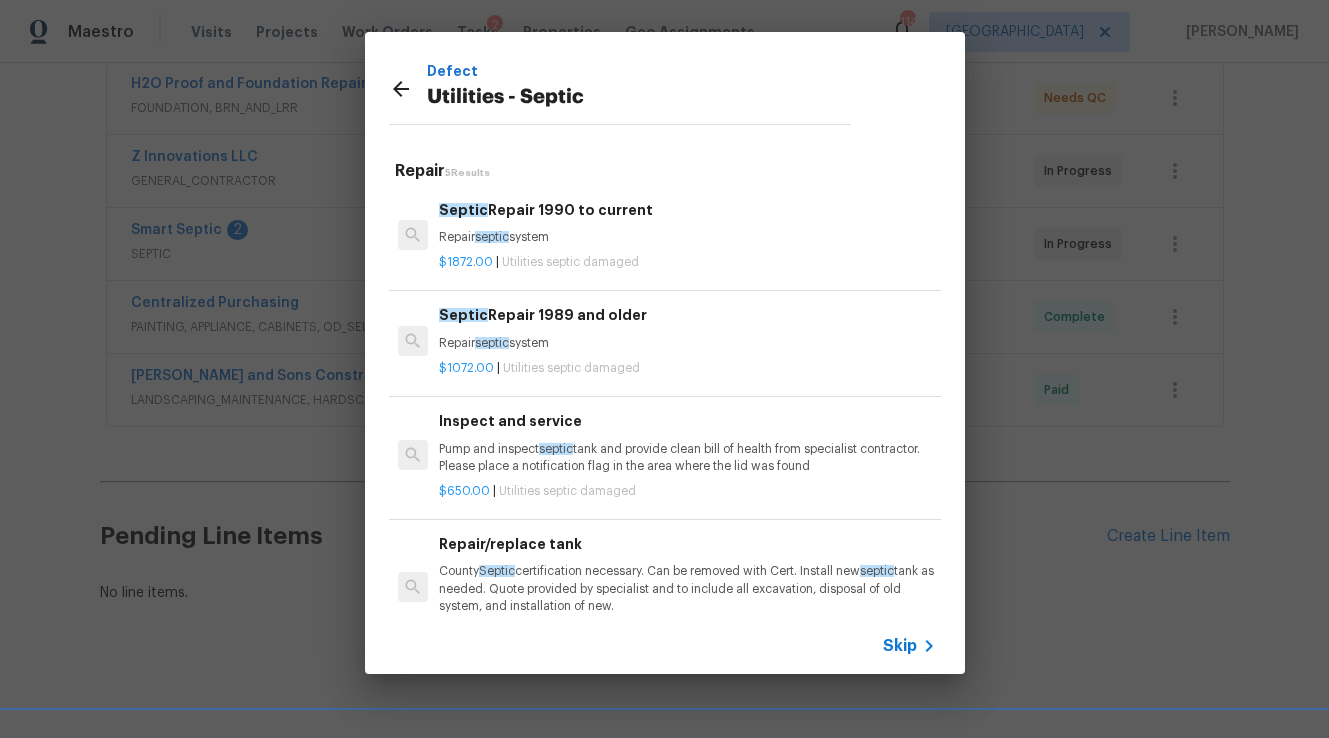scroll, scrollTop: 100, scrollLeft: 0, axis: vertical 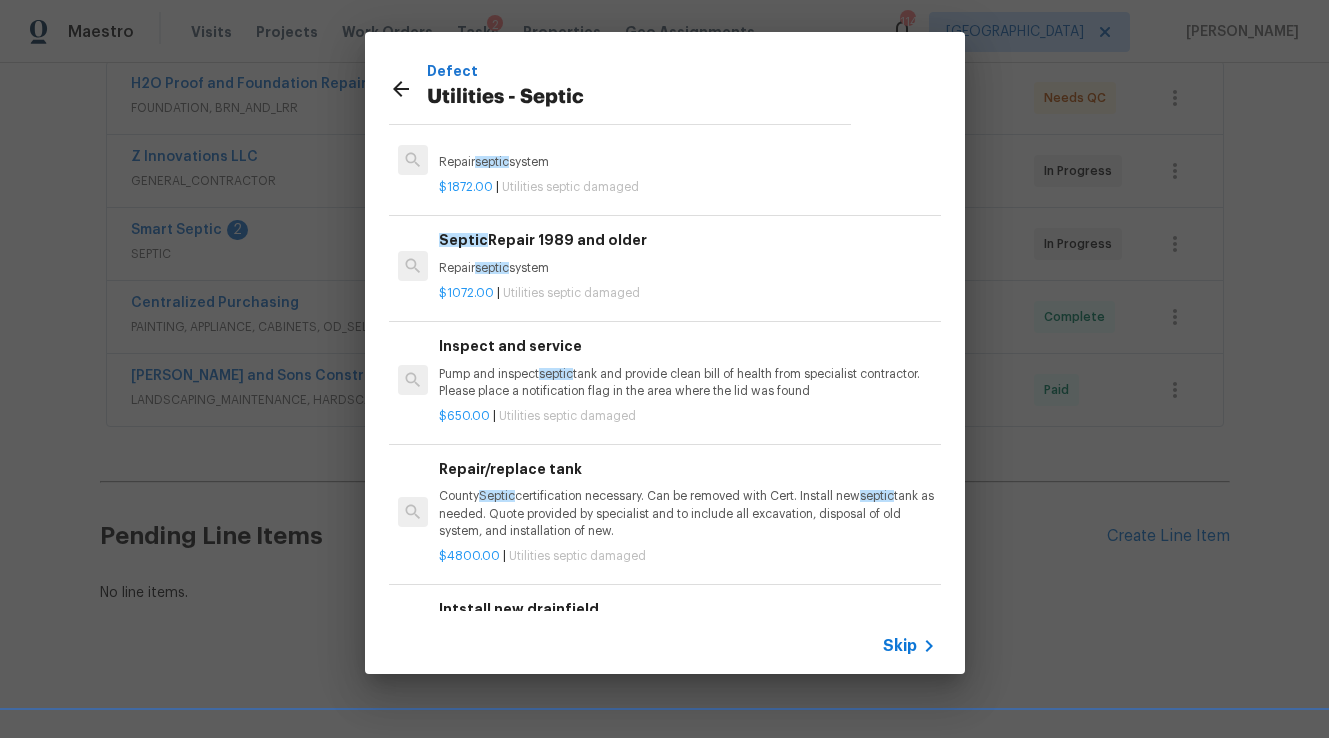 click on "Pump and inspect  septic  tank and provide clean bill of health from specialist contractor. Please place a notification flag in the area where the lid was found" at bounding box center [687, 383] 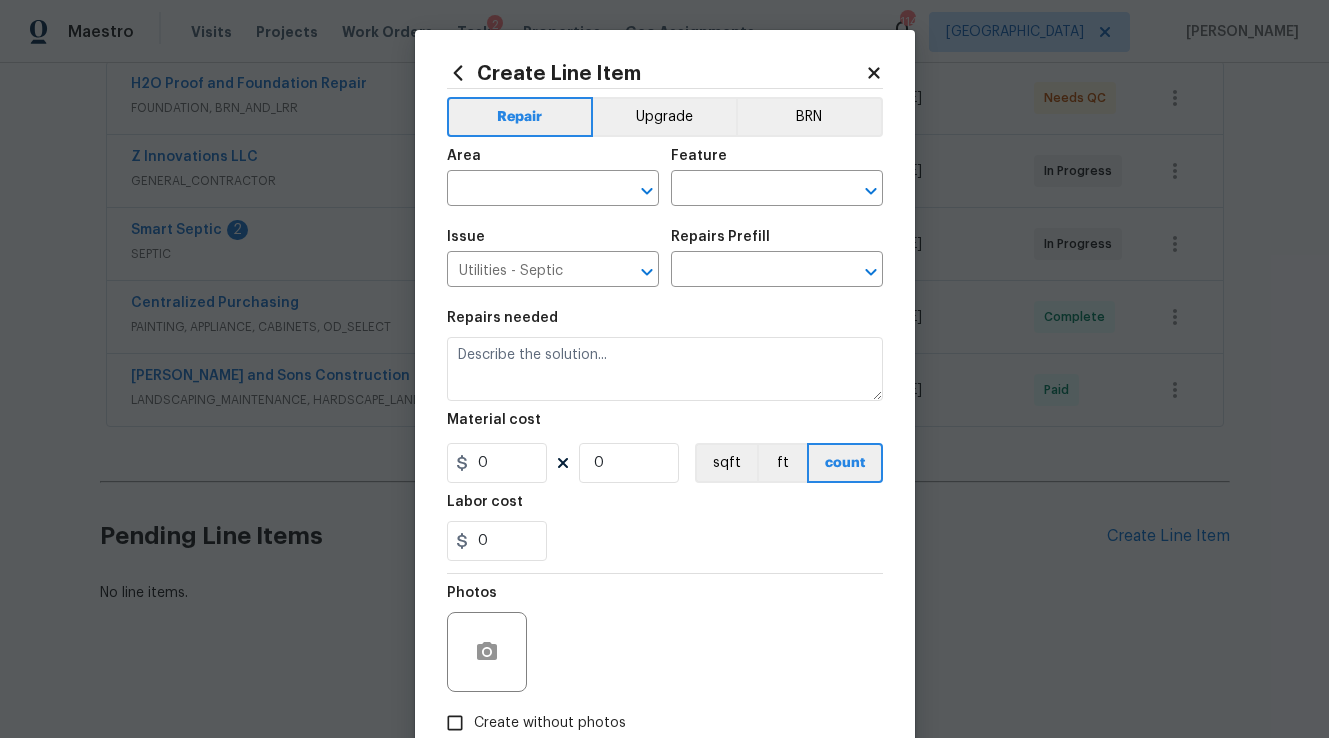 type on "Pump and inspect septic tank and provide clean bill of health from specialist contractor. Please place a notification flag in the area where the lid was found" 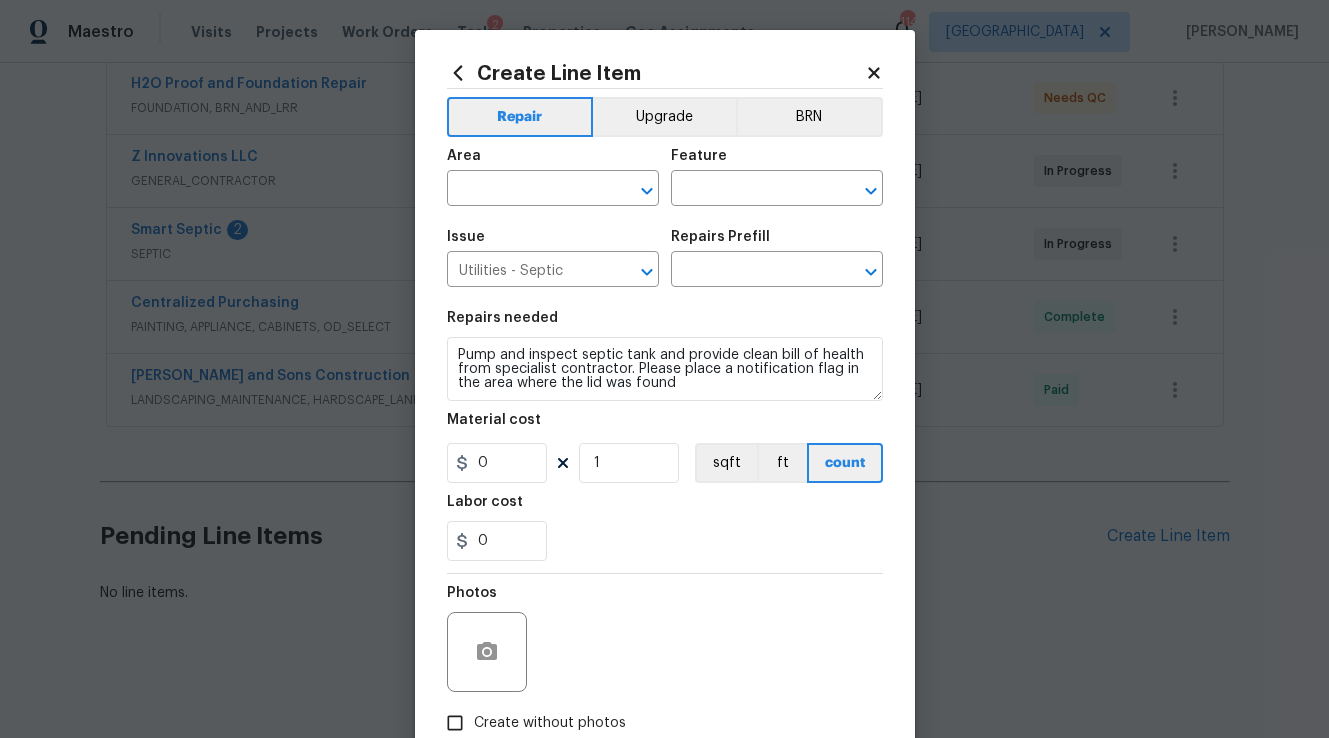 type on "Inspect and service $650.00" 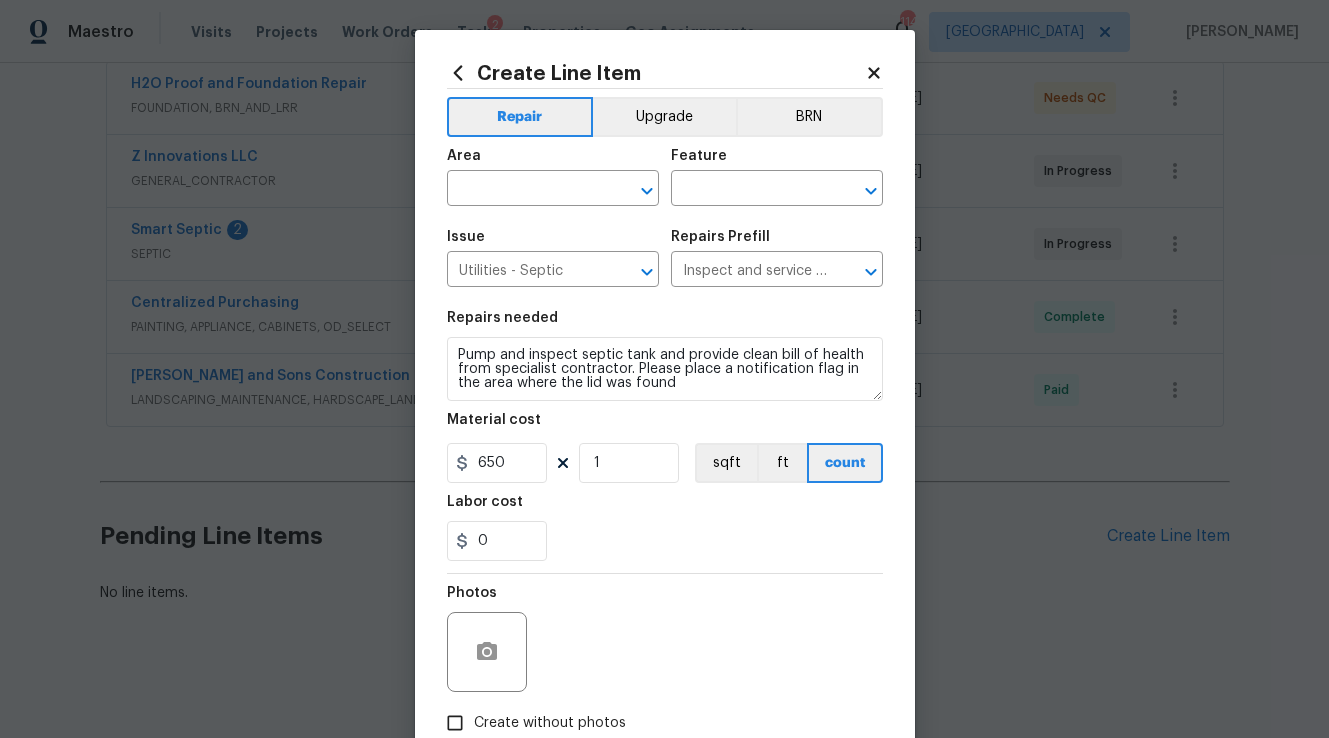 click on "Area ​" at bounding box center (553, 177) 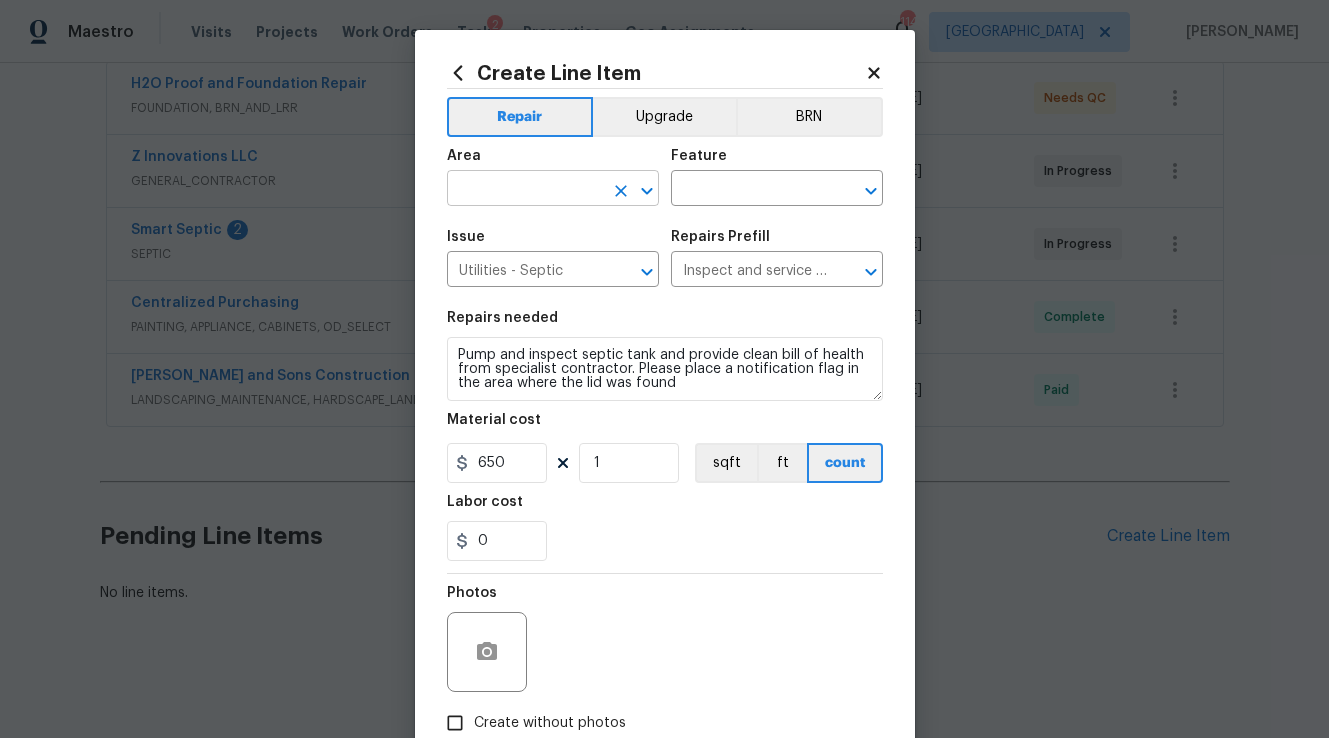 click at bounding box center [525, 190] 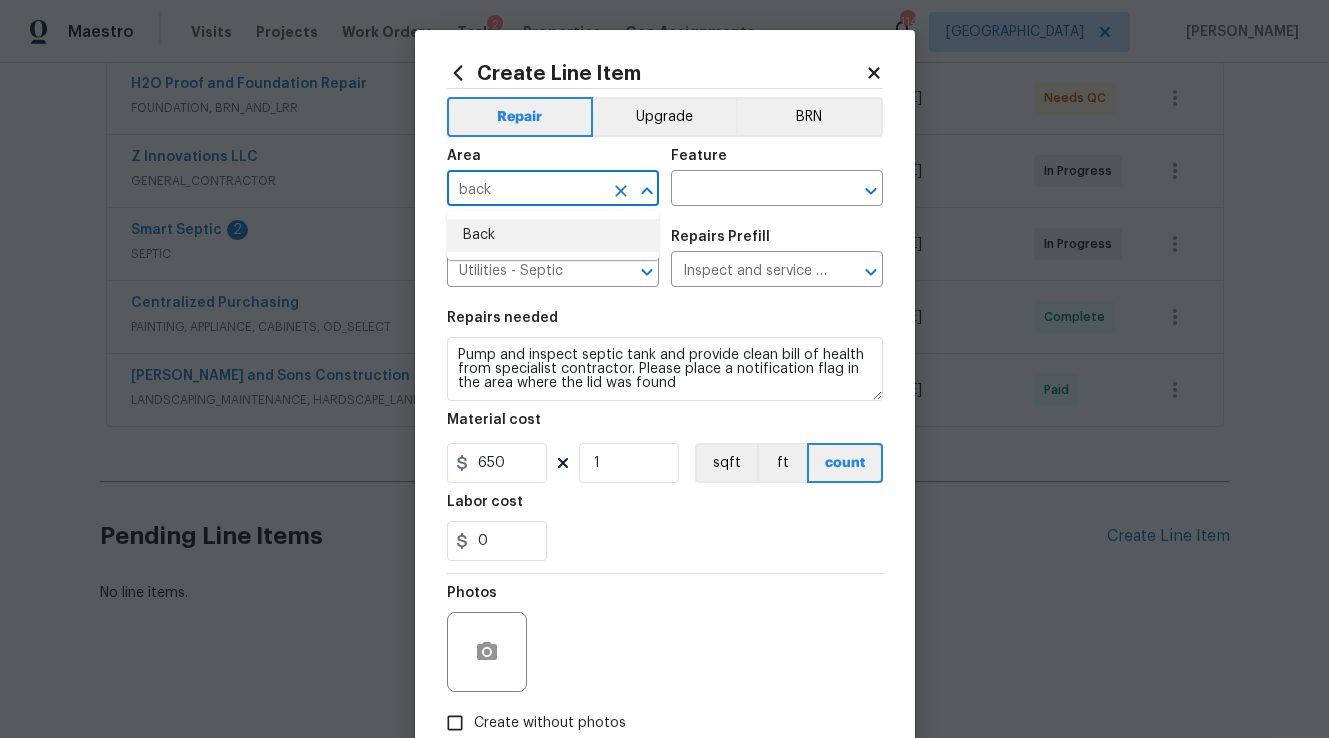 click on "Back" at bounding box center (553, 235) 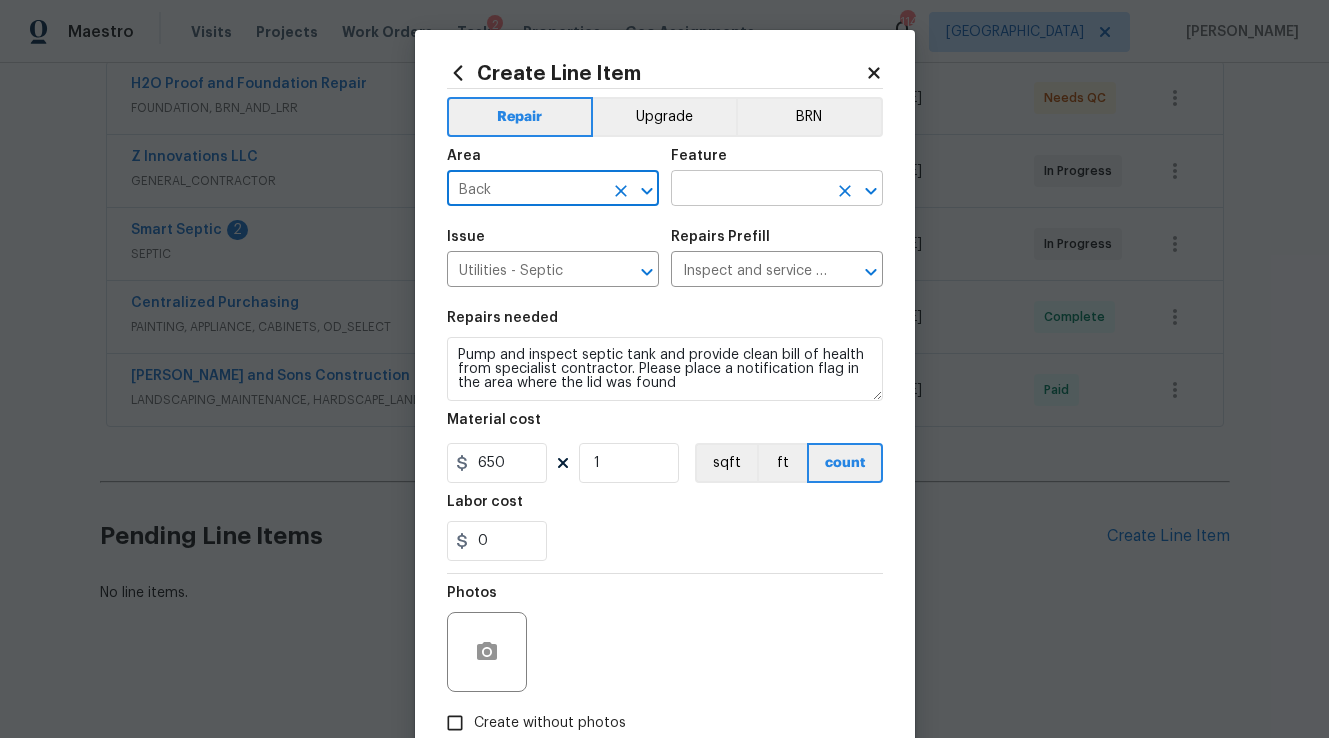 type on "Back" 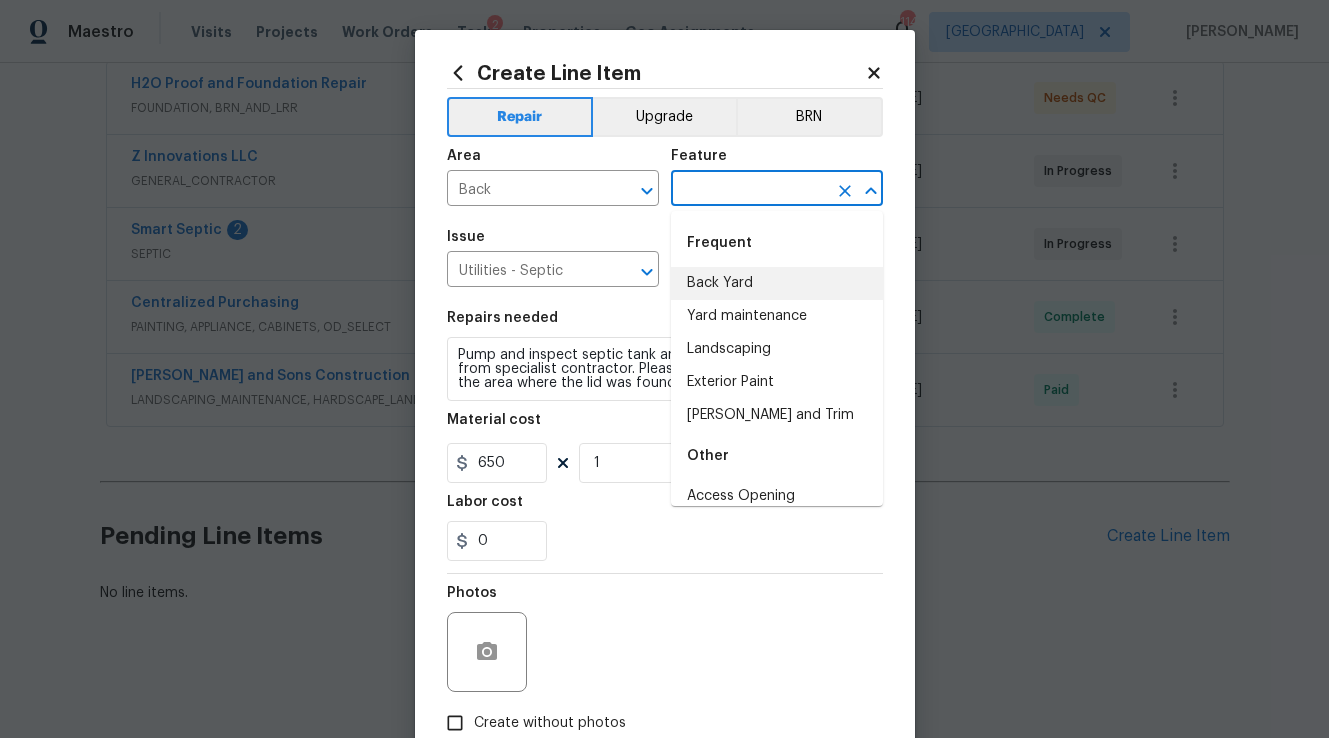 click on "Back Yard" at bounding box center [777, 283] 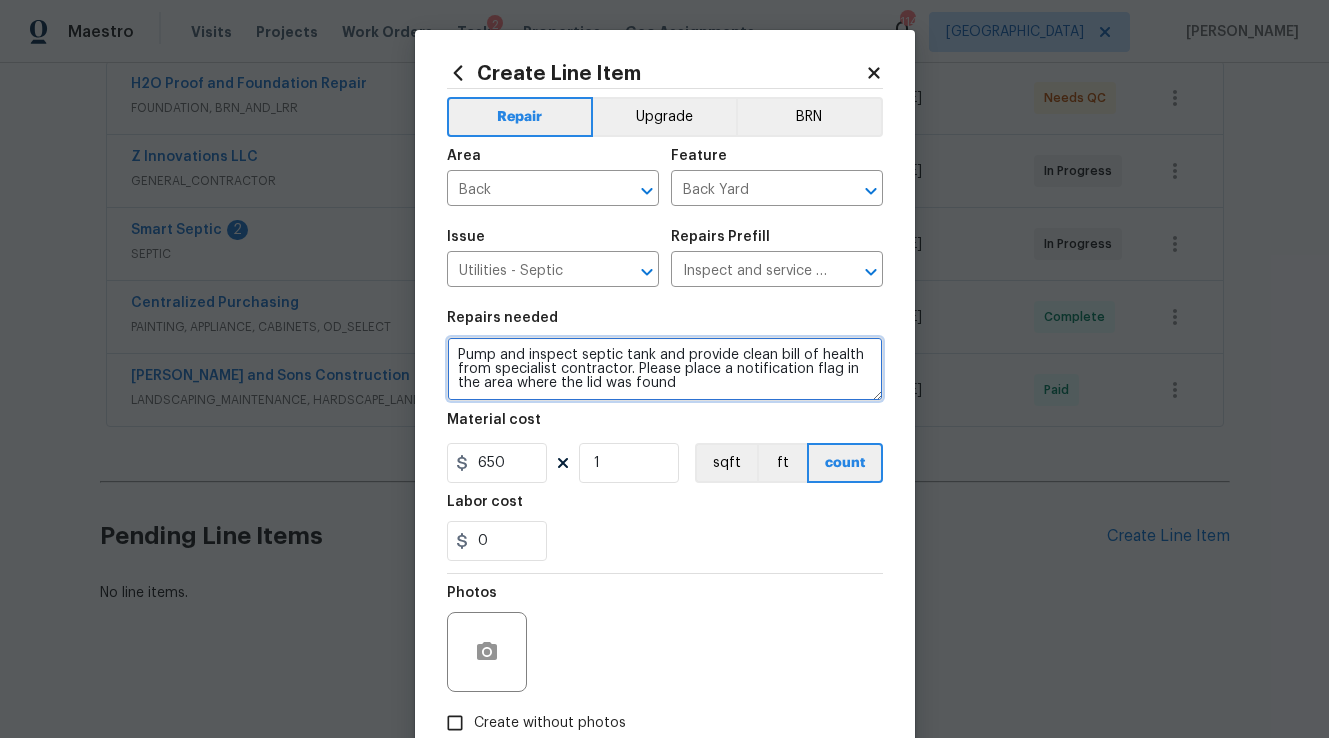 drag, startPoint x: 679, startPoint y: 391, endPoint x: 457, endPoint y: 346, distance: 226.5149 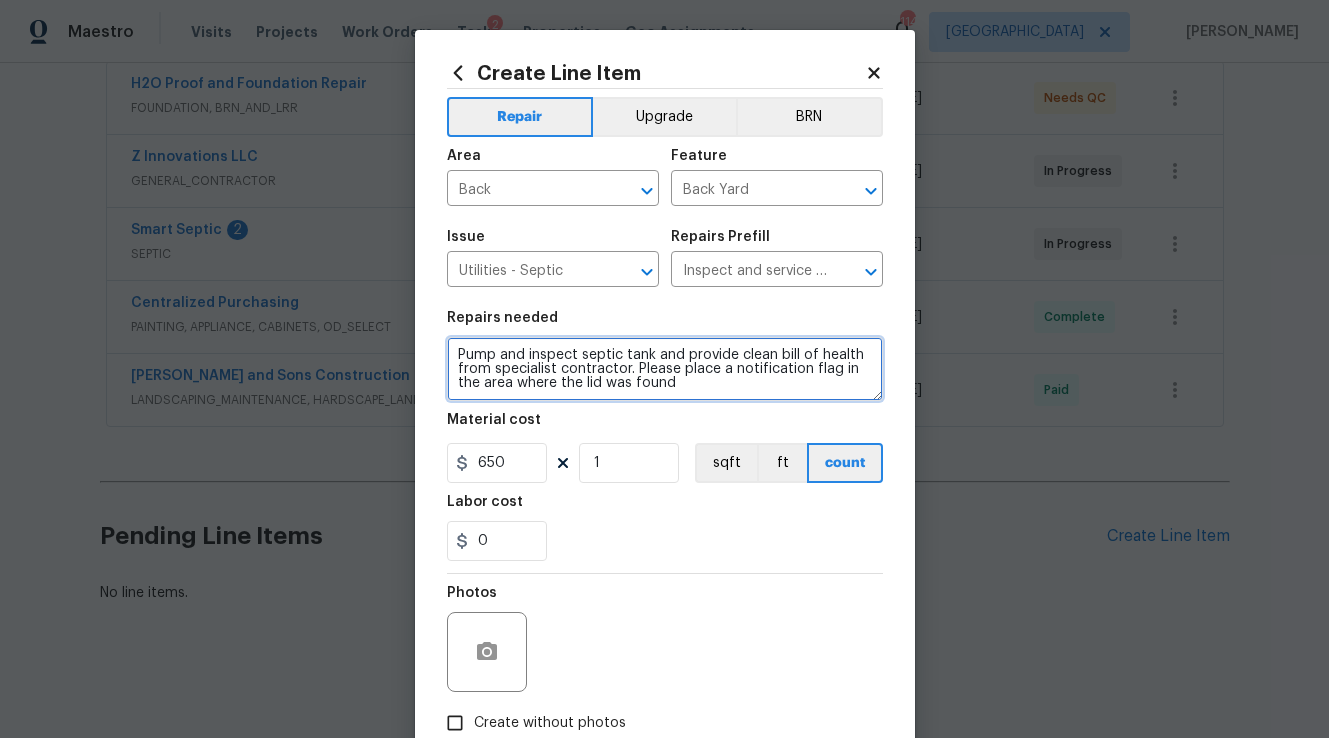 click on "Pump and inspect septic tank and provide clean bill of health from specialist contractor. Please place a notification flag in the area where the lid was found" at bounding box center [665, 369] 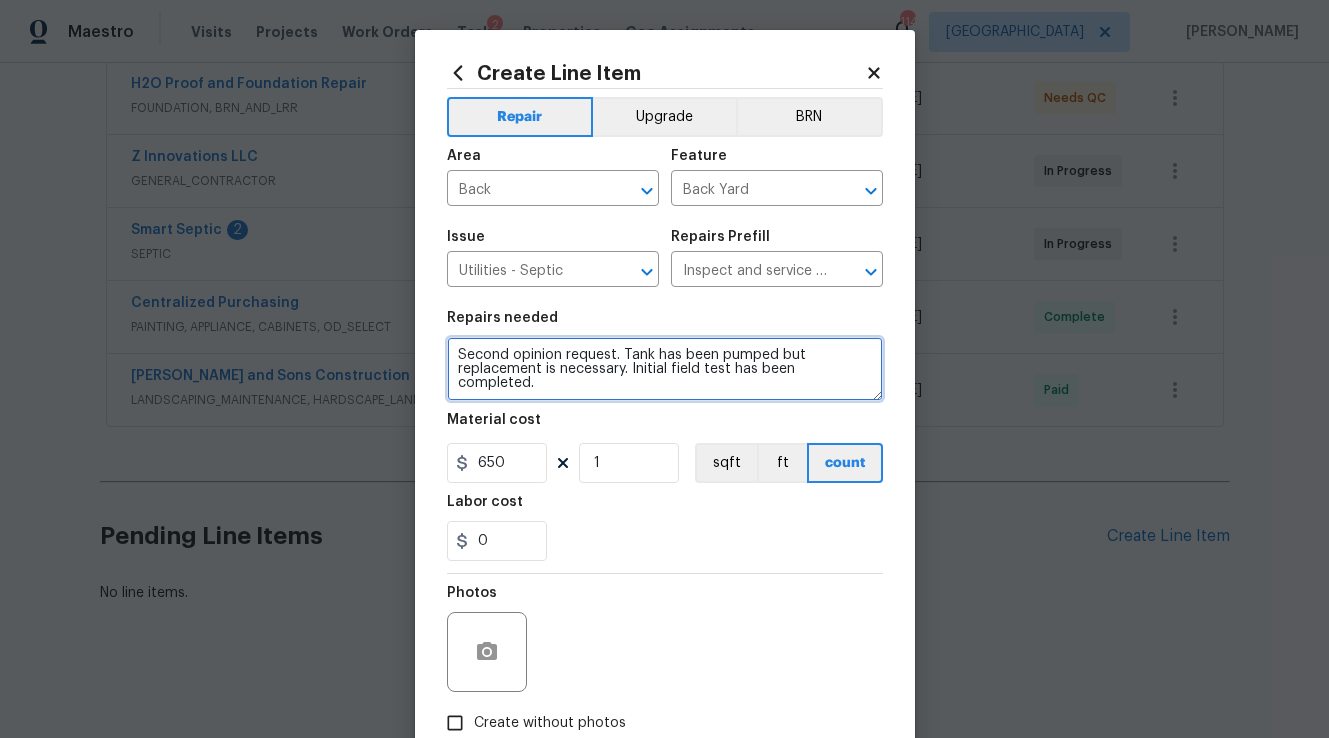 type on "Second opinion request. Tank has been pumped but replacement is necessary. Initial field test has been completed." 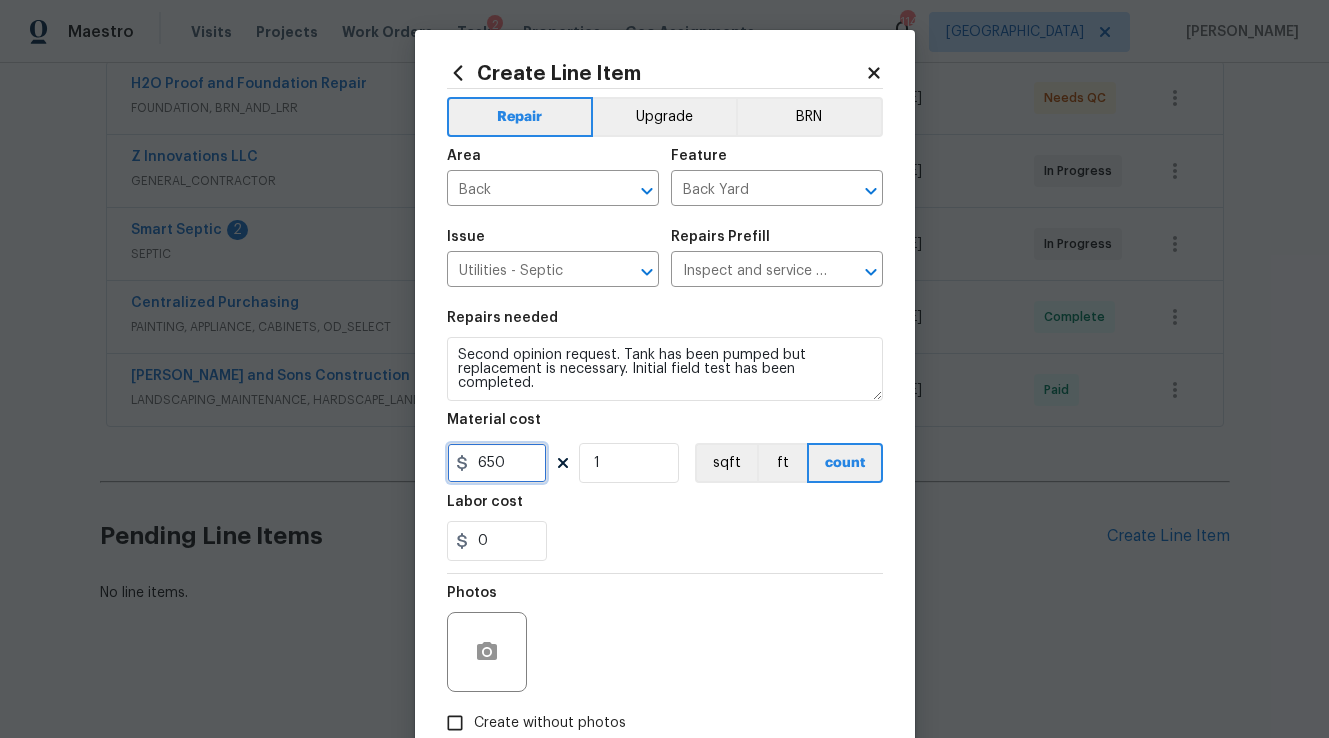 drag, startPoint x: 528, startPoint y: 459, endPoint x: 442, endPoint y: 457, distance: 86.023254 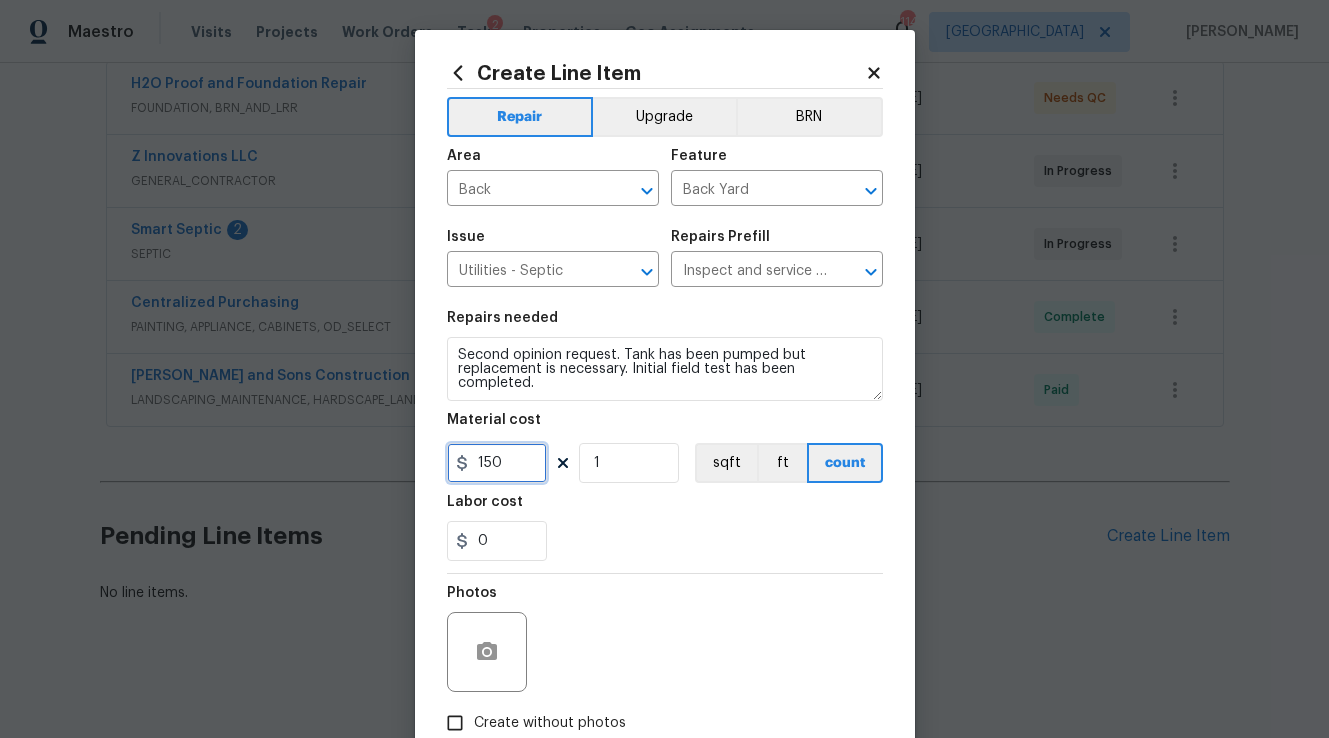 scroll, scrollTop: 124, scrollLeft: 0, axis: vertical 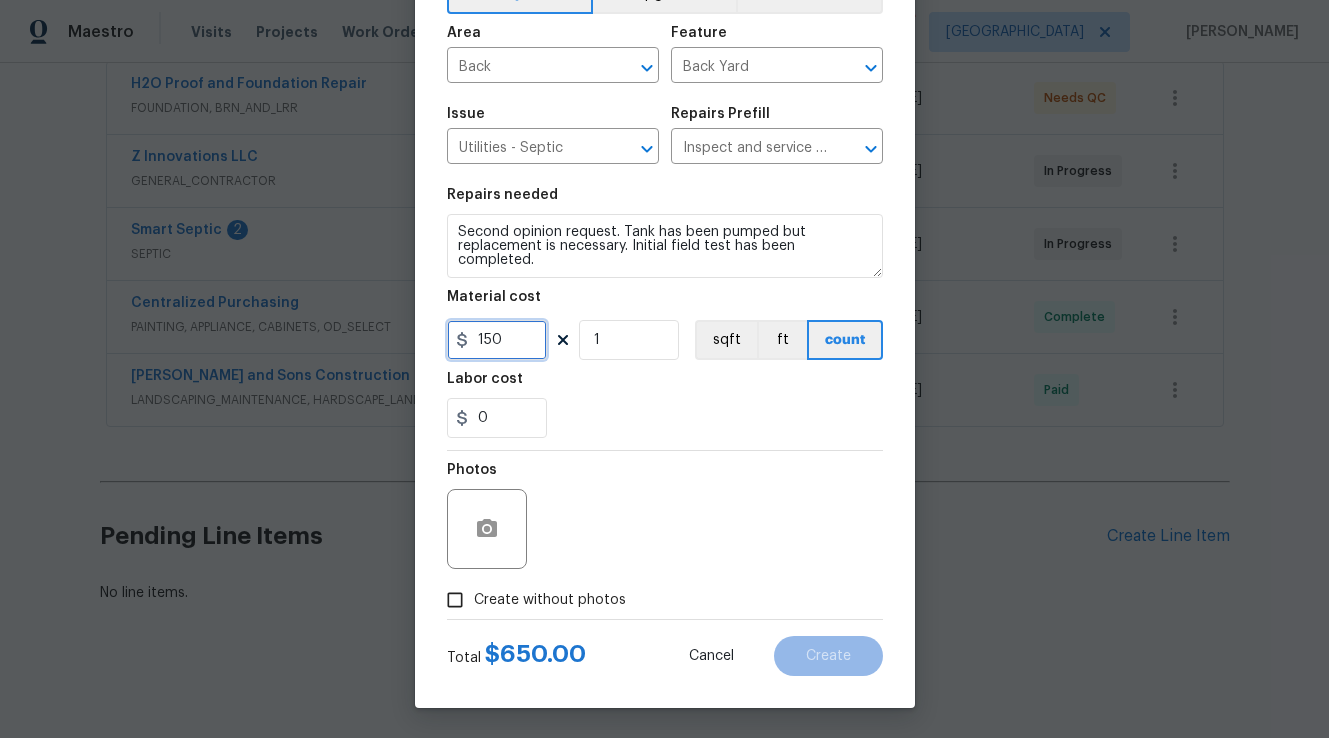type on "150" 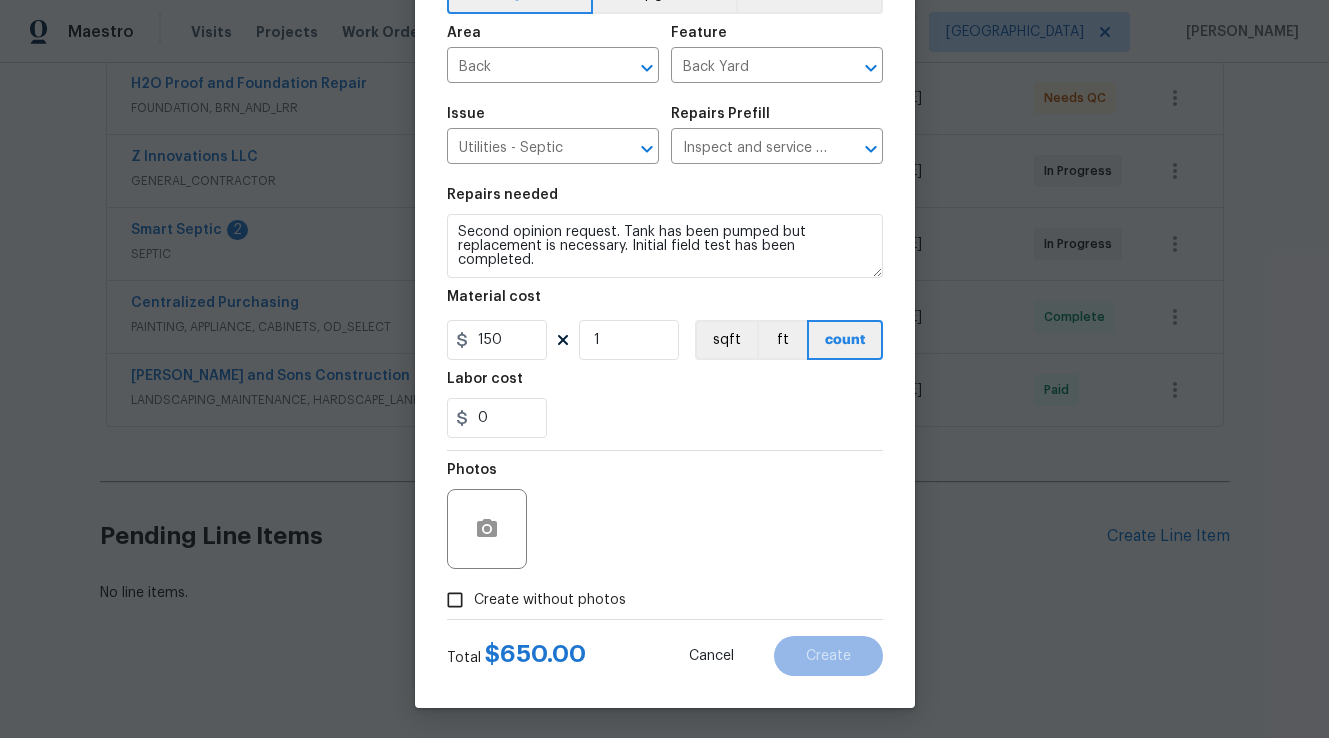 click on "Create without photos" at bounding box center (455, 600) 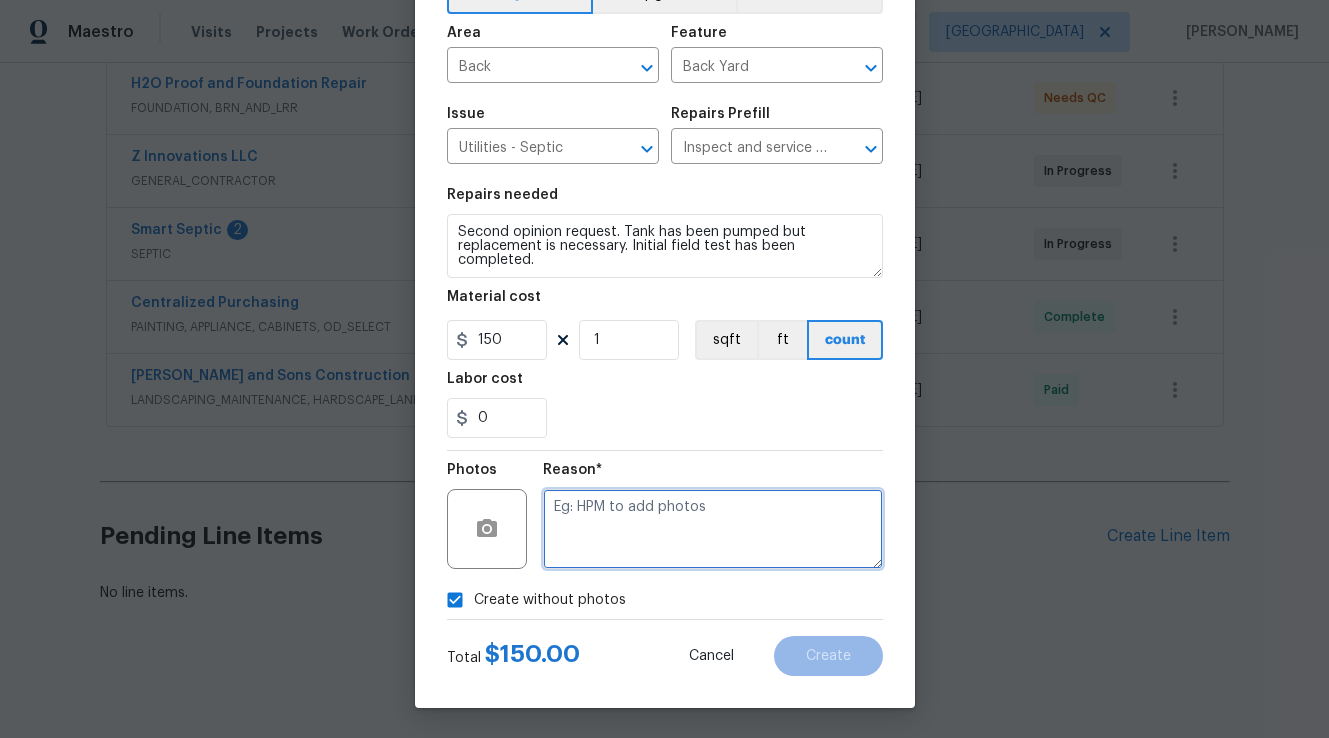 click at bounding box center (713, 529) 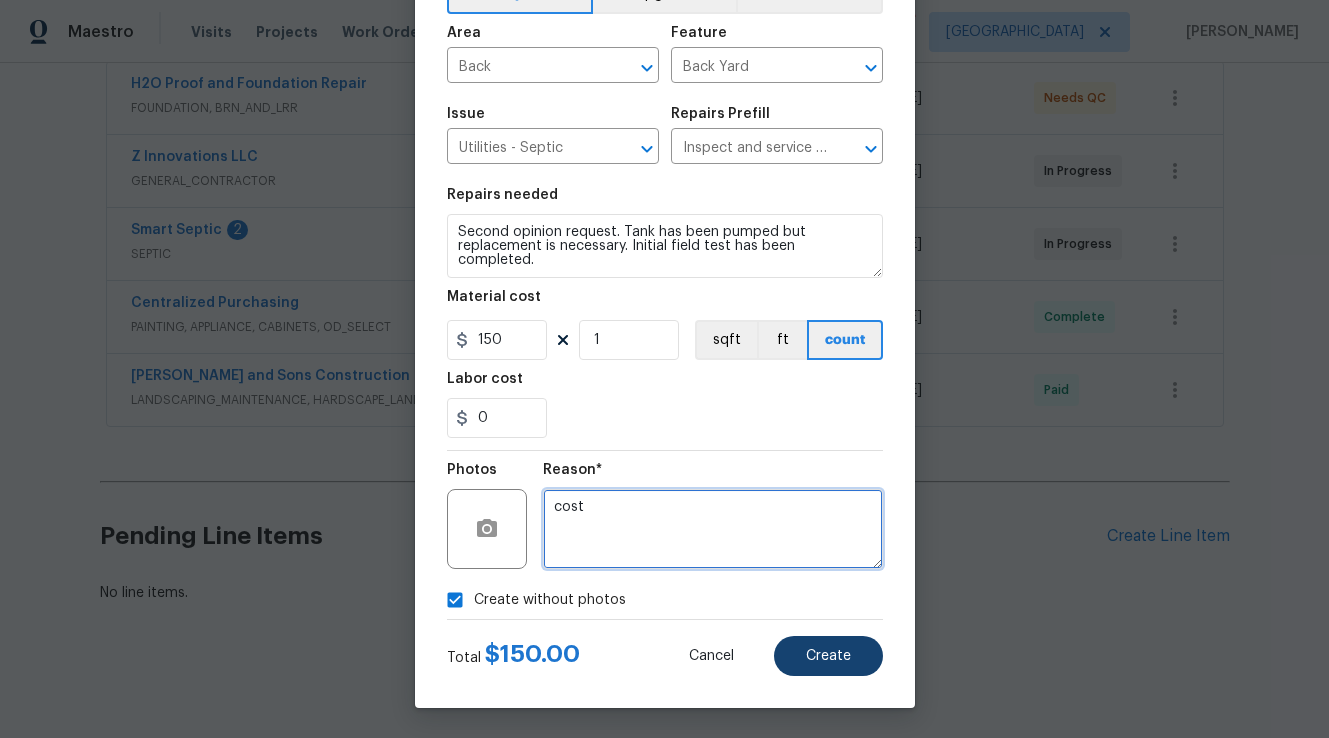 type on "cost" 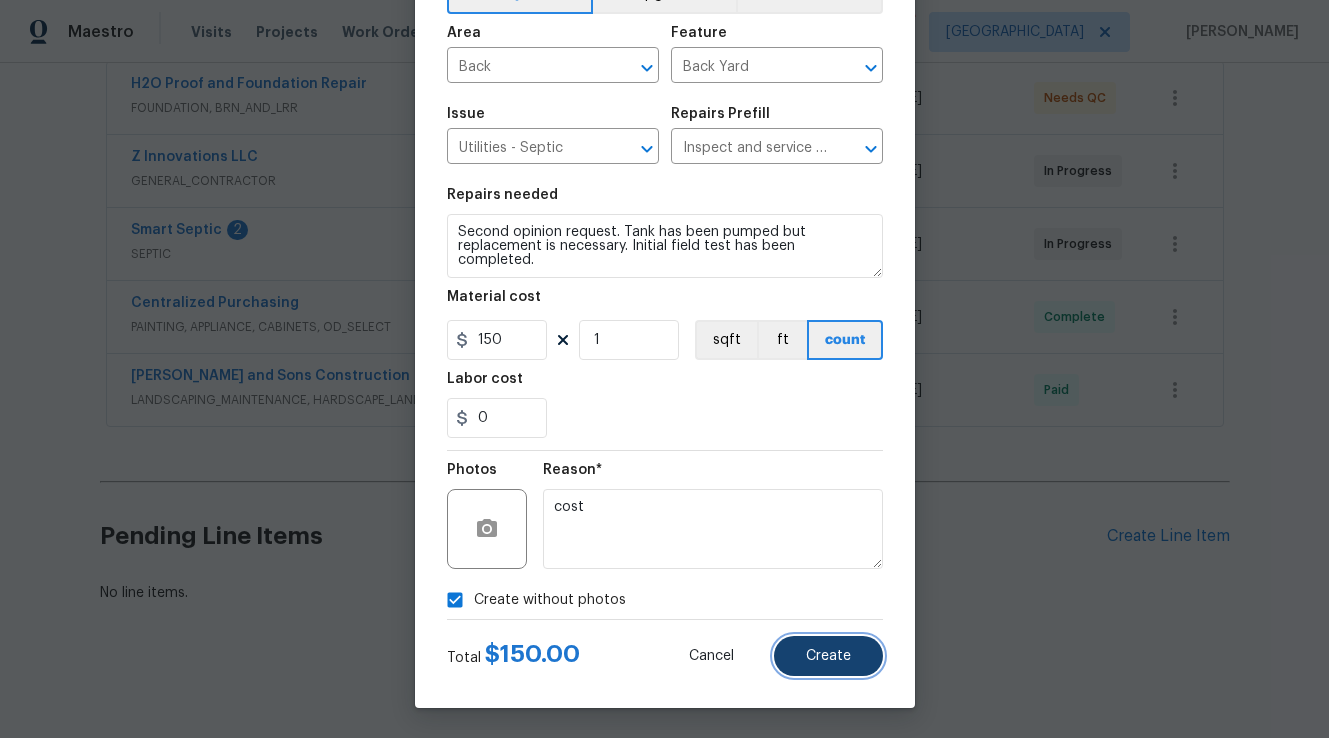 click on "Create" at bounding box center (828, 656) 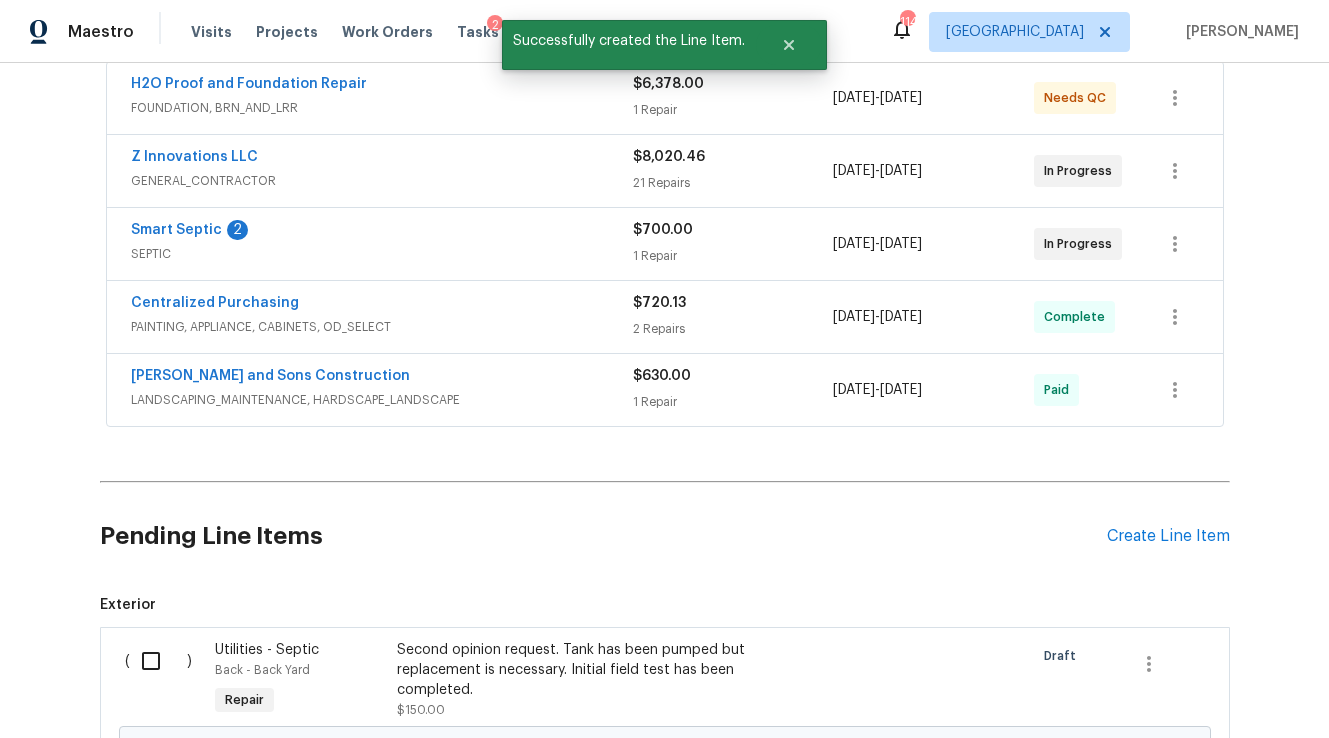 scroll, scrollTop: 634, scrollLeft: 0, axis: vertical 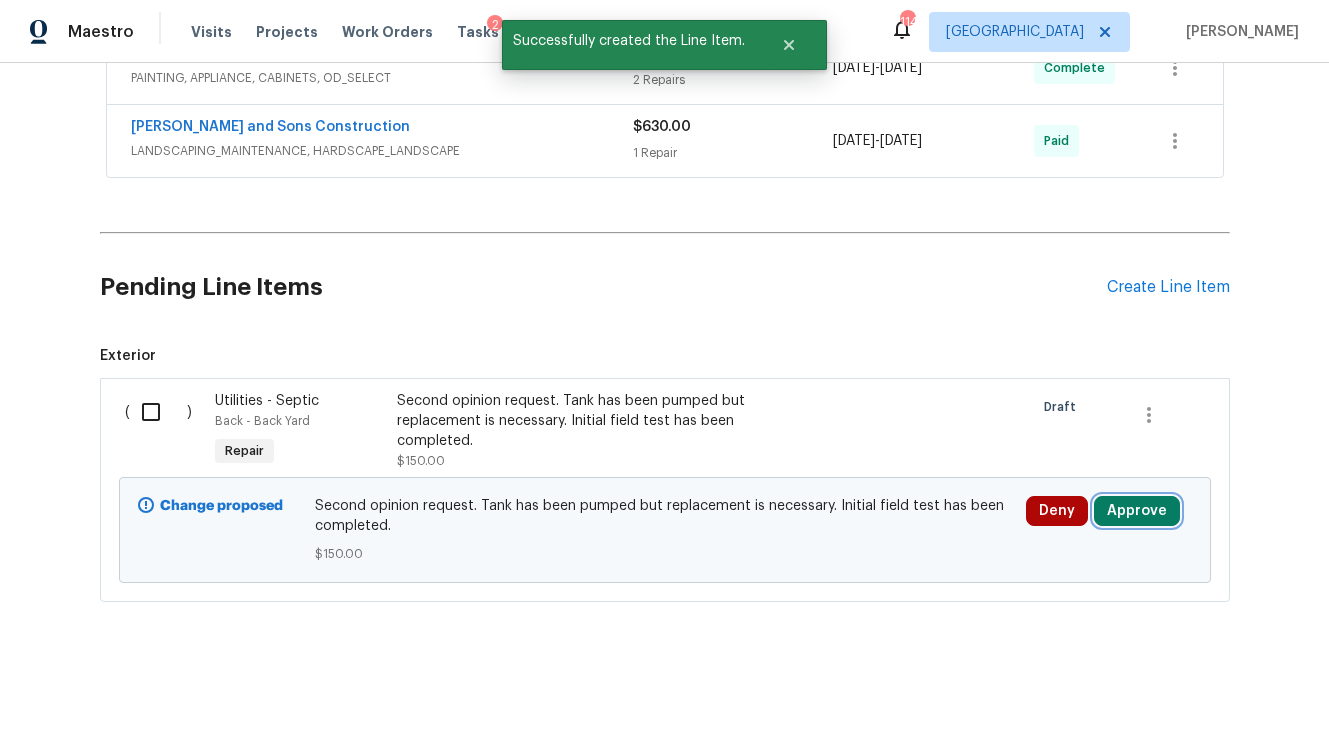 click on "Approve" at bounding box center (1137, 511) 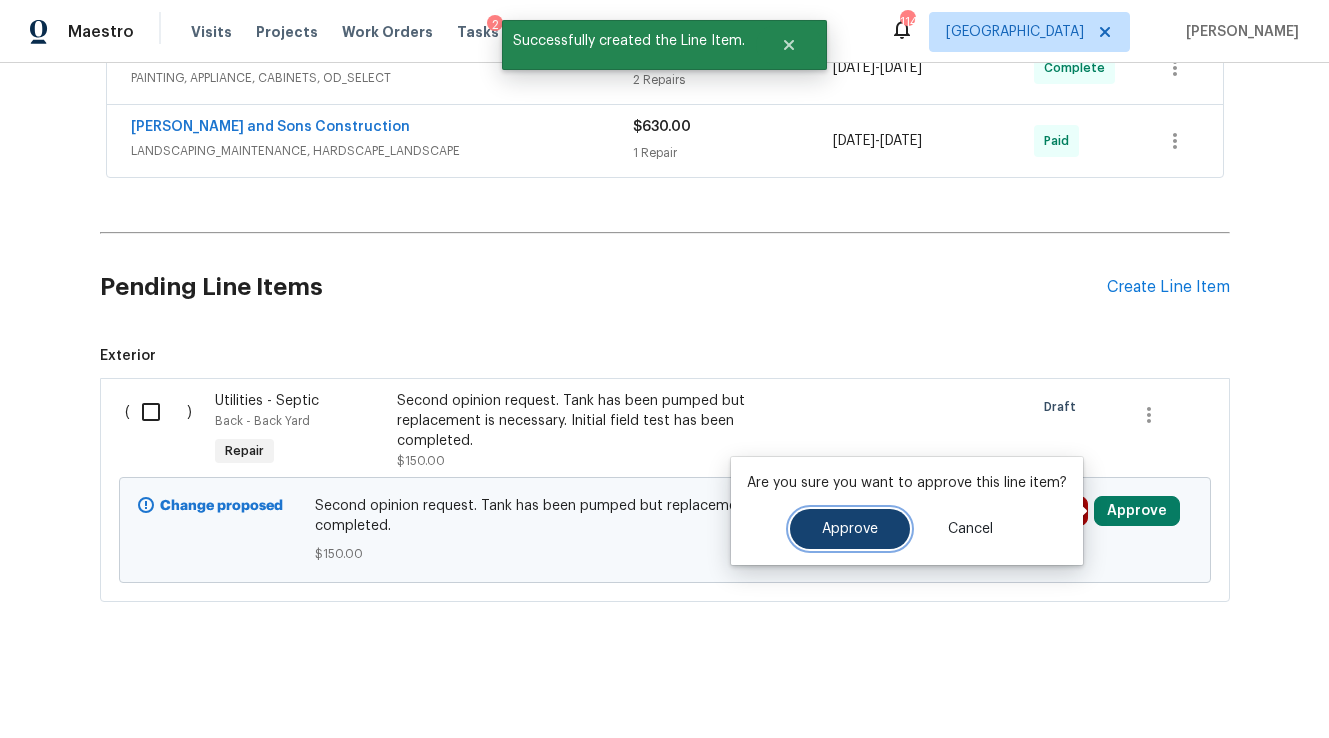 click on "Approve" at bounding box center (850, 529) 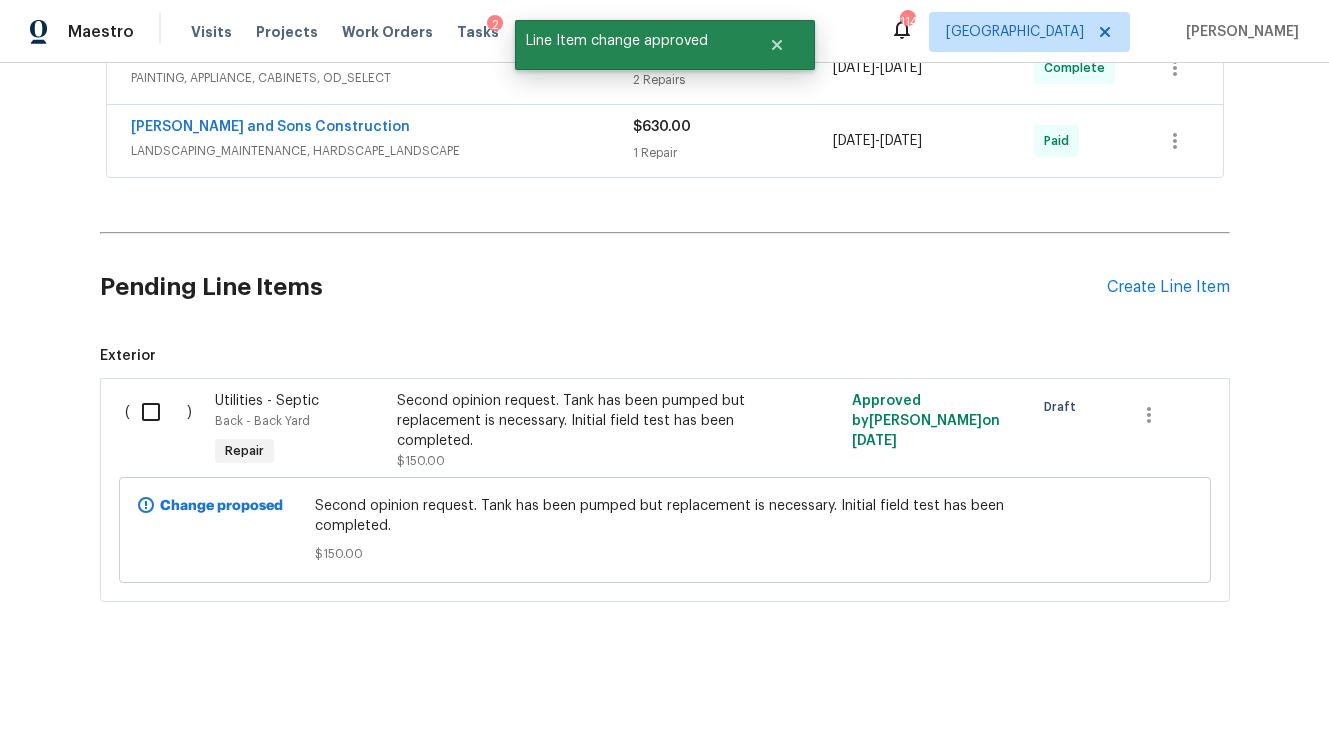 click at bounding box center [158, 412] 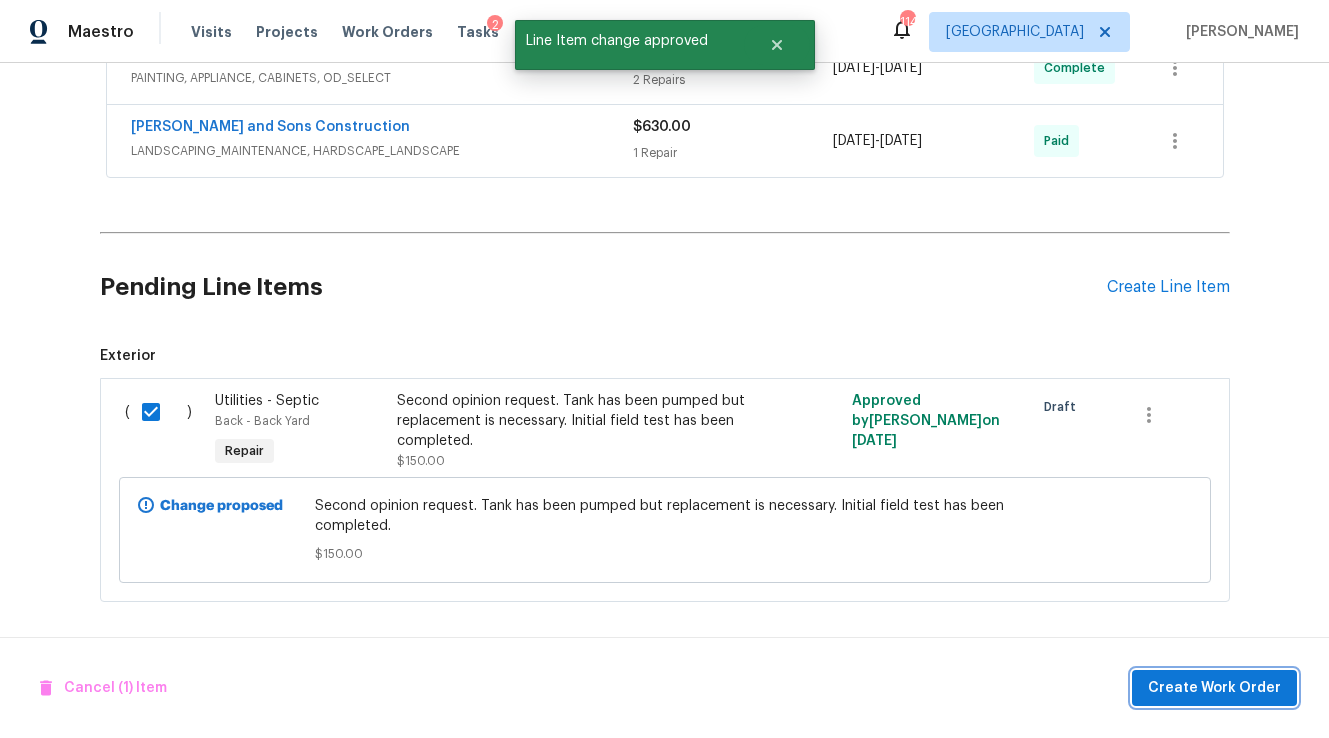 click on "Create Work Order" at bounding box center [1214, 688] 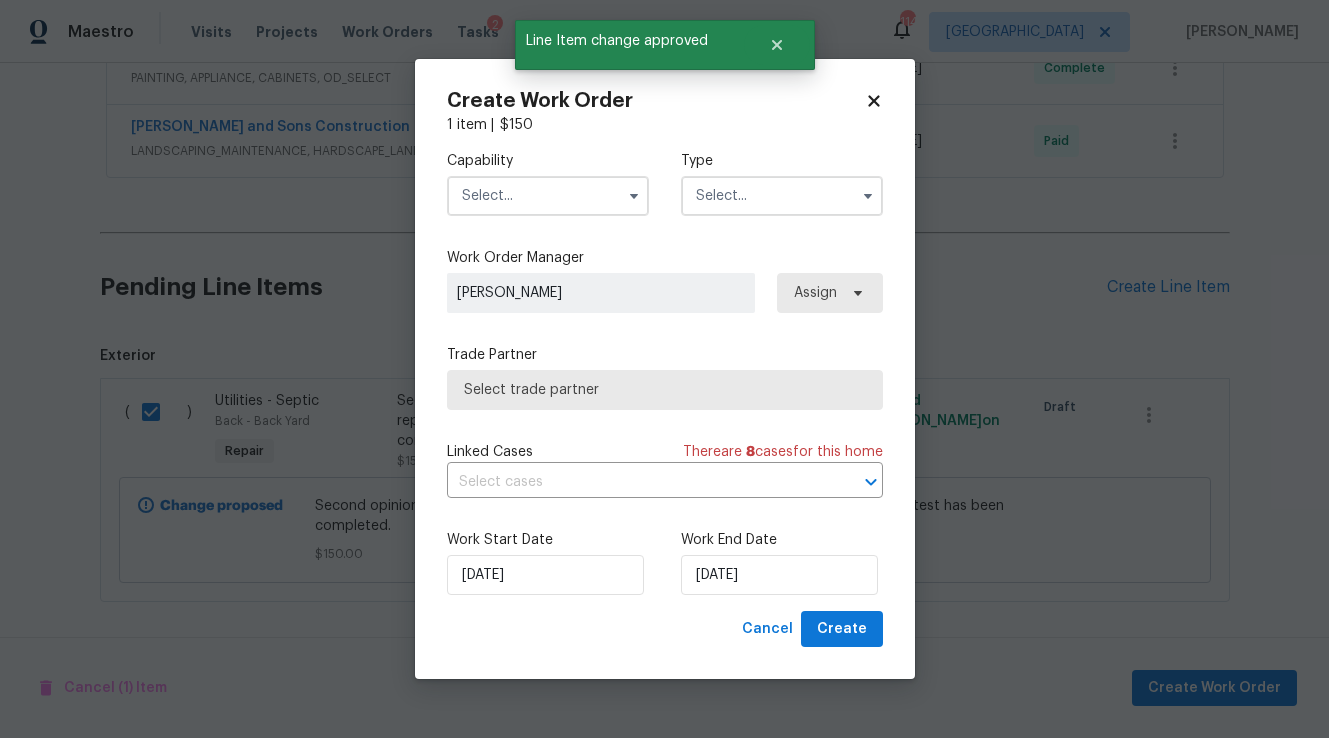 click at bounding box center [548, 196] 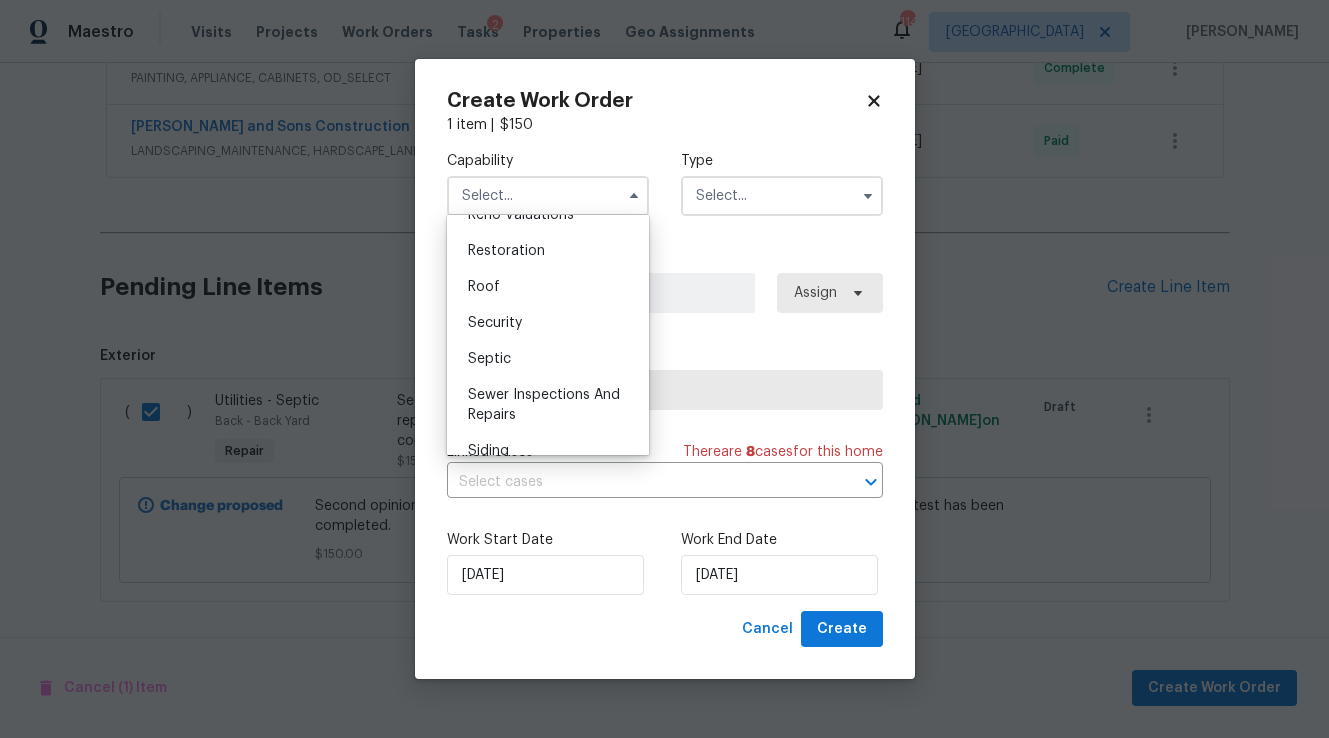 scroll, scrollTop: 1997, scrollLeft: 0, axis: vertical 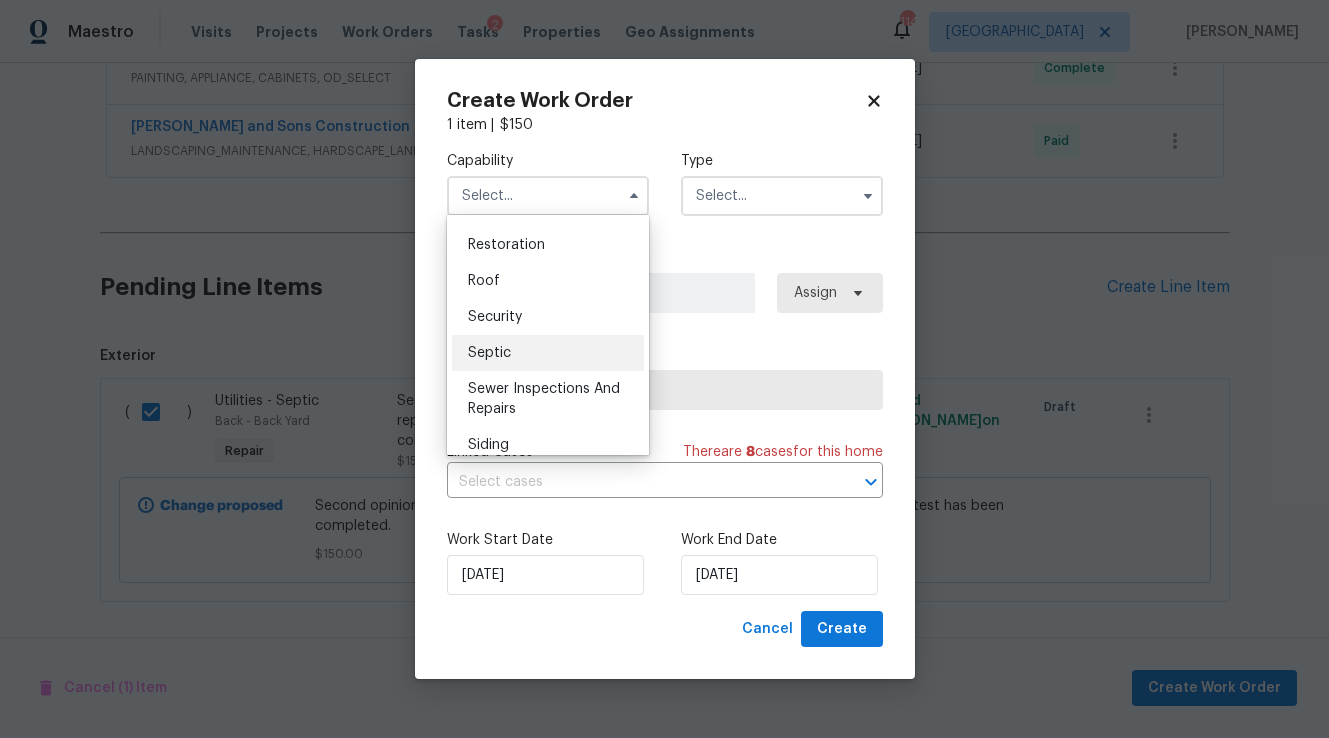 click on "Septic" at bounding box center [548, 353] 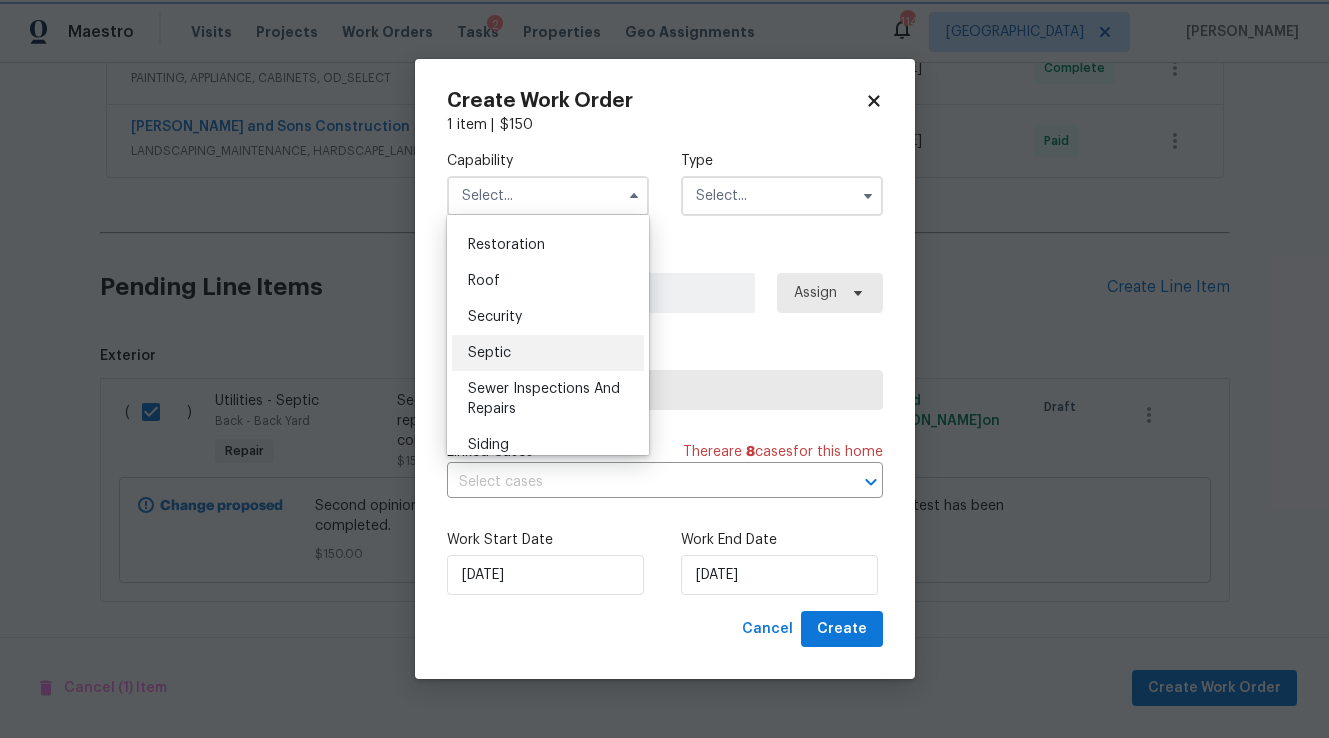 type on "Septic" 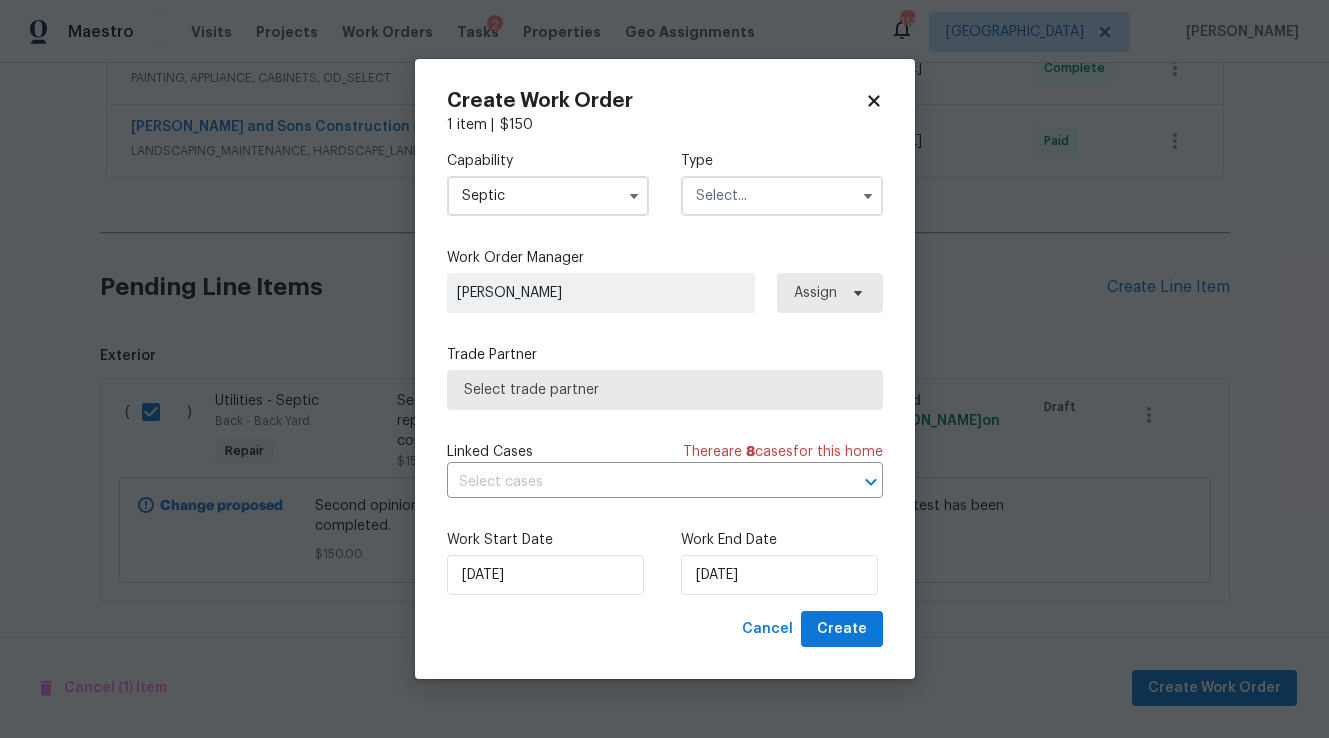 click at bounding box center (782, 196) 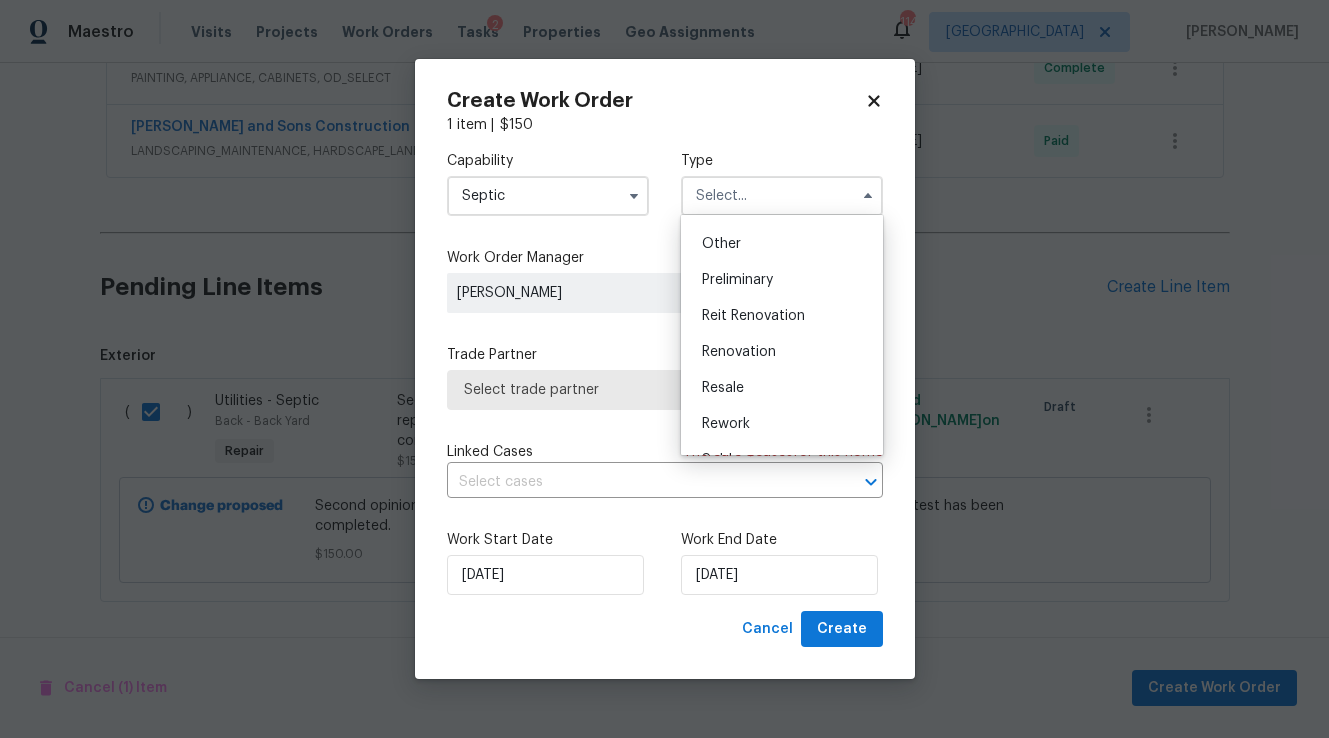 scroll, scrollTop: 454, scrollLeft: 0, axis: vertical 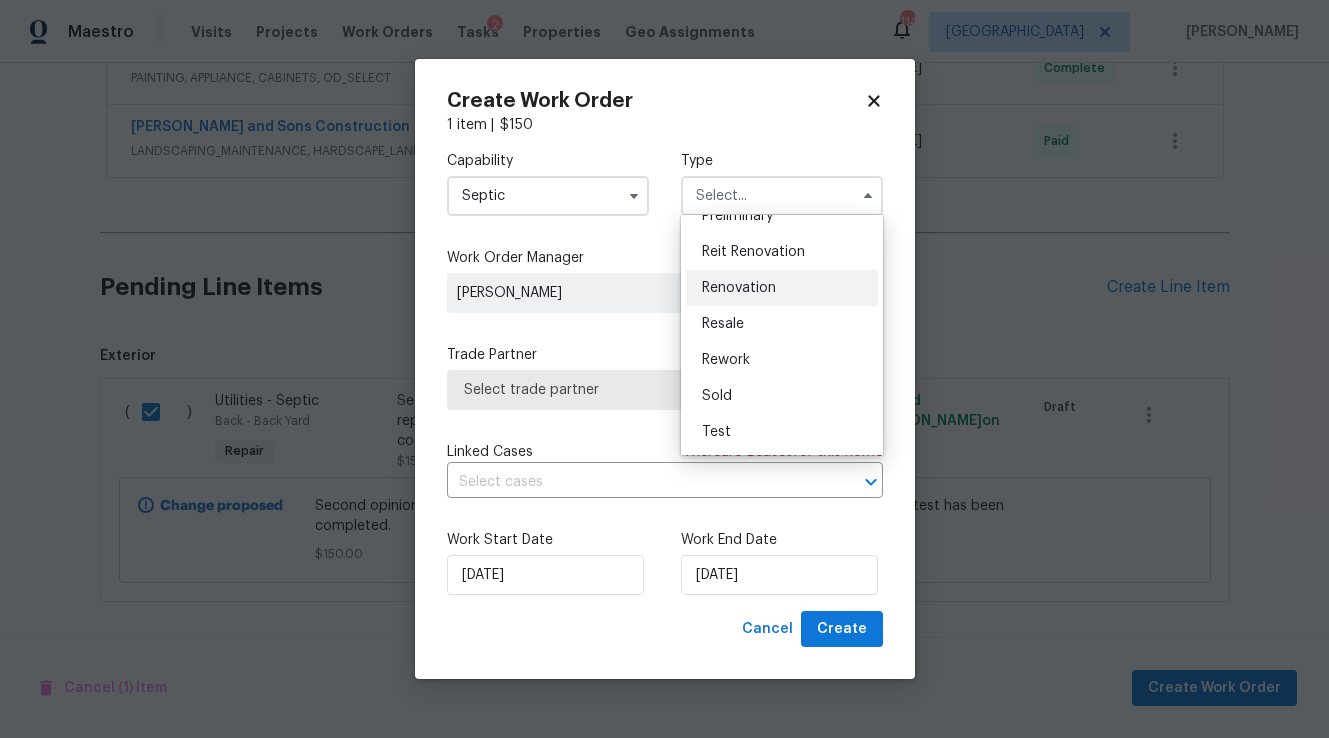 click on "Renovation" at bounding box center (739, 288) 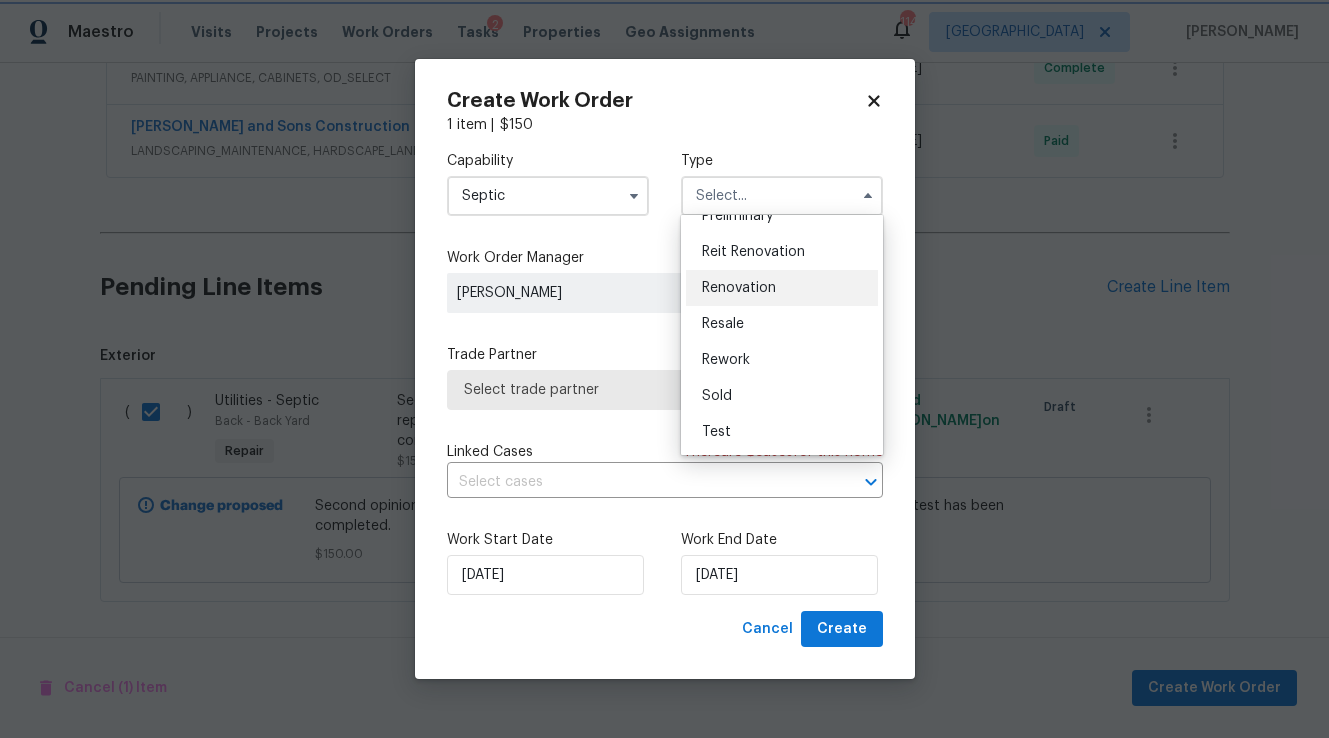 type on "Renovation" 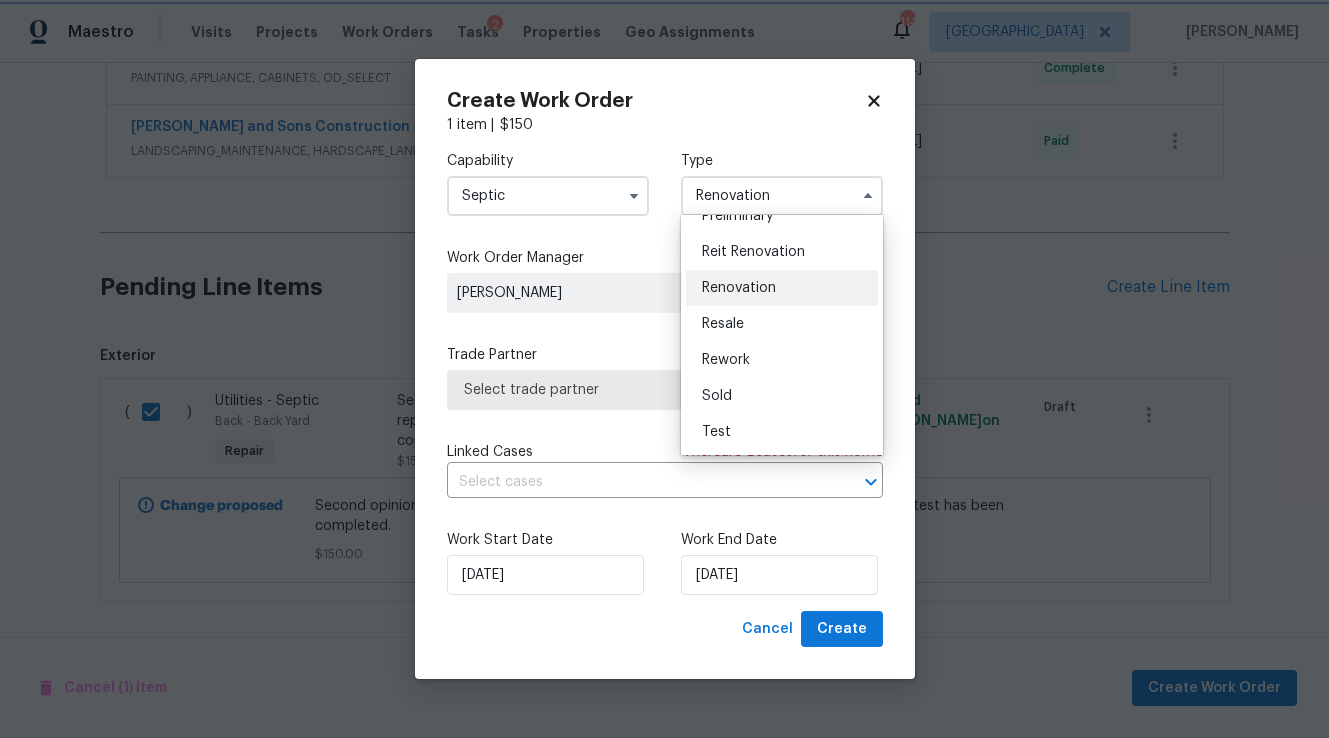 scroll, scrollTop: 0, scrollLeft: 0, axis: both 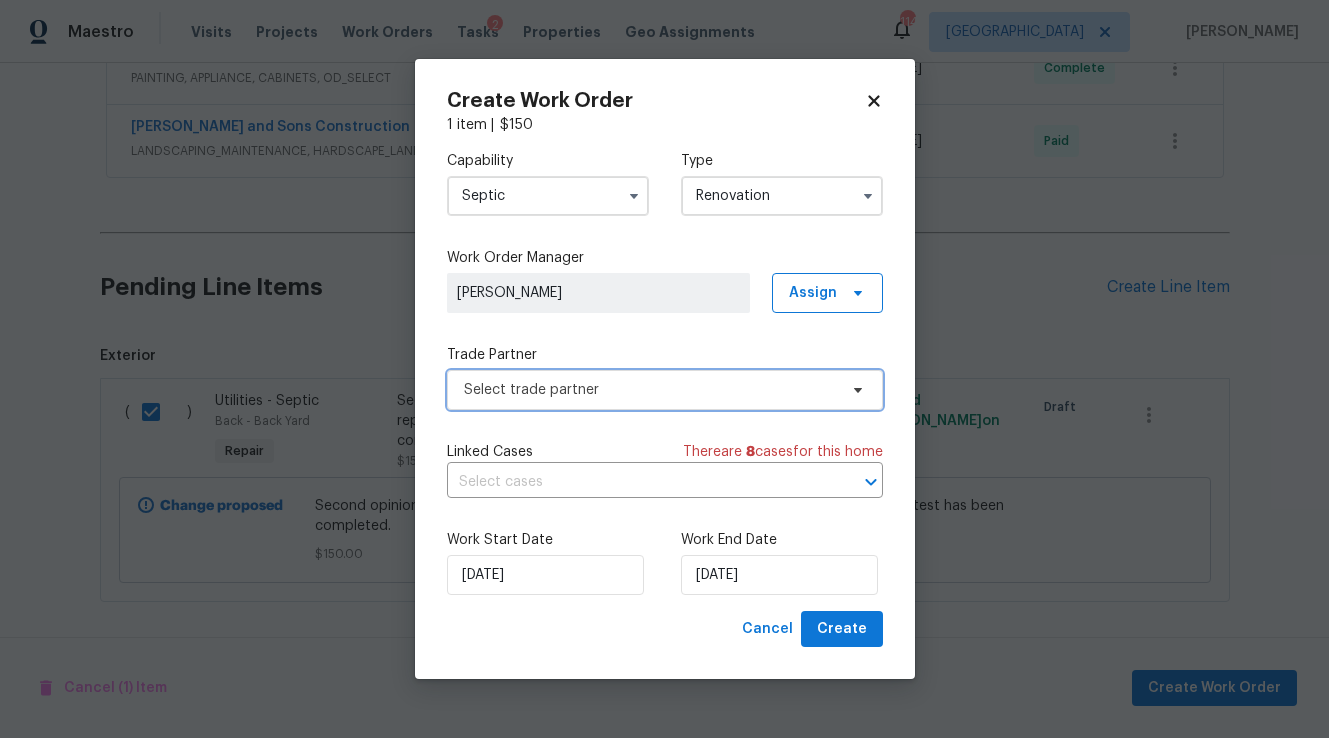 click on "Select trade partner" at bounding box center (650, 390) 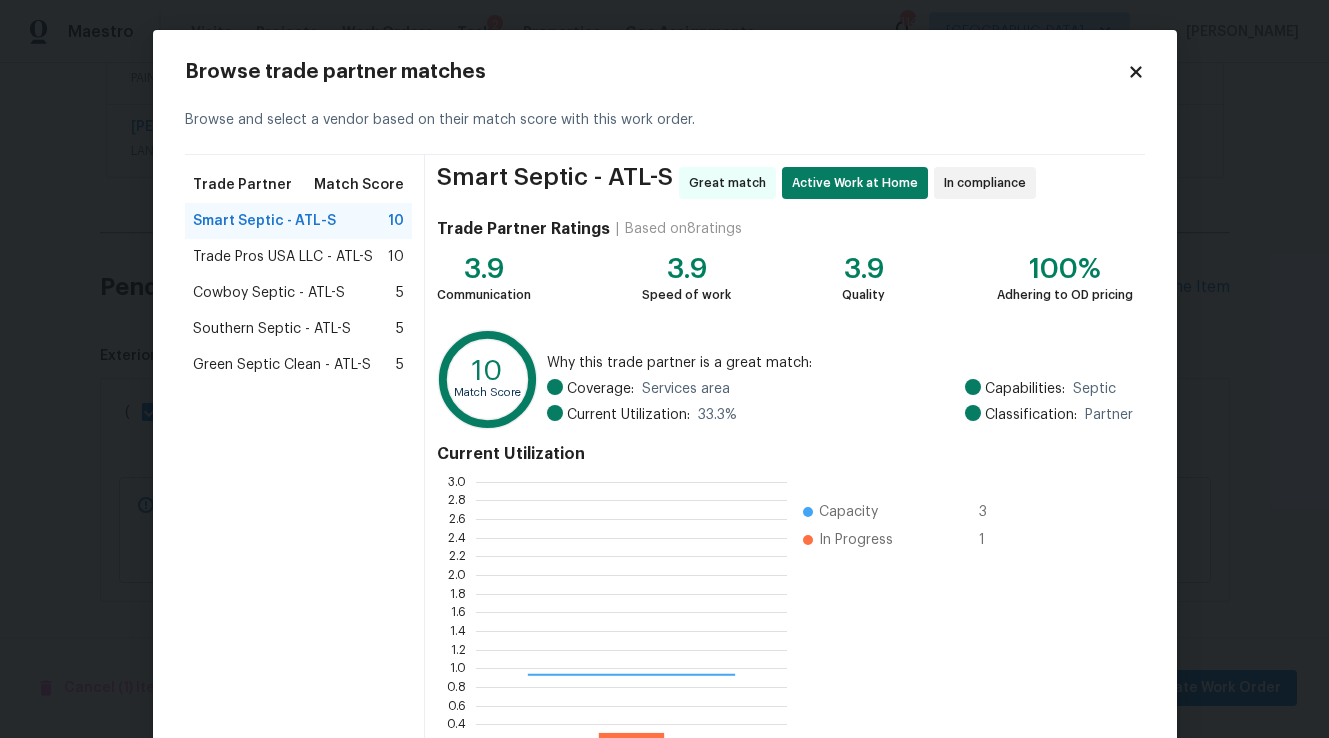 scroll, scrollTop: 2, scrollLeft: 1, axis: both 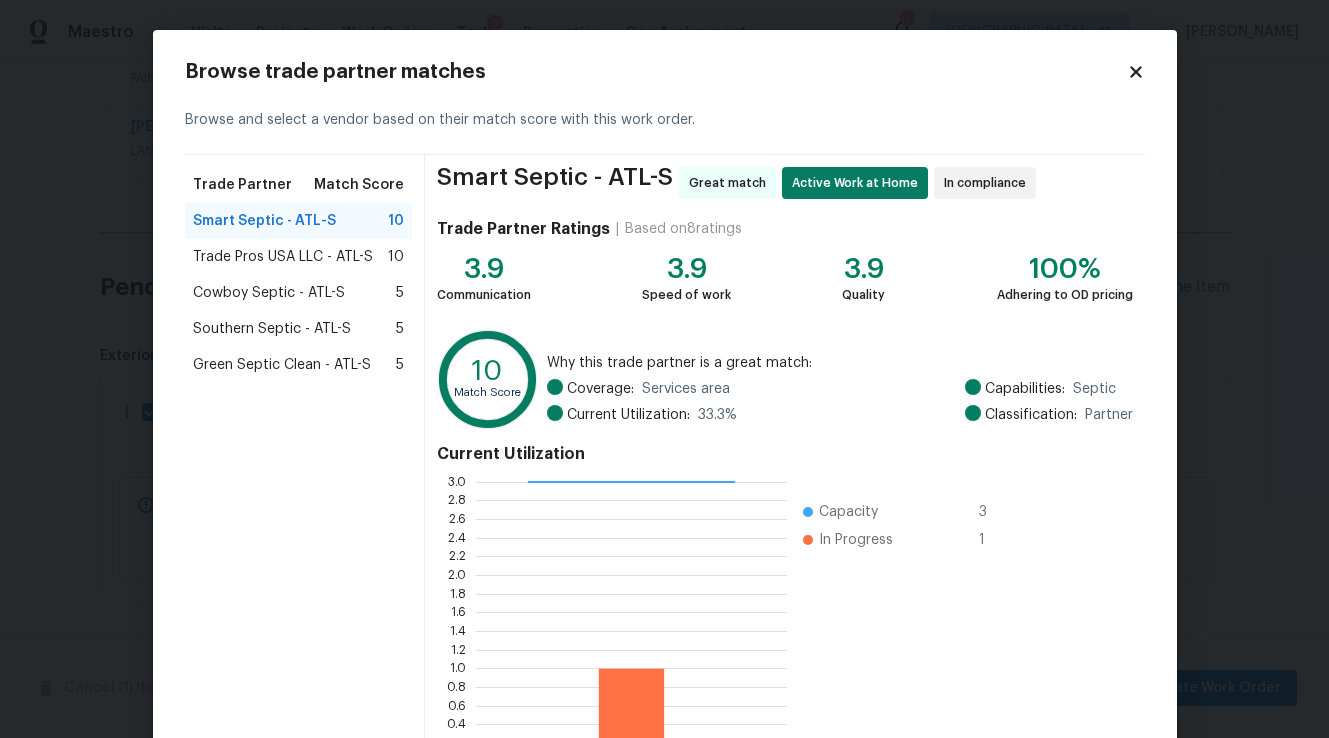 click on "Green Septic Clean - ATL-S" at bounding box center [282, 365] 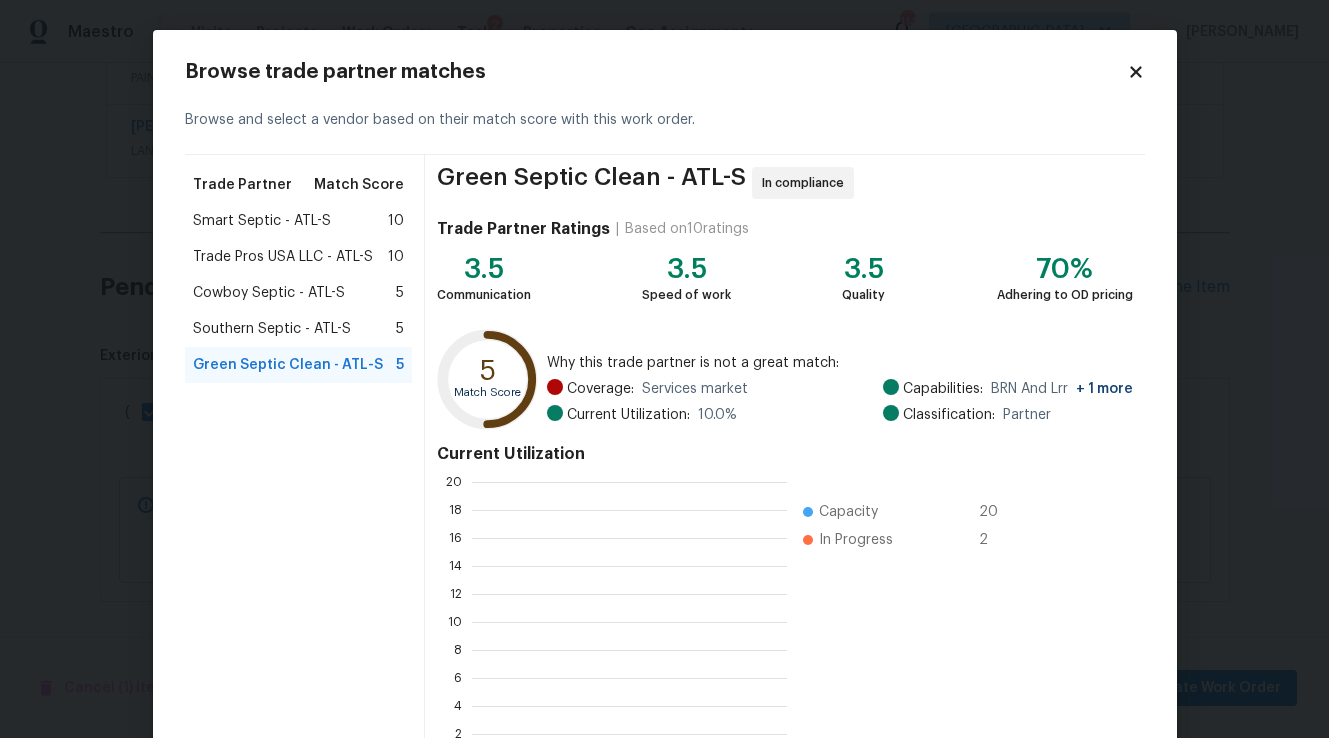 scroll, scrollTop: 2, scrollLeft: 2, axis: both 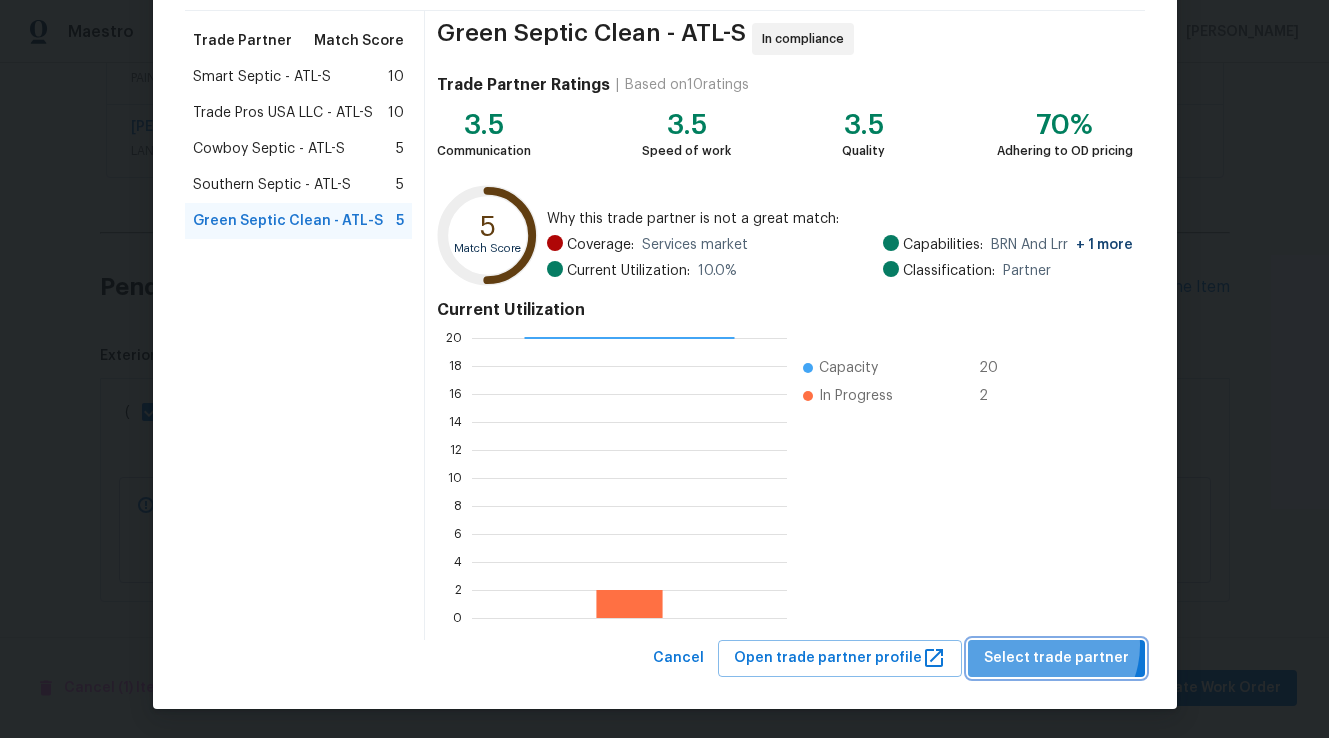 click on "Select trade partner" at bounding box center [1056, 658] 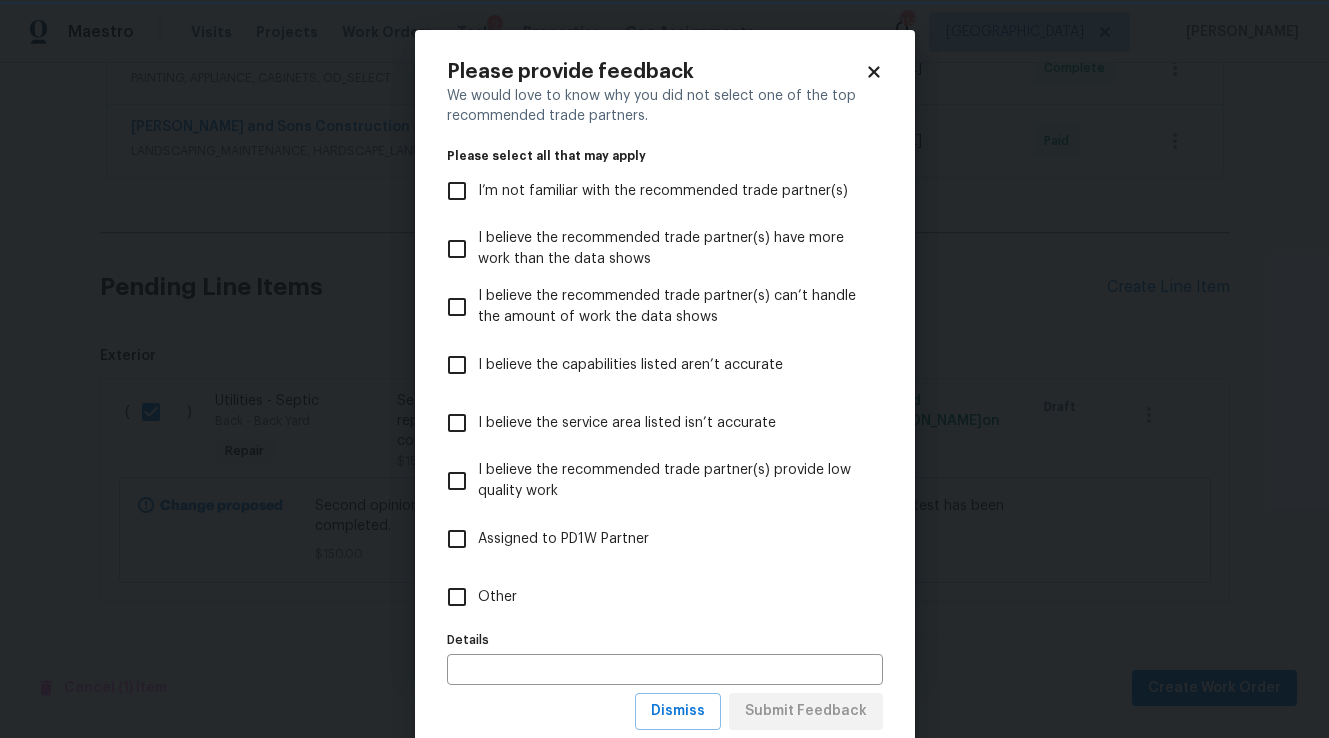 scroll, scrollTop: 0, scrollLeft: 0, axis: both 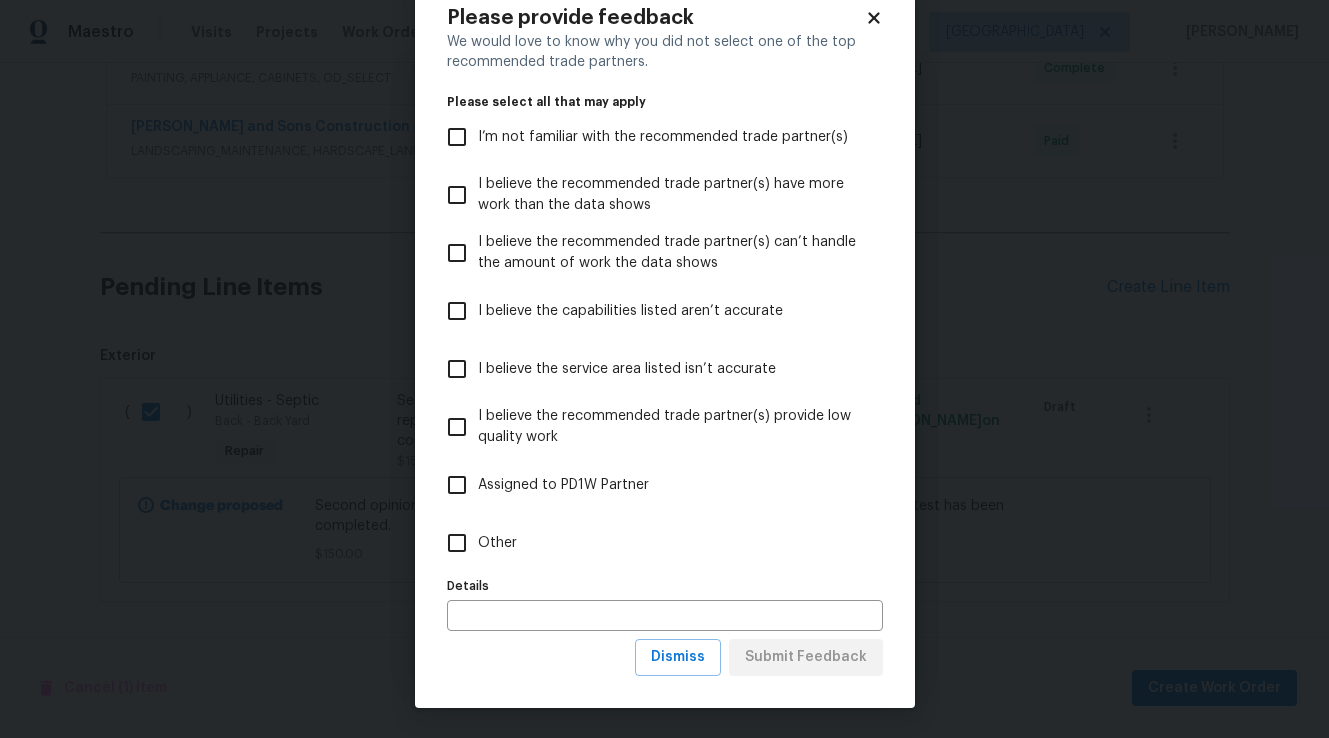 click on "Other" at bounding box center (457, 543) 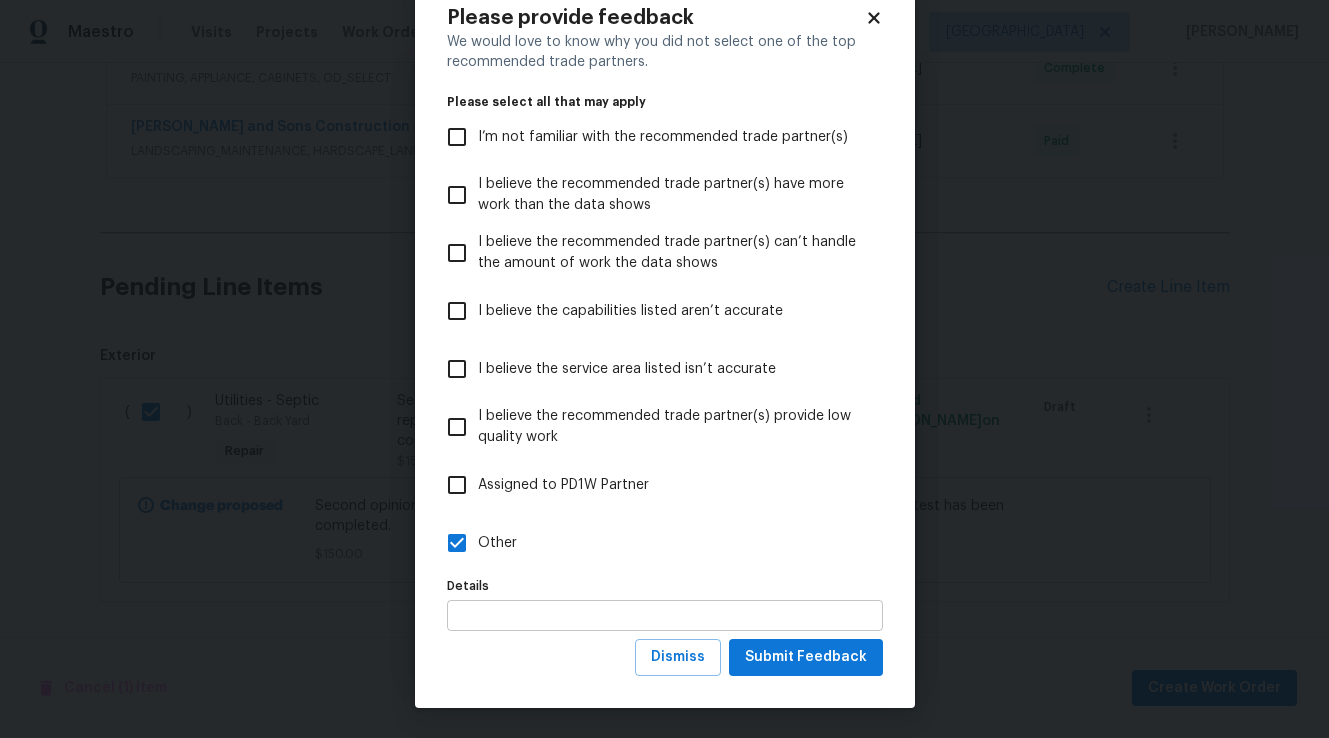 click at bounding box center (665, 615) 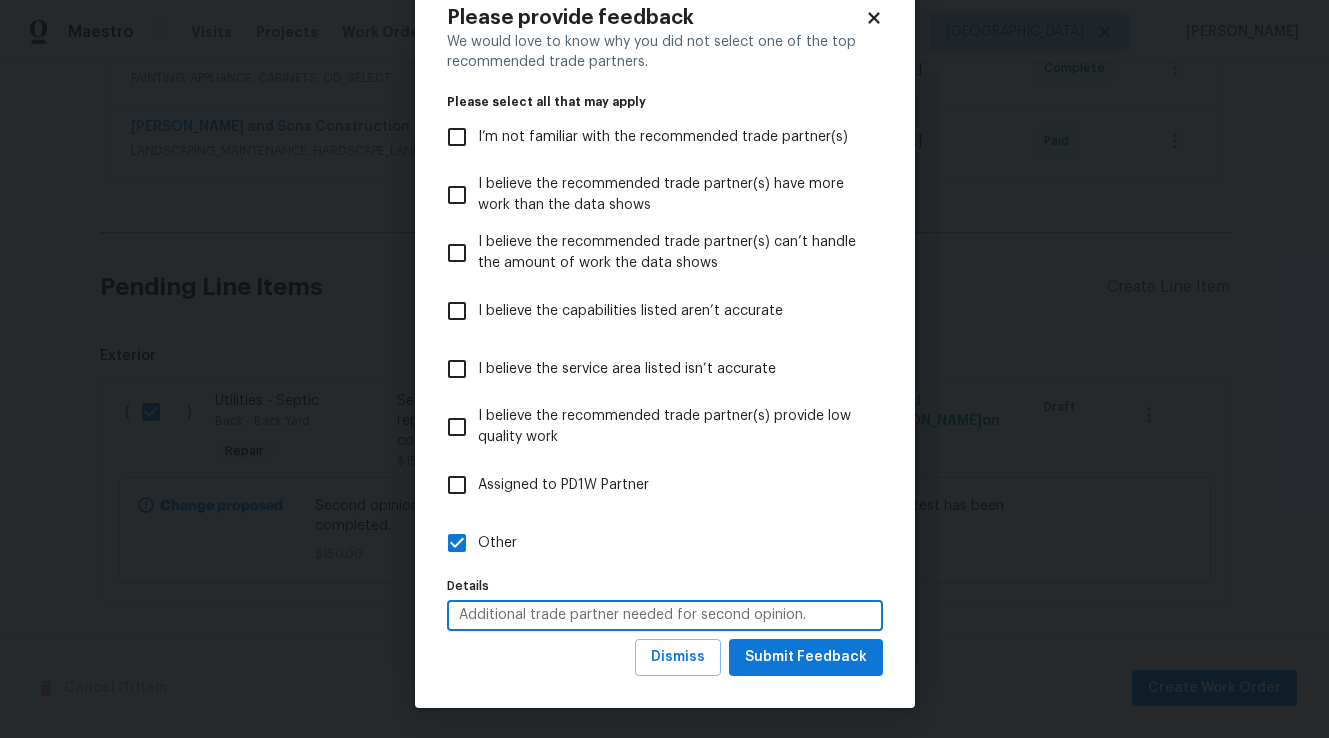 type on "Additional trade partner needed for second opinion." 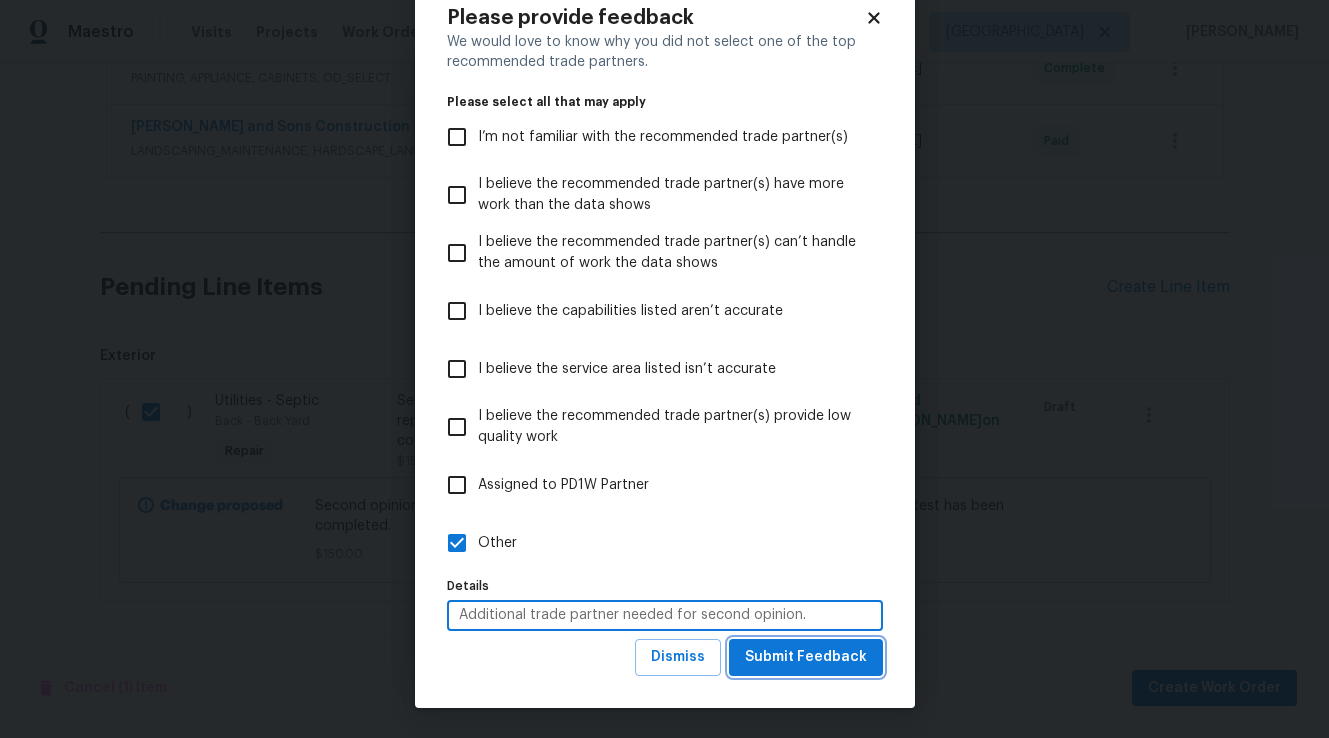 click on "Submit Feedback" at bounding box center [806, 657] 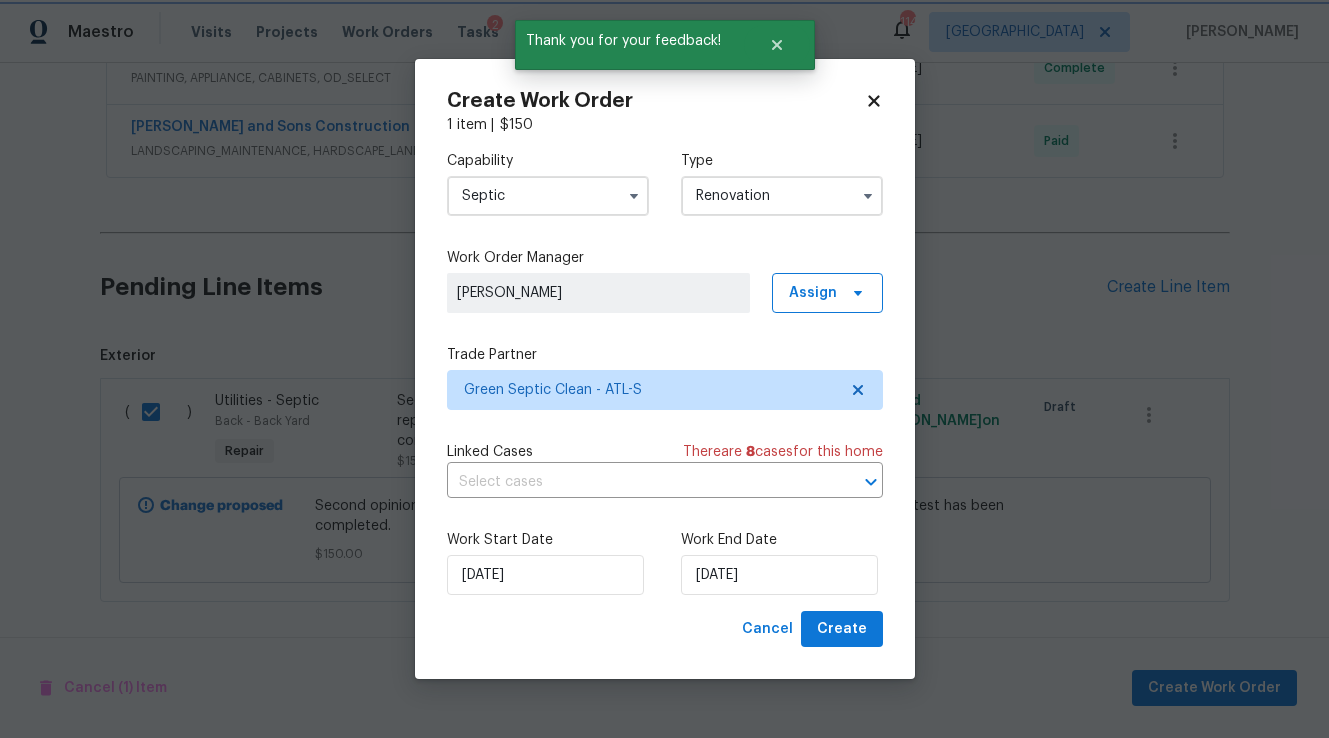 scroll, scrollTop: 0, scrollLeft: 0, axis: both 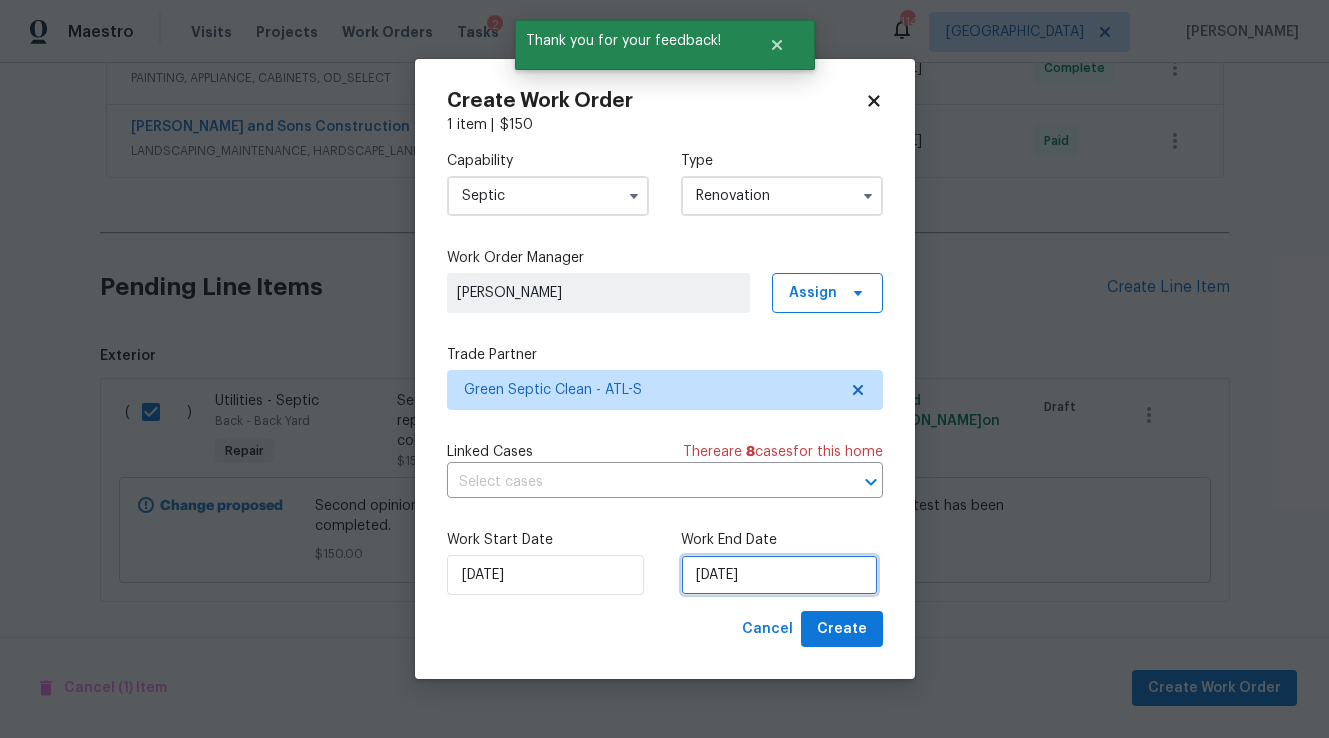 click on "[DATE]" at bounding box center (779, 575) 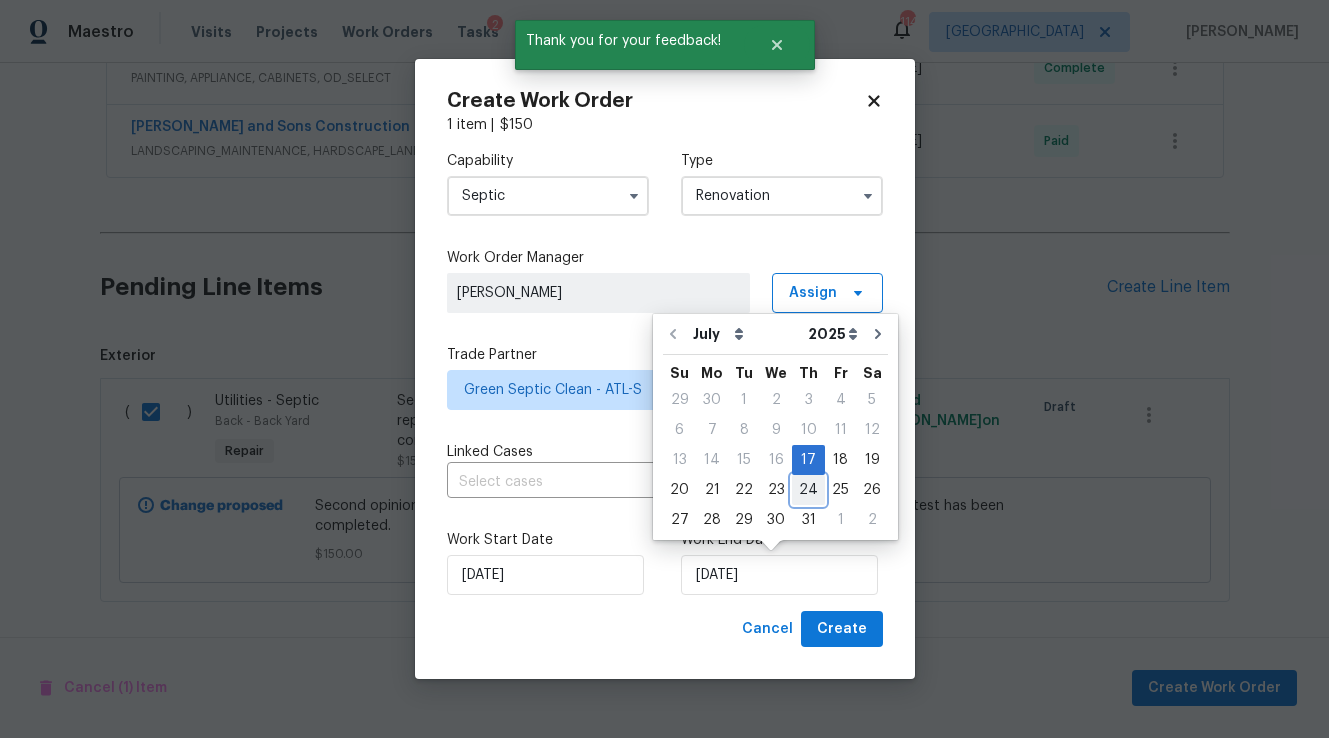 click on "24" at bounding box center (808, 490) 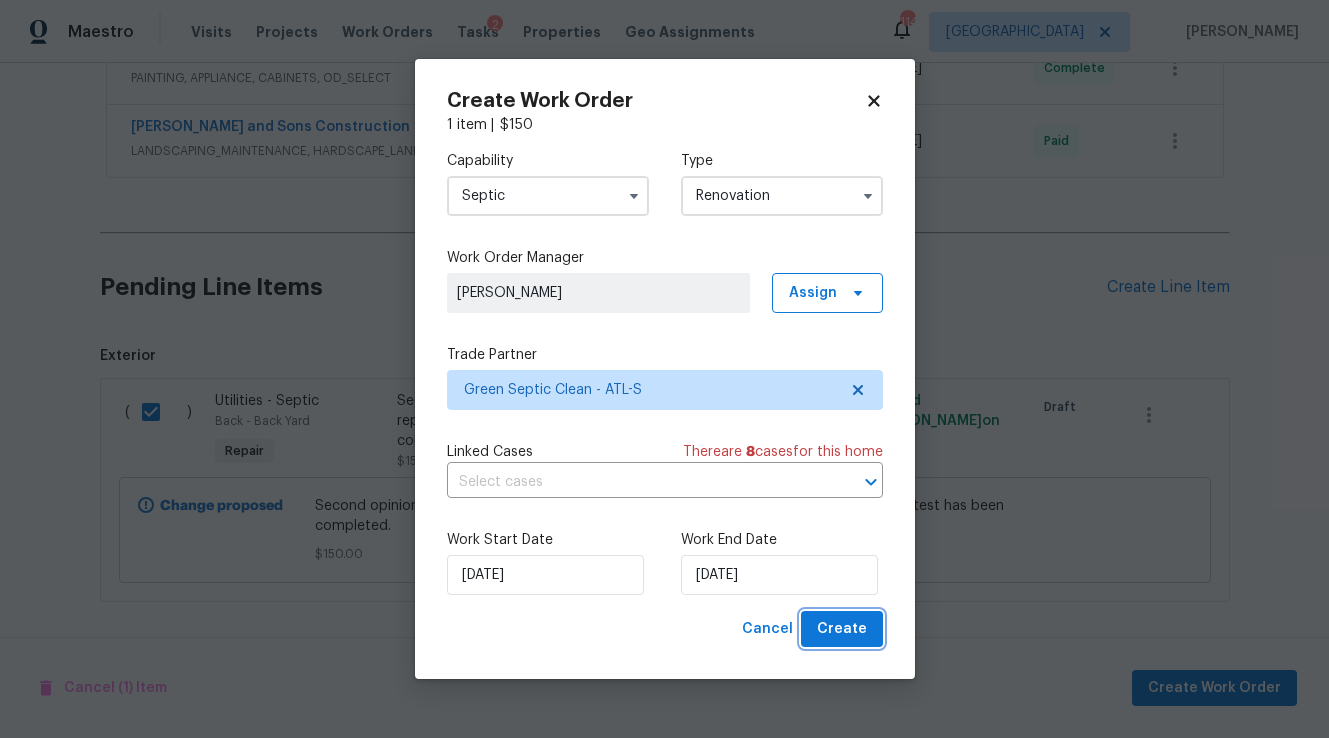 click on "Create" at bounding box center [842, 629] 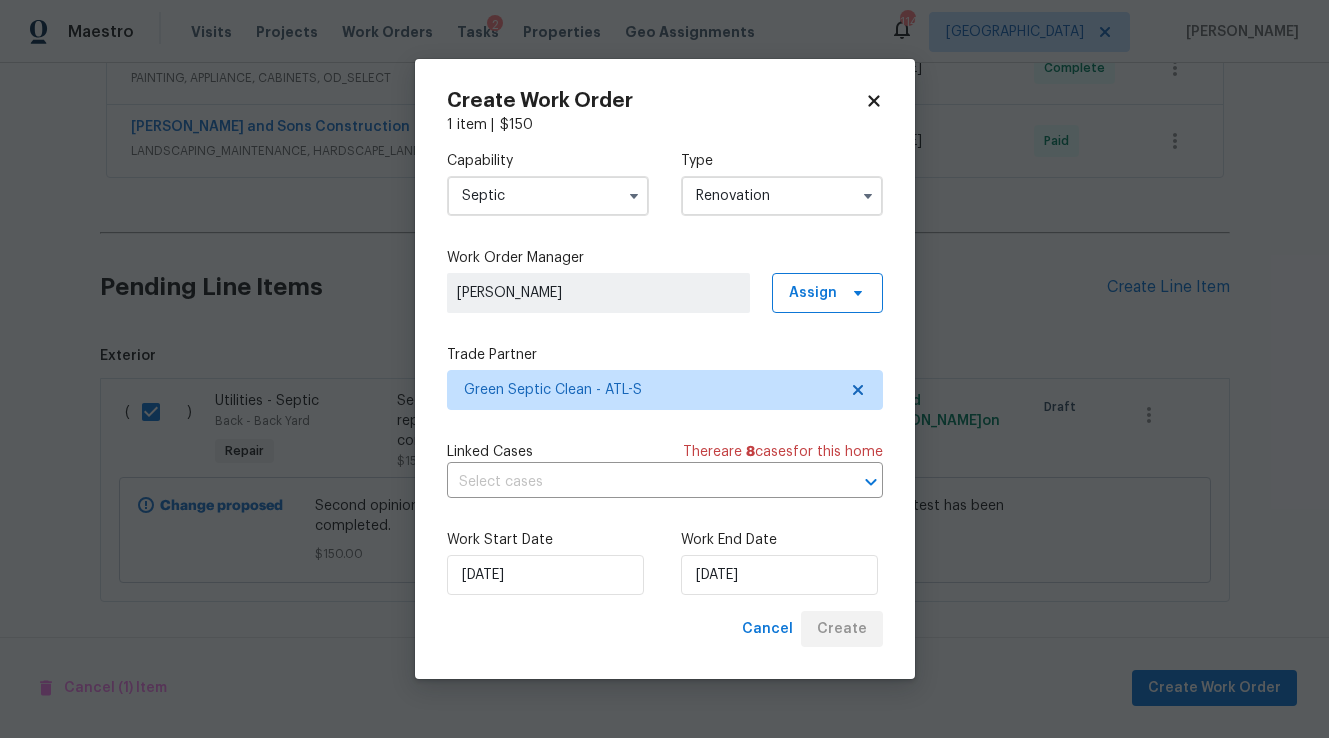 scroll, scrollTop: 459, scrollLeft: 0, axis: vertical 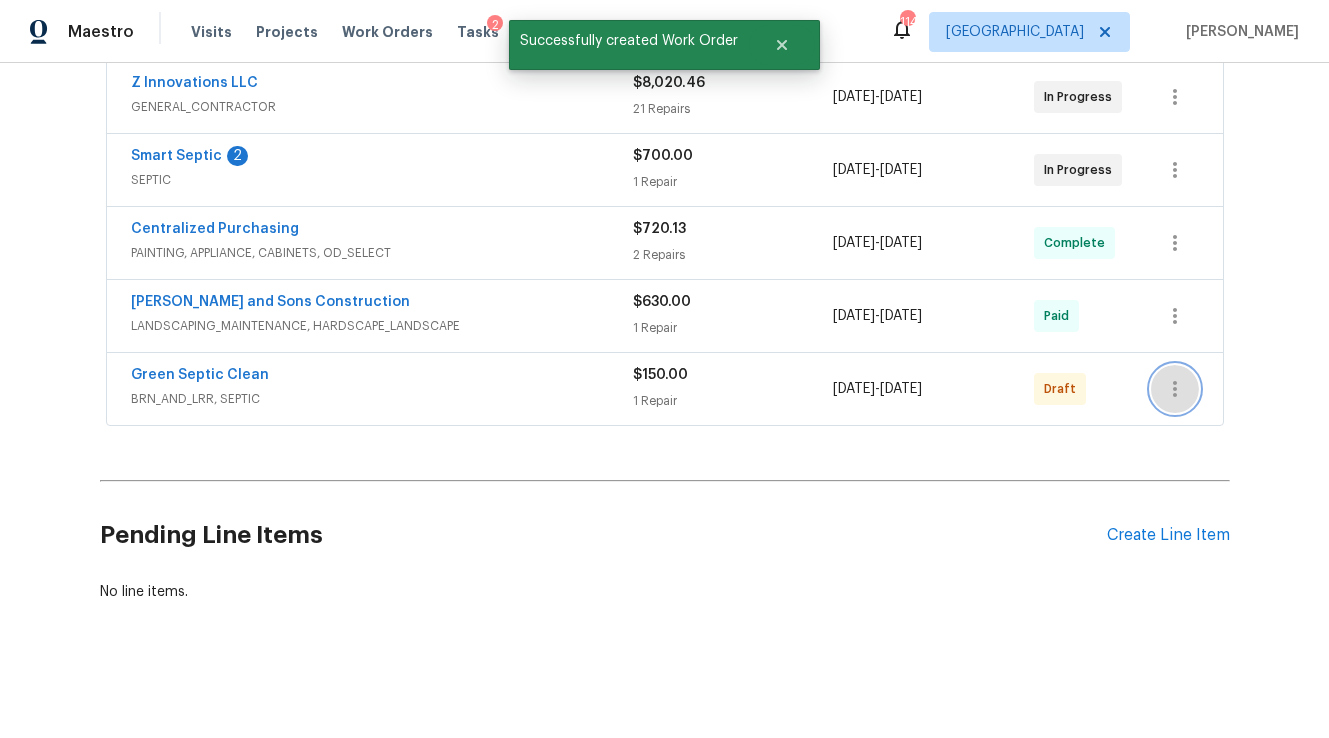 click 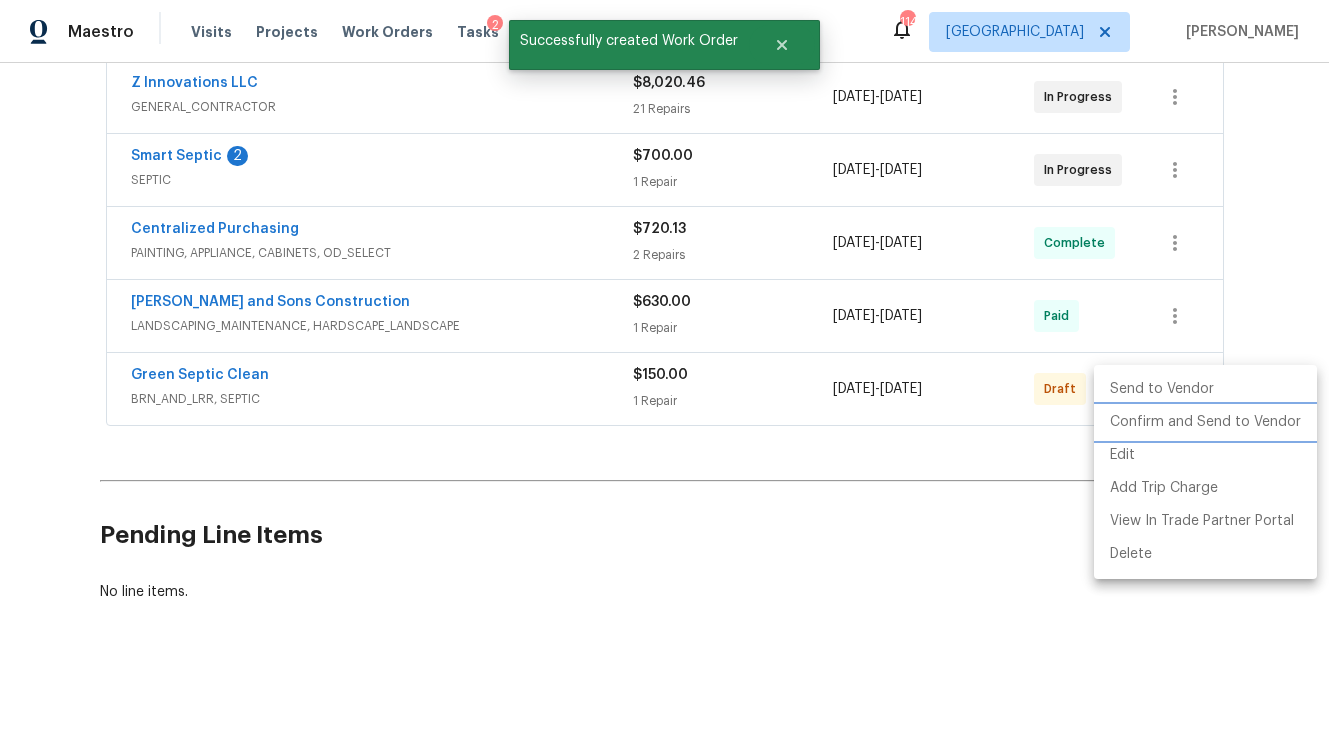 click on "Confirm and Send to Vendor" at bounding box center (1205, 422) 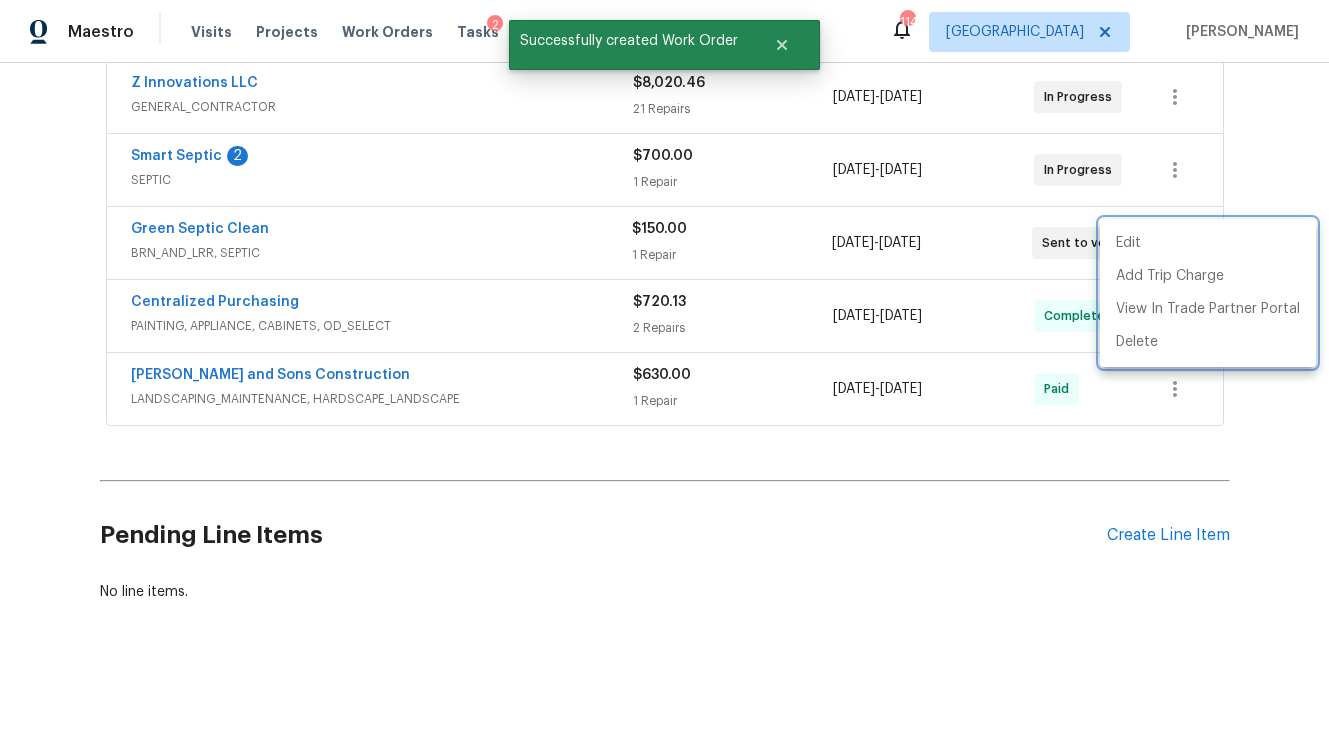 click at bounding box center [664, 369] 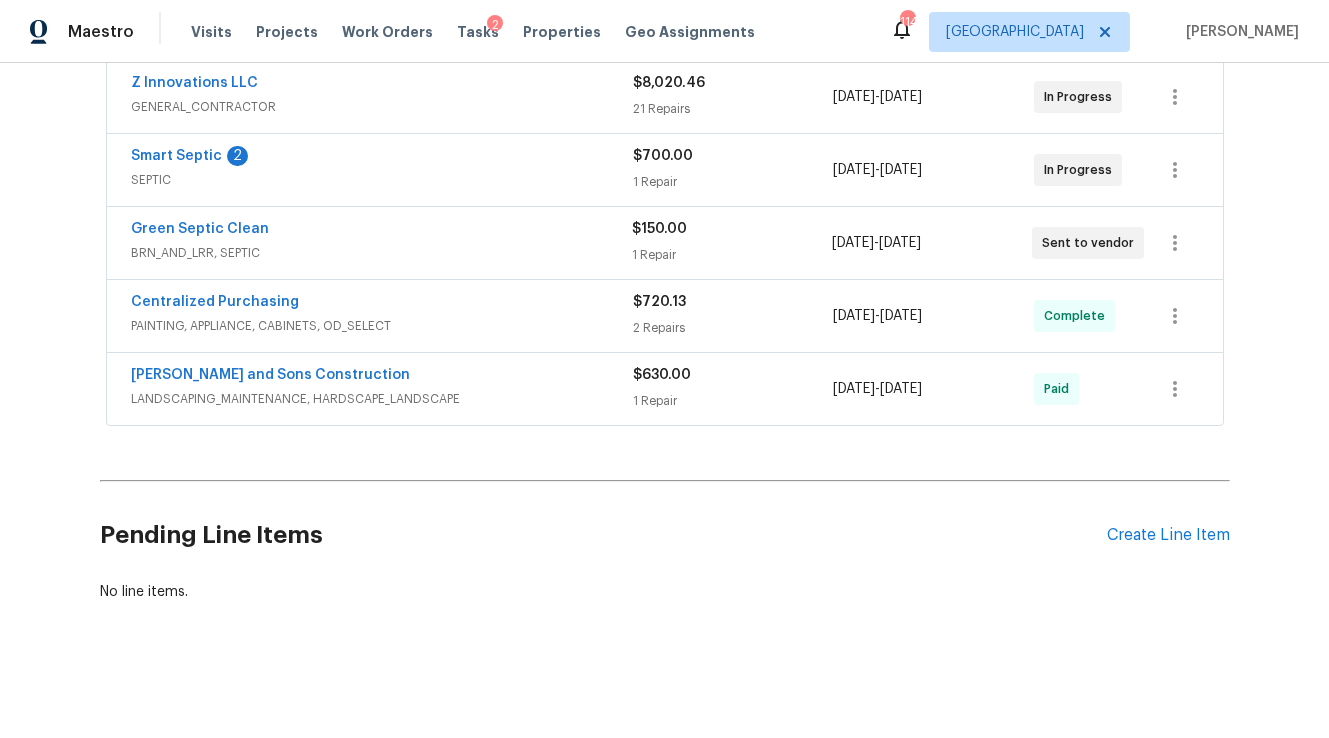 click on "Back to all projects 1455 Elva Dr SW, Atlanta, GA 30331 3 Beds | 3 Baths | Total: 2212 ft² | Above Grade: 1612 ft² | Basement Finished: 600 ft² | 1962 Not seen today Mark Seen Actions Last Visit Date 7/1/2025  by  Cynthia Herriott   Project Renovation   6/16/2025  -  7/24/2025 In Progress Visits Work Orders Maintenance Notes Condition Adjustments Costs Photos Floor Plans Cases RENOVATION   6/16/25  -  7/24/25 In Progress H2O Proof and Foundation Repair FOUNDATION, BRN_AND_LRR $6,378.00 1 Repair 6/16/2025  -  7/11/2025 Needs QC Z Innovations LLC GENERAL_CONTRACTOR $8,020.46 21 Repairs 6/16/2025  -  7/14/2025 In Progress Smart Septic 2 SEPTIC $700.00 1 Repair 6/16/2025  -  6/18/2025 In Progress Green Septic Clean BRN_AND_LRR, SEPTIC $150.00 1 Repair 7/17/2025  -  7/24/2025 Sent to vendor Centralized Purchasing PAINTING, APPLIANCE, CABINETS, OD_SELECT $720.13 2 Repairs 6/16/2025  -  6/16/2025 Complete Reyes and Sons Construction LANDSCAPING_MAINTENANCE, HARDSCAPE_LANDSCAPE $630.00 1 Repair 6/16/2025  -  Paid" at bounding box center (664, 400) 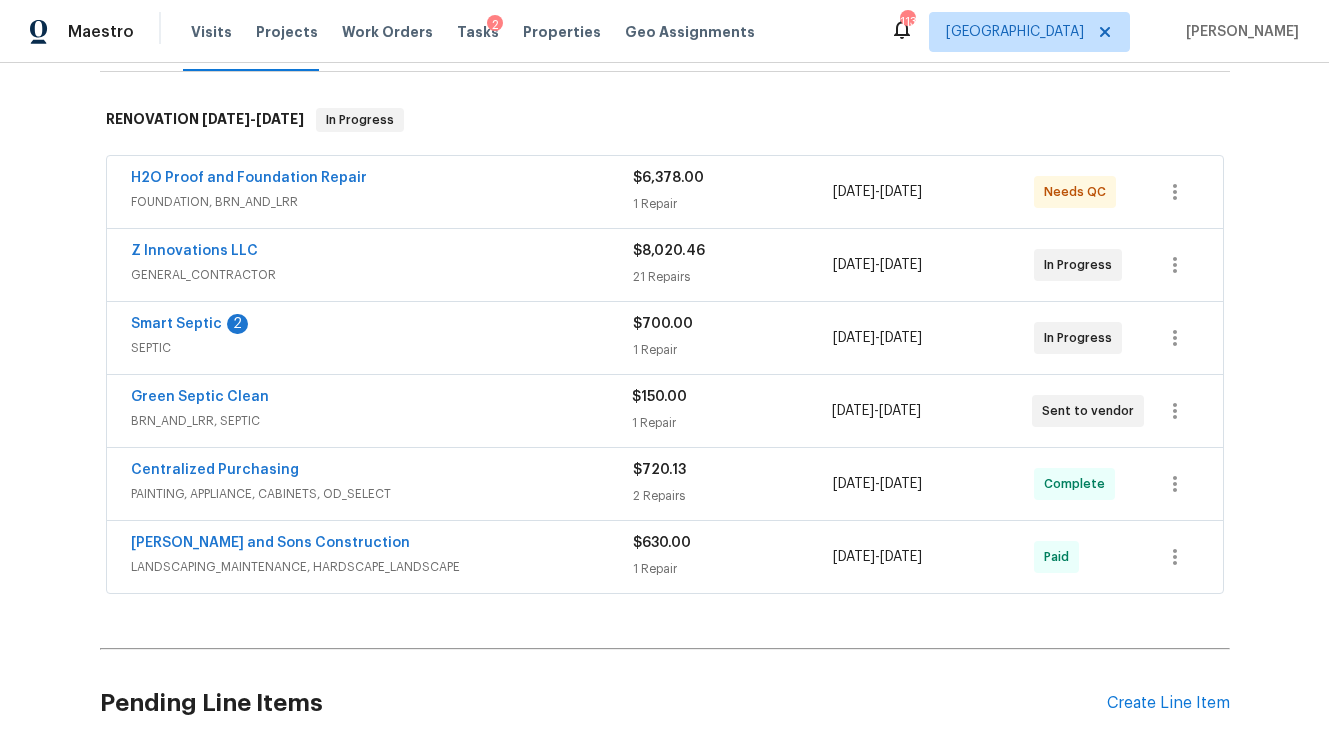 scroll, scrollTop: 0, scrollLeft: 0, axis: both 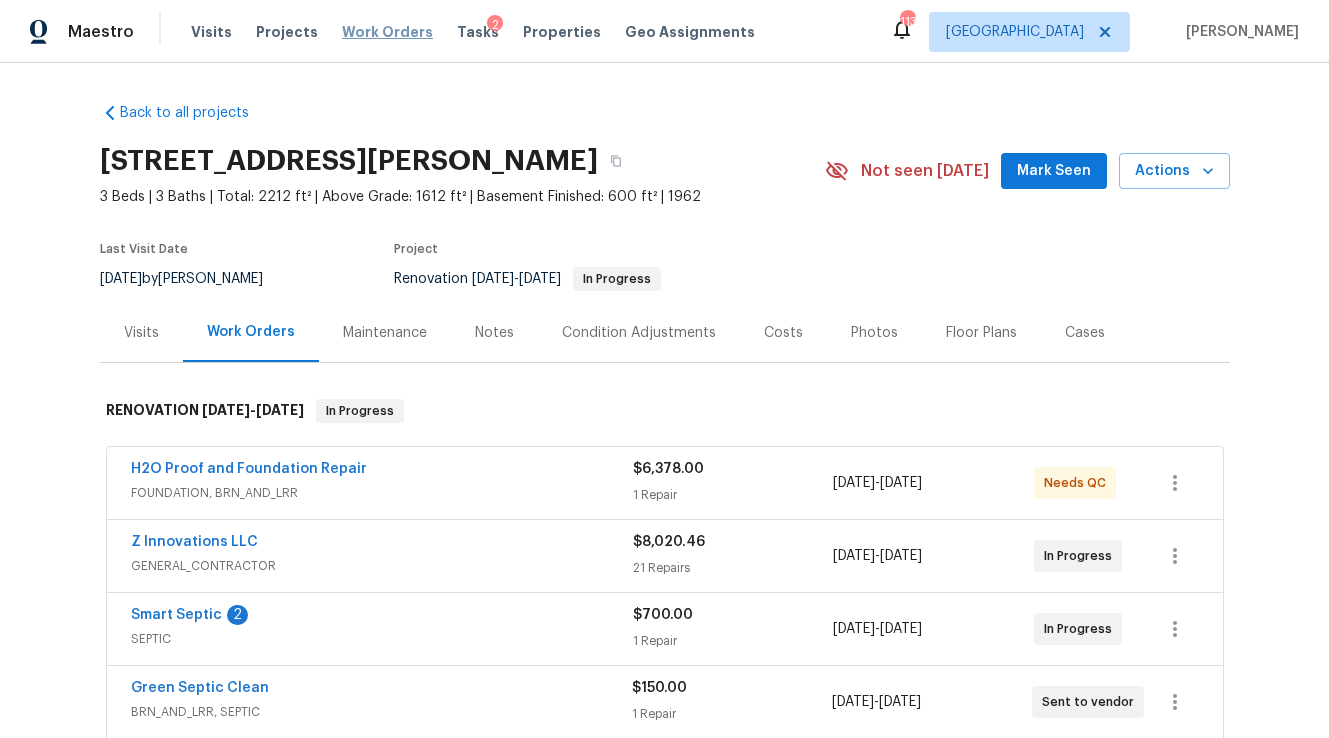 click on "Work Orders" at bounding box center (387, 32) 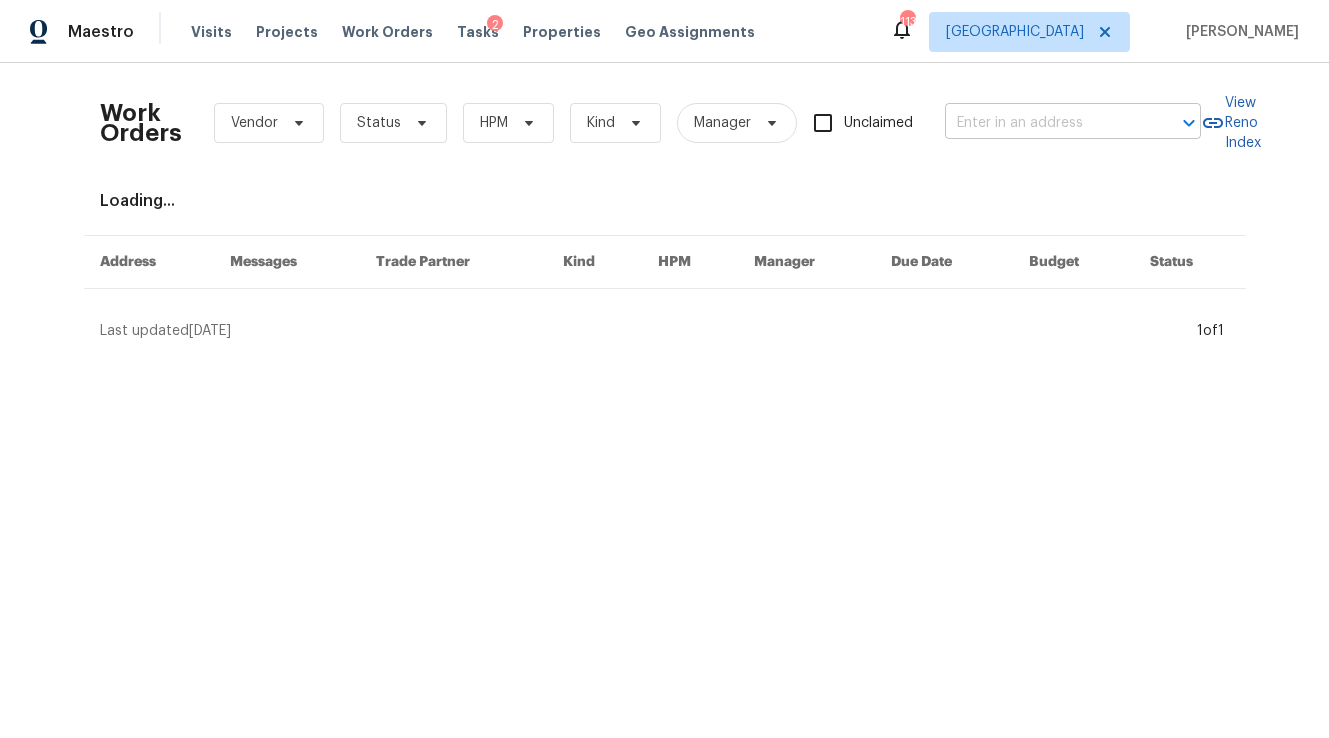 click at bounding box center [1045, 123] 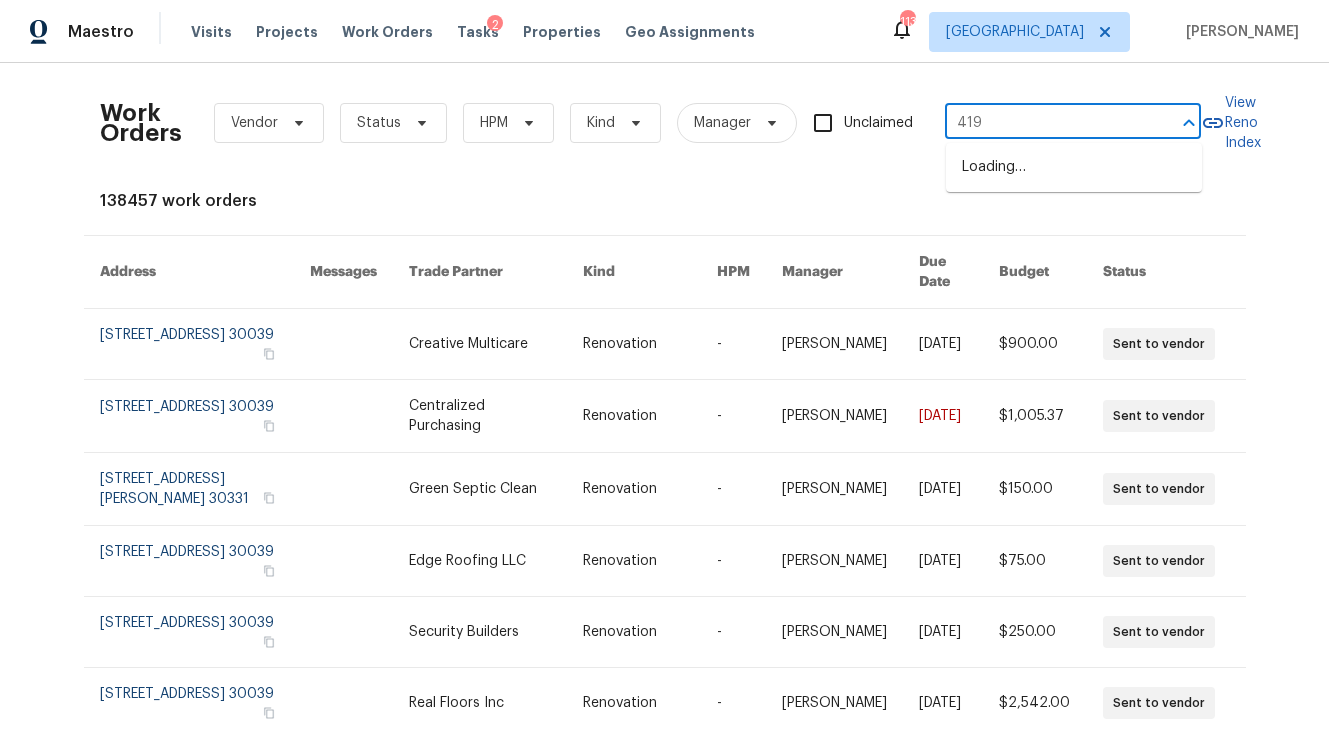 type on "4190" 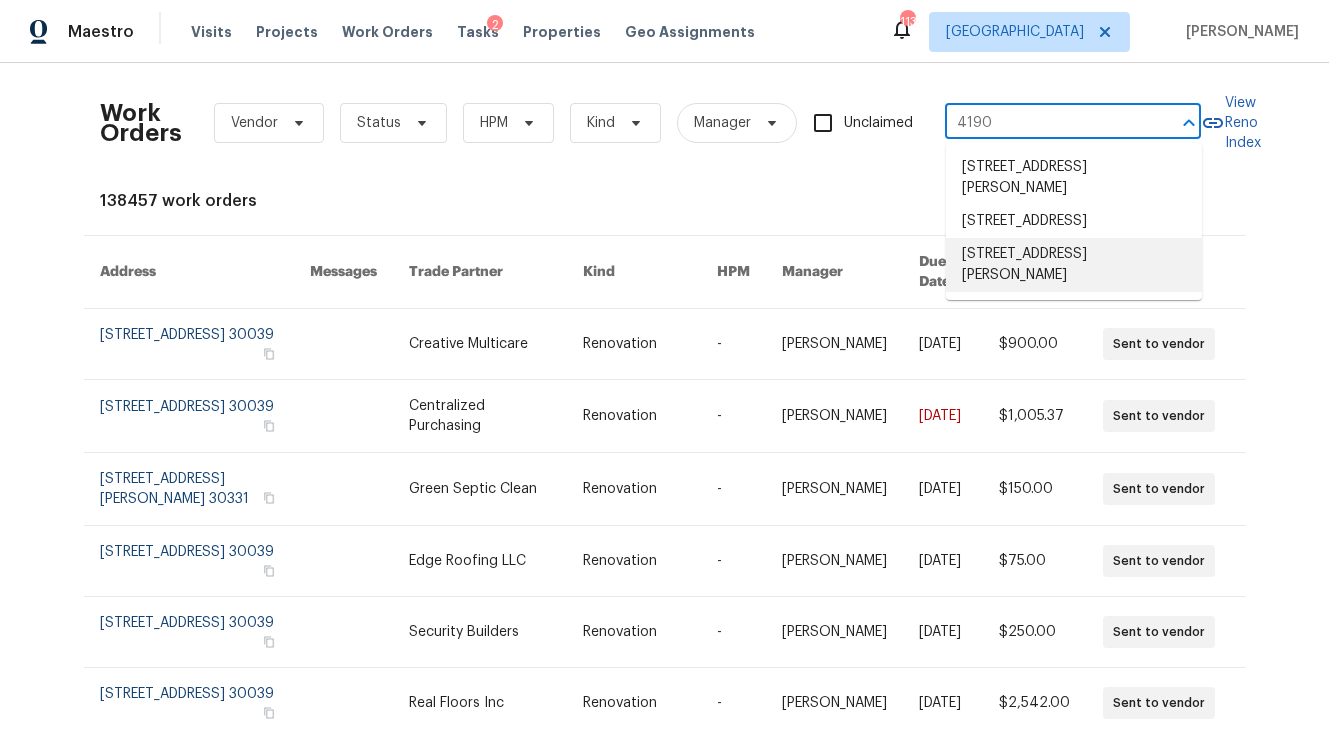 click on "4190 Haynes Mill Ct NW, Kennesaw, GA 30144" at bounding box center [1074, 265] 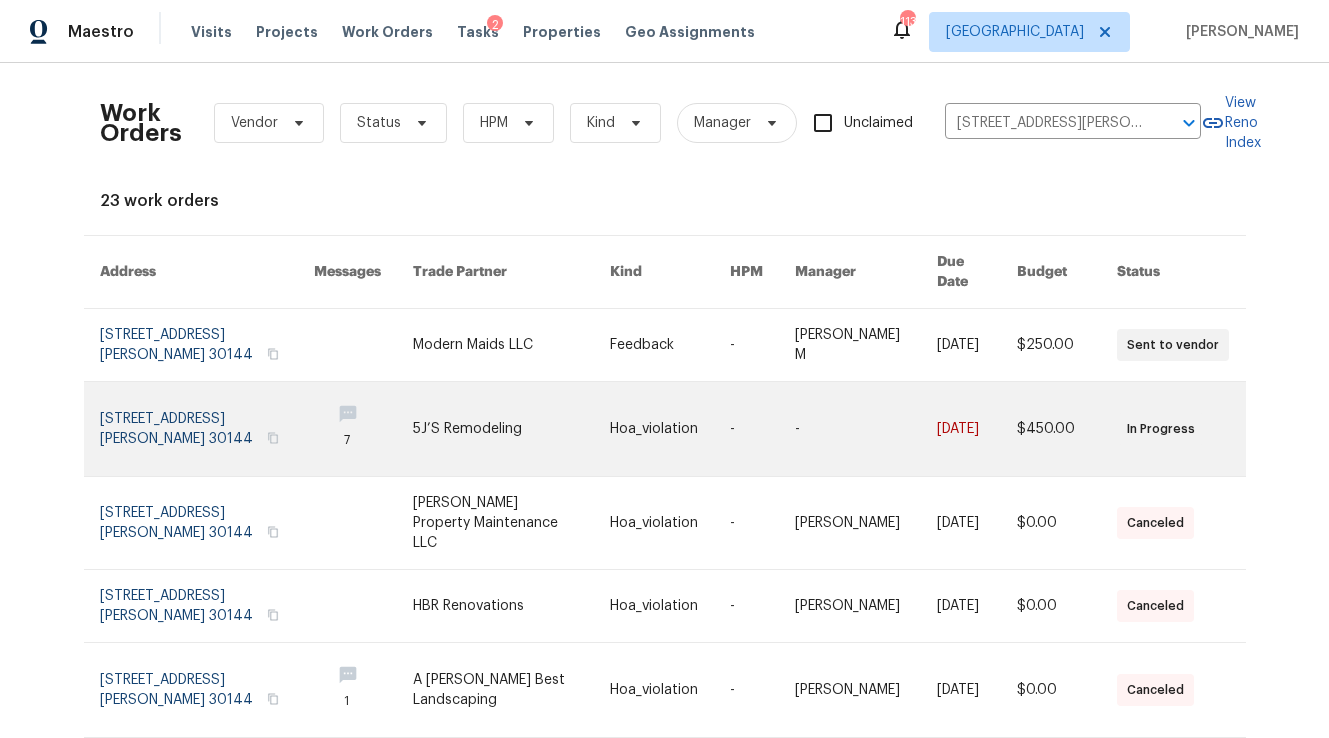 click at bounding box center (207, 429) 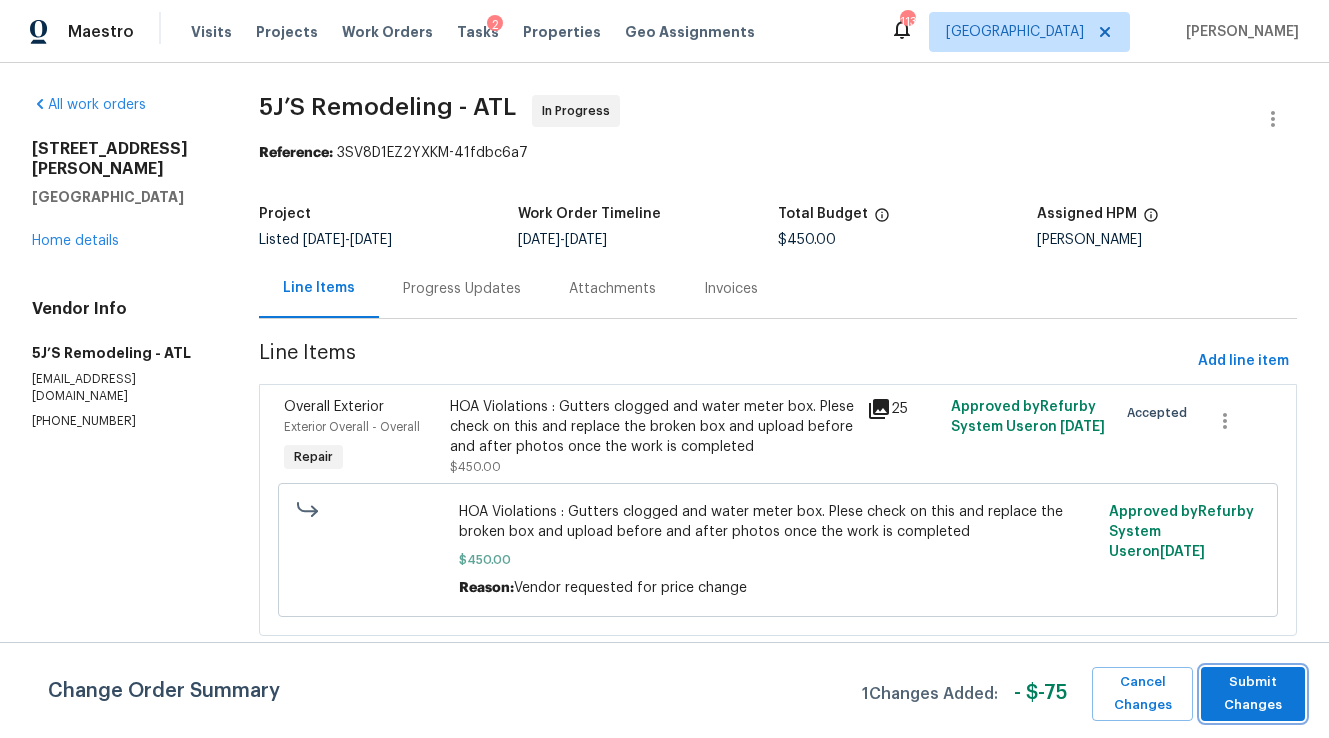 click on "Submit Changes" at bounding box center (1253, 694) 